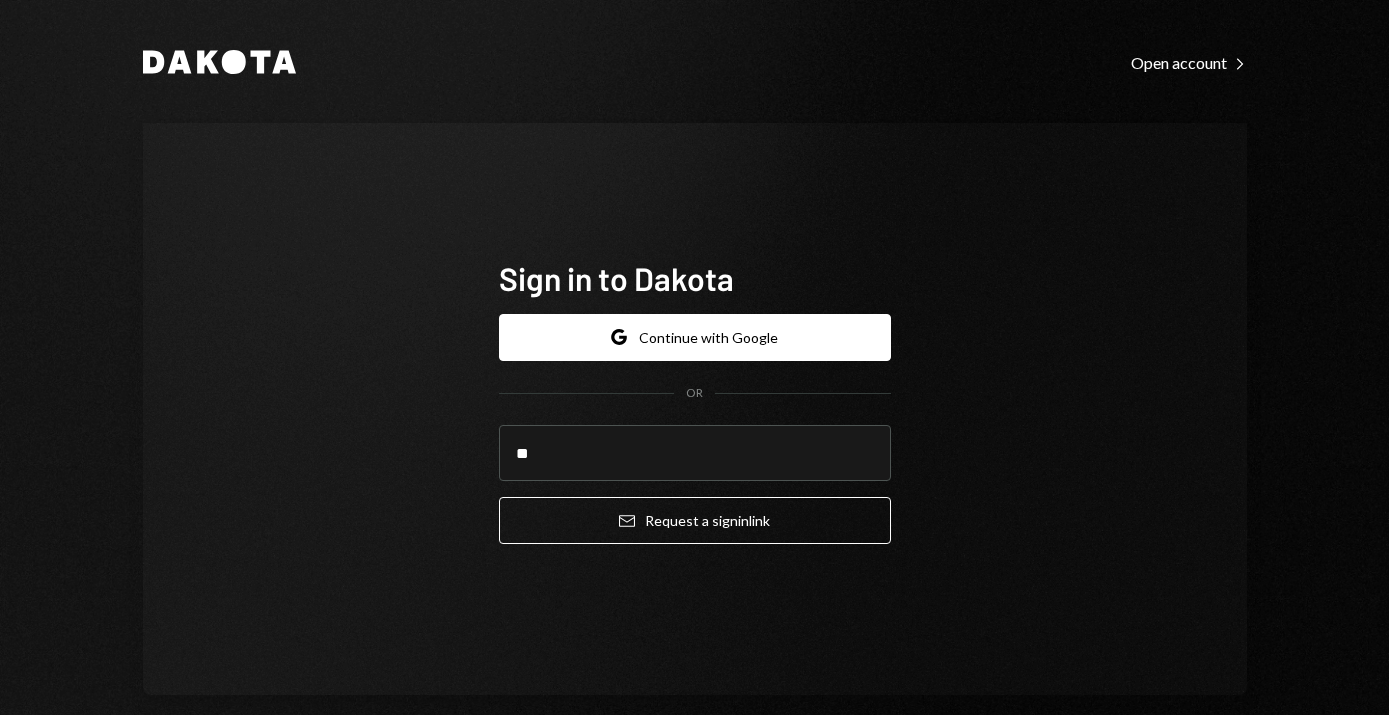 scroll, scrollTop: 0, scrollLeft: 0, axis: both 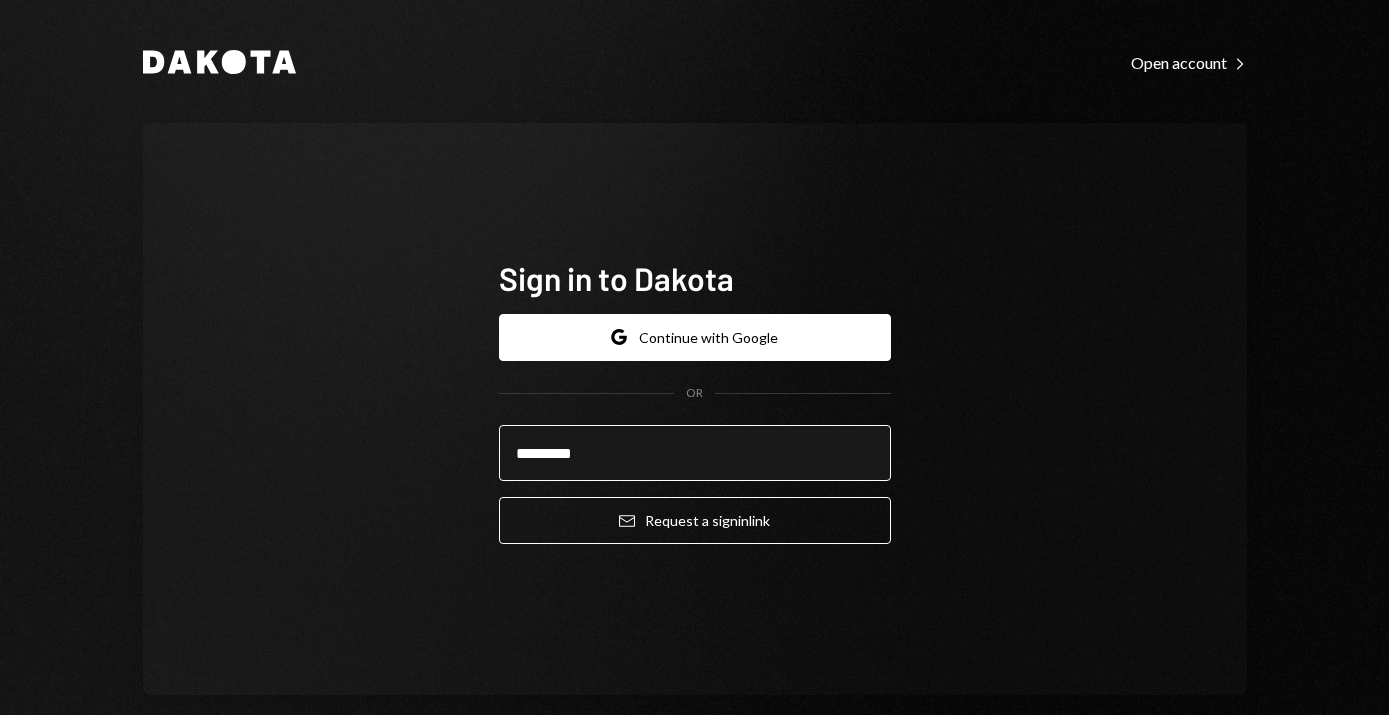 type on "**********" 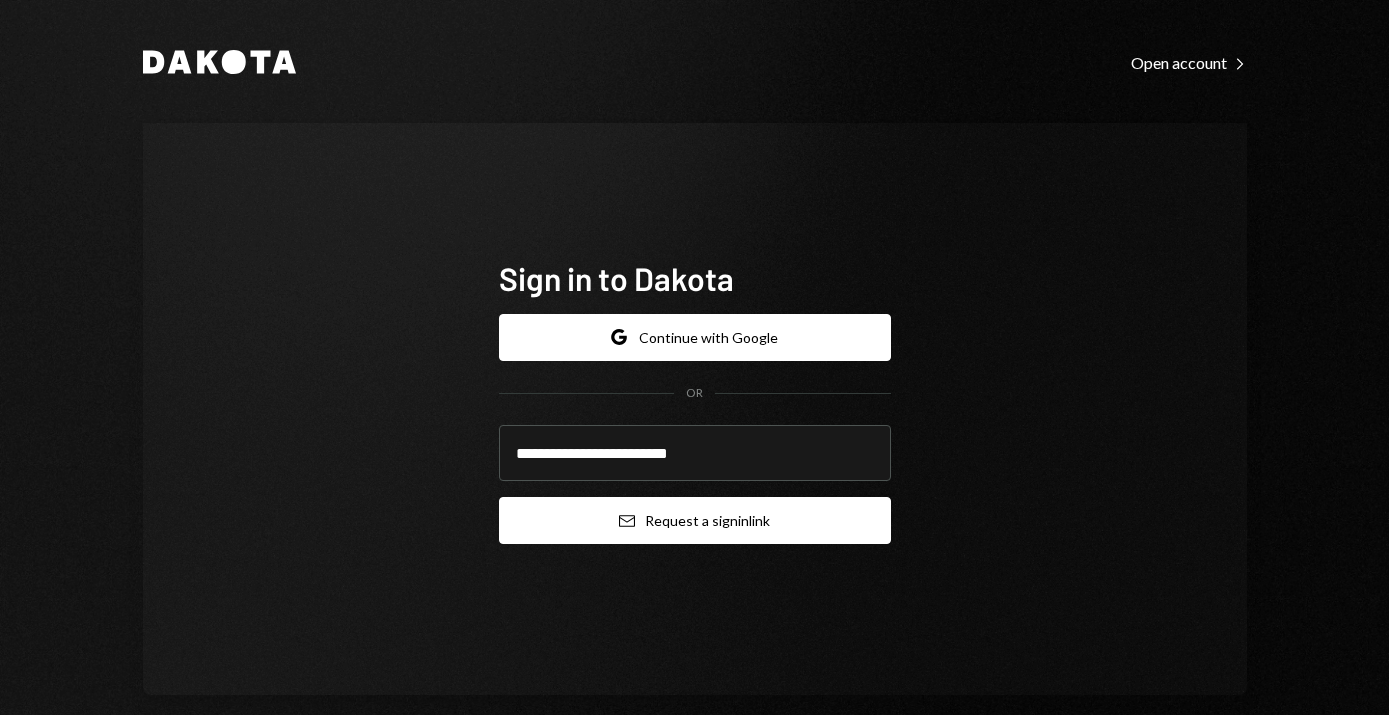 click on "Email Request a sign  in  link" at bounding box center (695, 520) 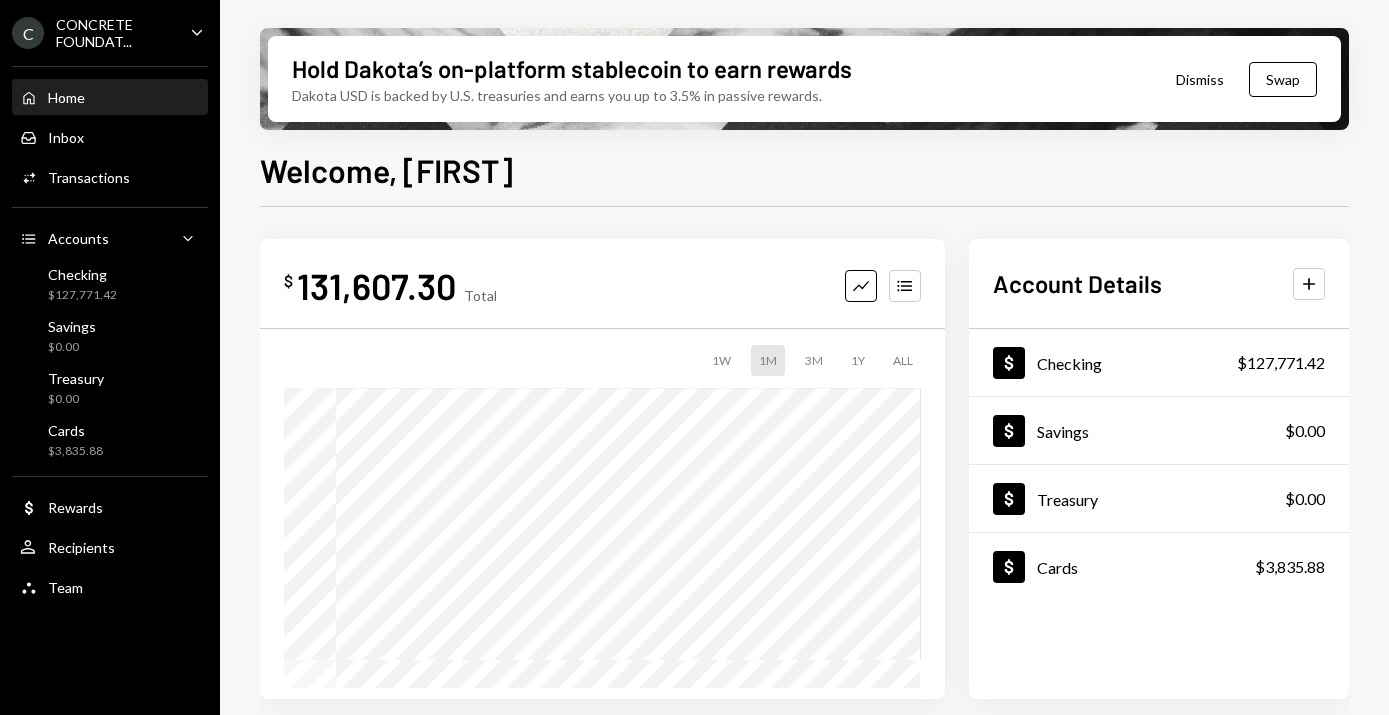 click on "CONCRETE FOUNDAT..." at bounding box center [115, 33] 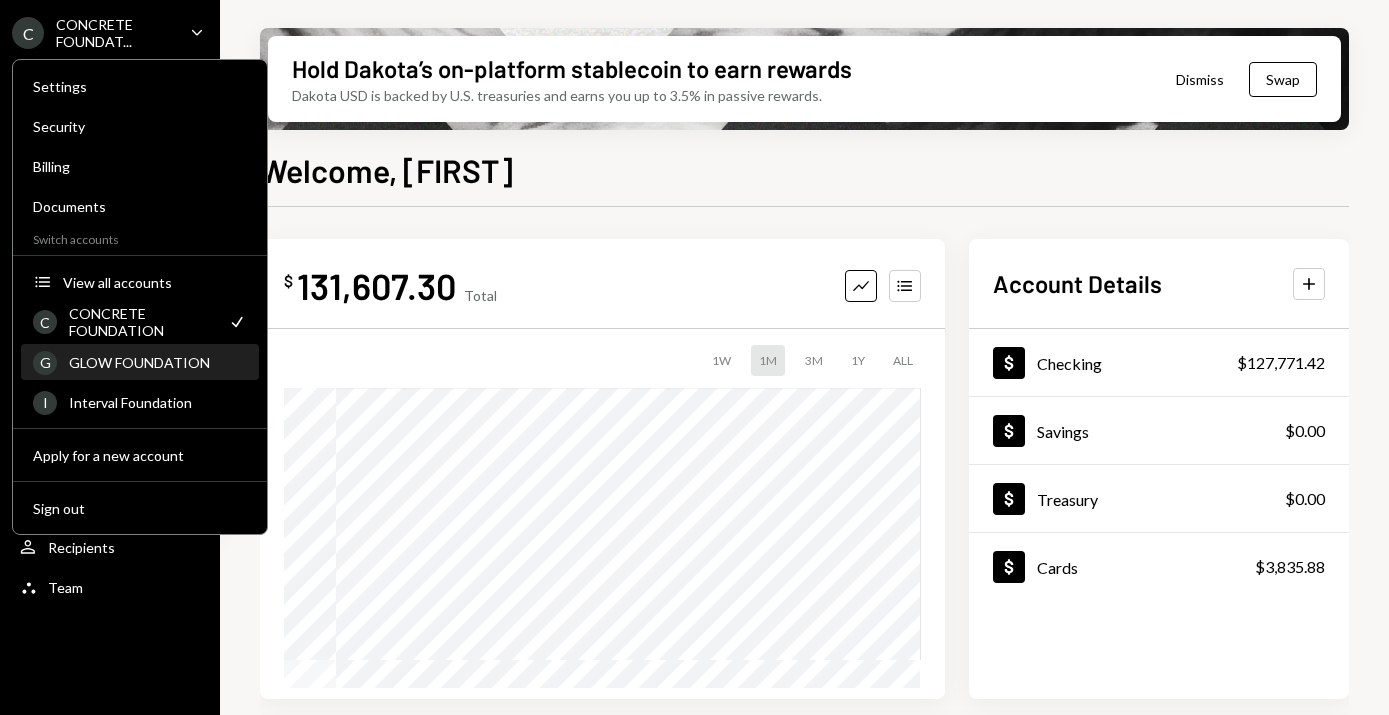 click on "GLOW FOUNDATION" at bounding box center (158, 362) 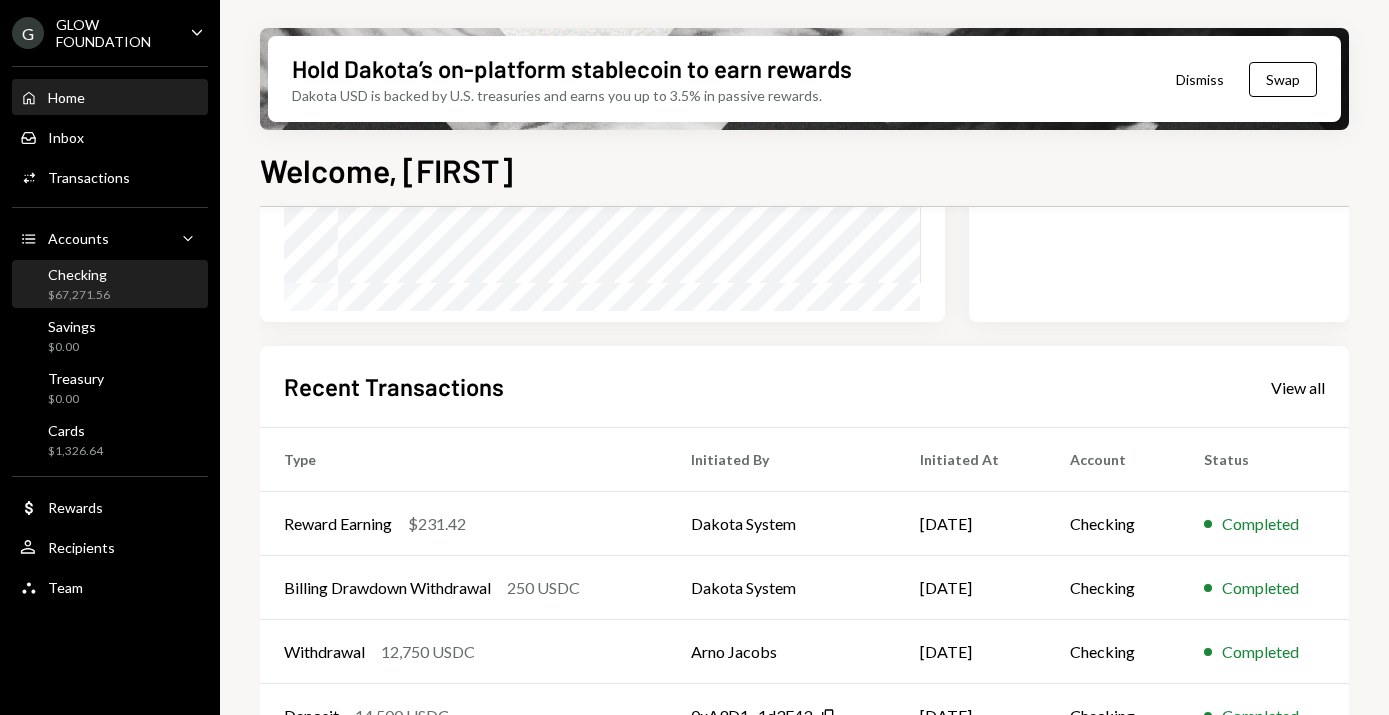 scroll, scrollTop: 491, scrollLeft: 0, axis: vertical 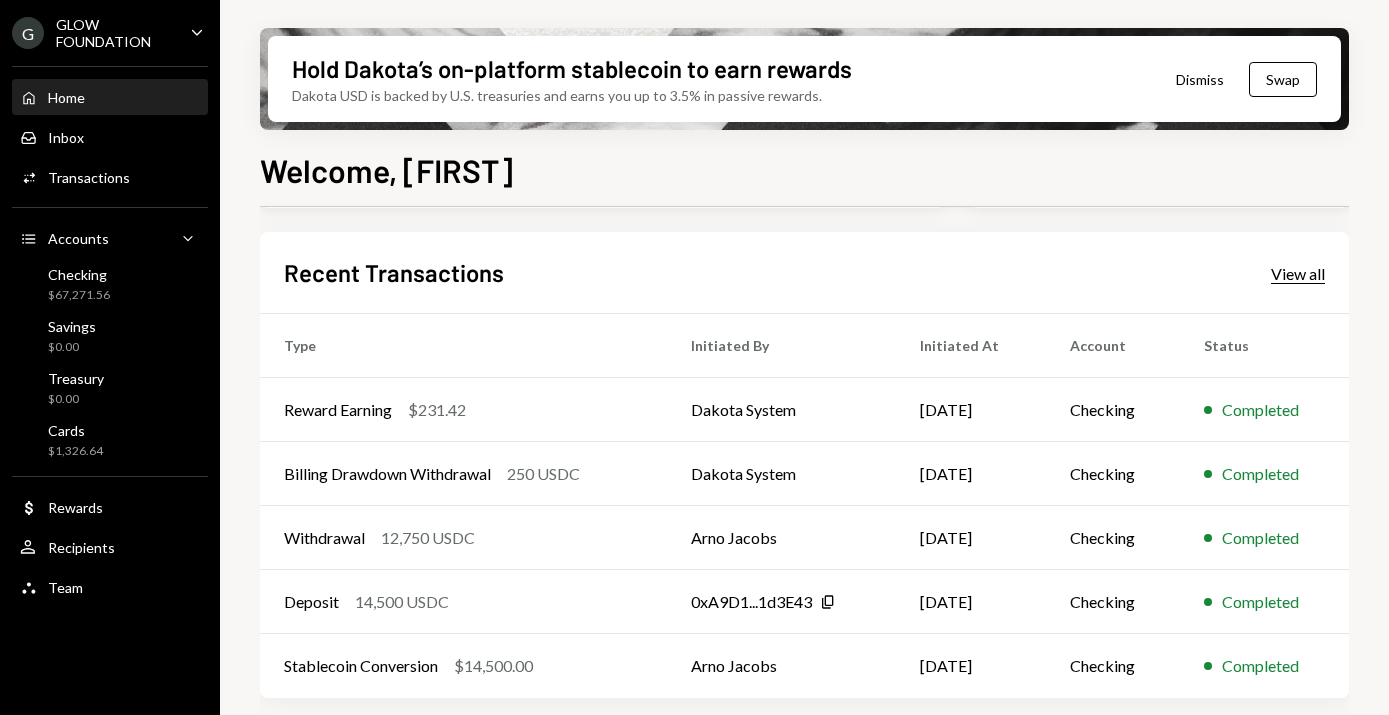 click on "View all" at bounding box center (1298, 274) 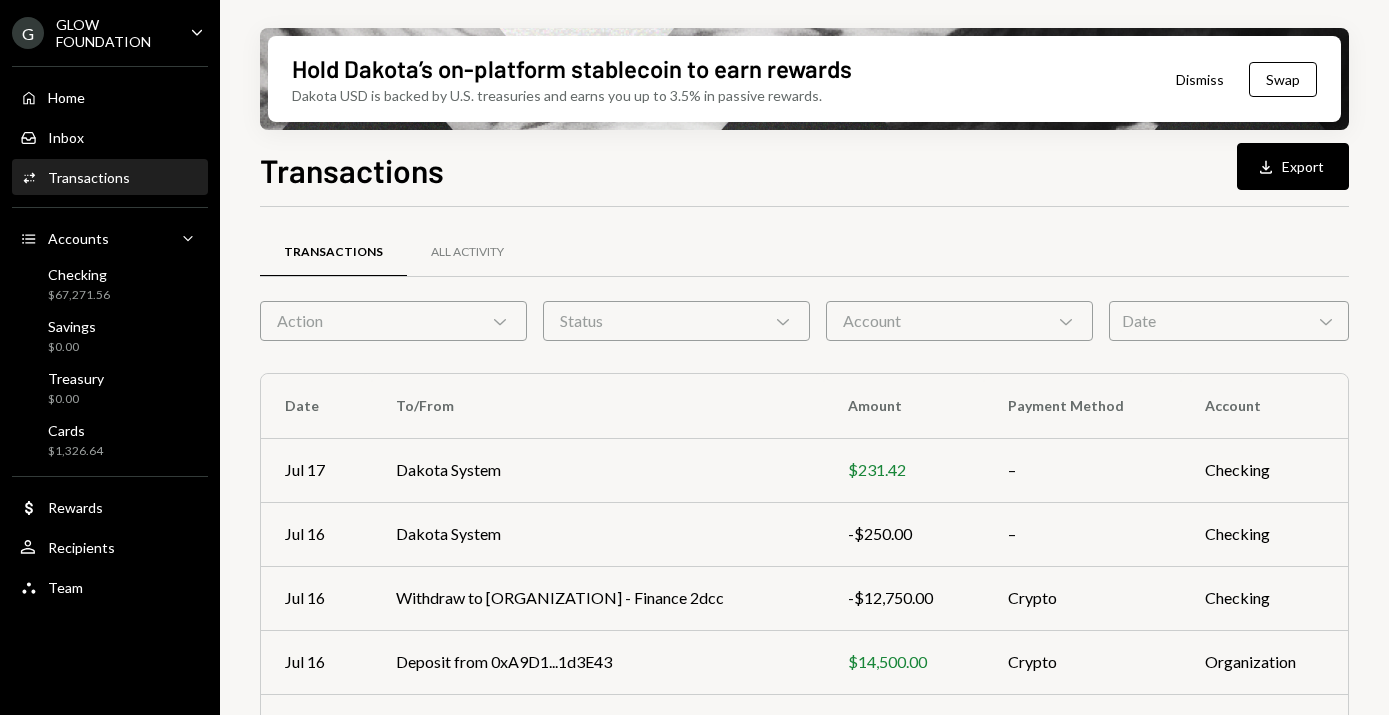 scroll, scrollTop: 424, scrollLeft: 0, axis: vertical 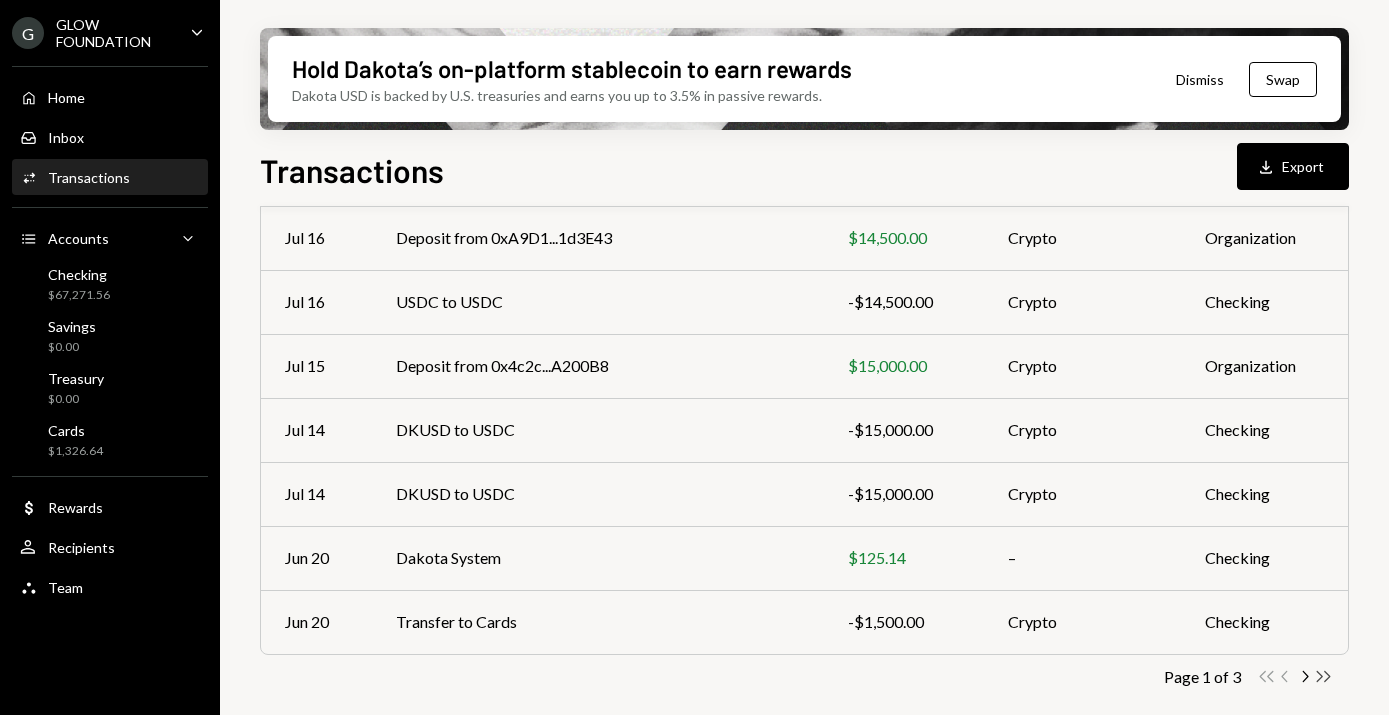 click on "Double Arrow Right" 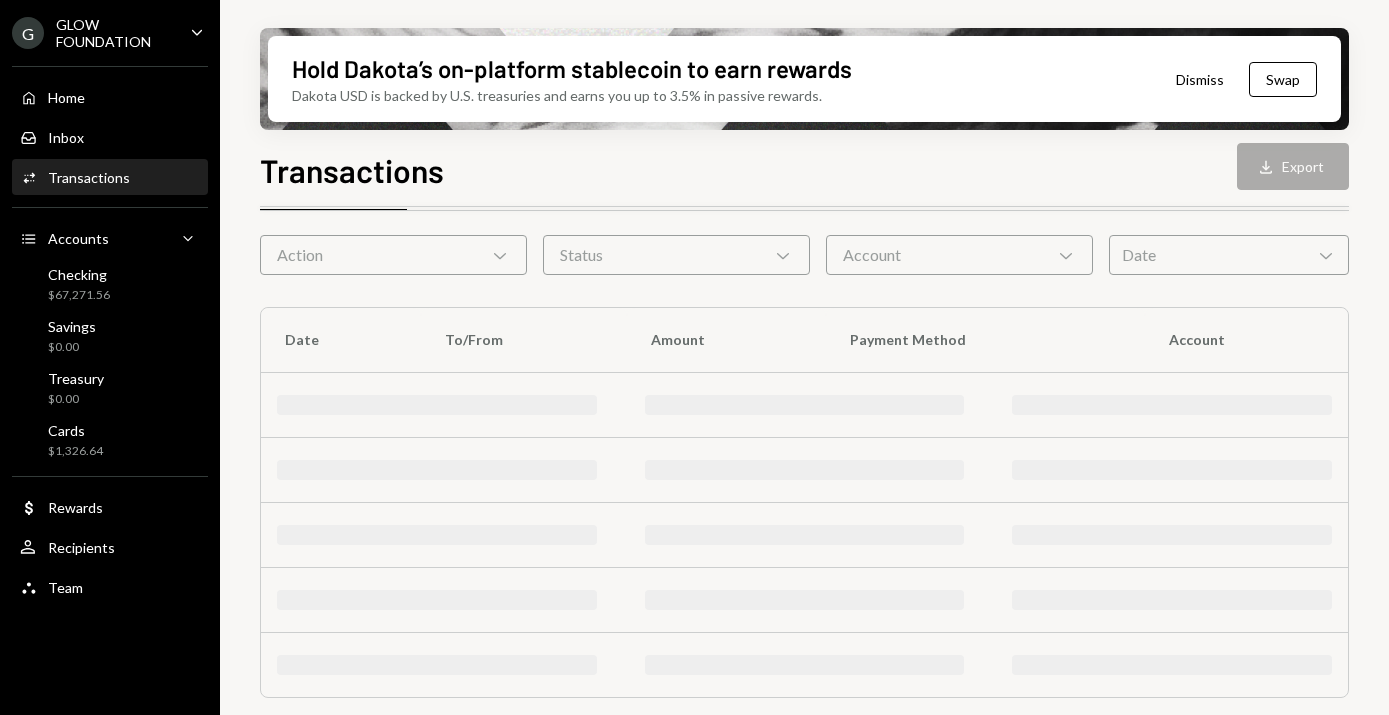 scroll, scrollTop: 0, scrollLeft: 0, axis: both 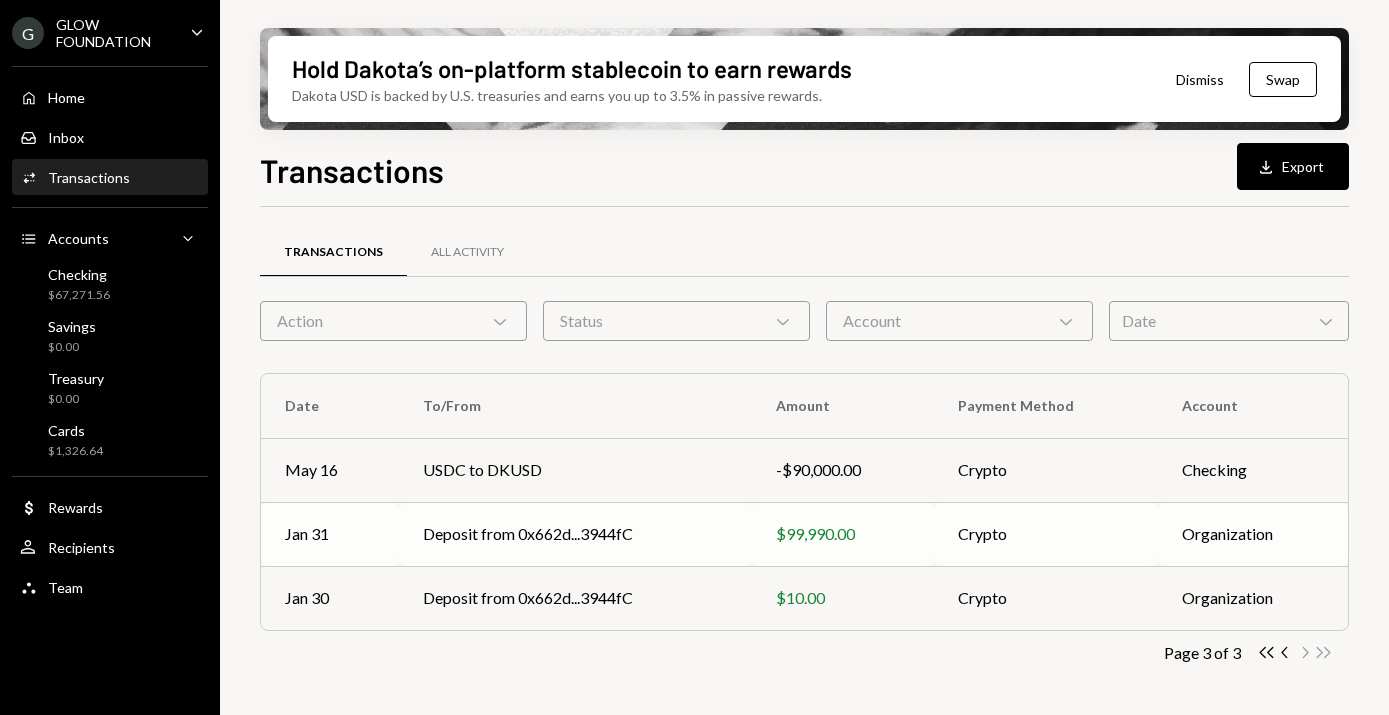 click on "Deposit from 0x662d...3944fC" at bounding box center (575, 534) 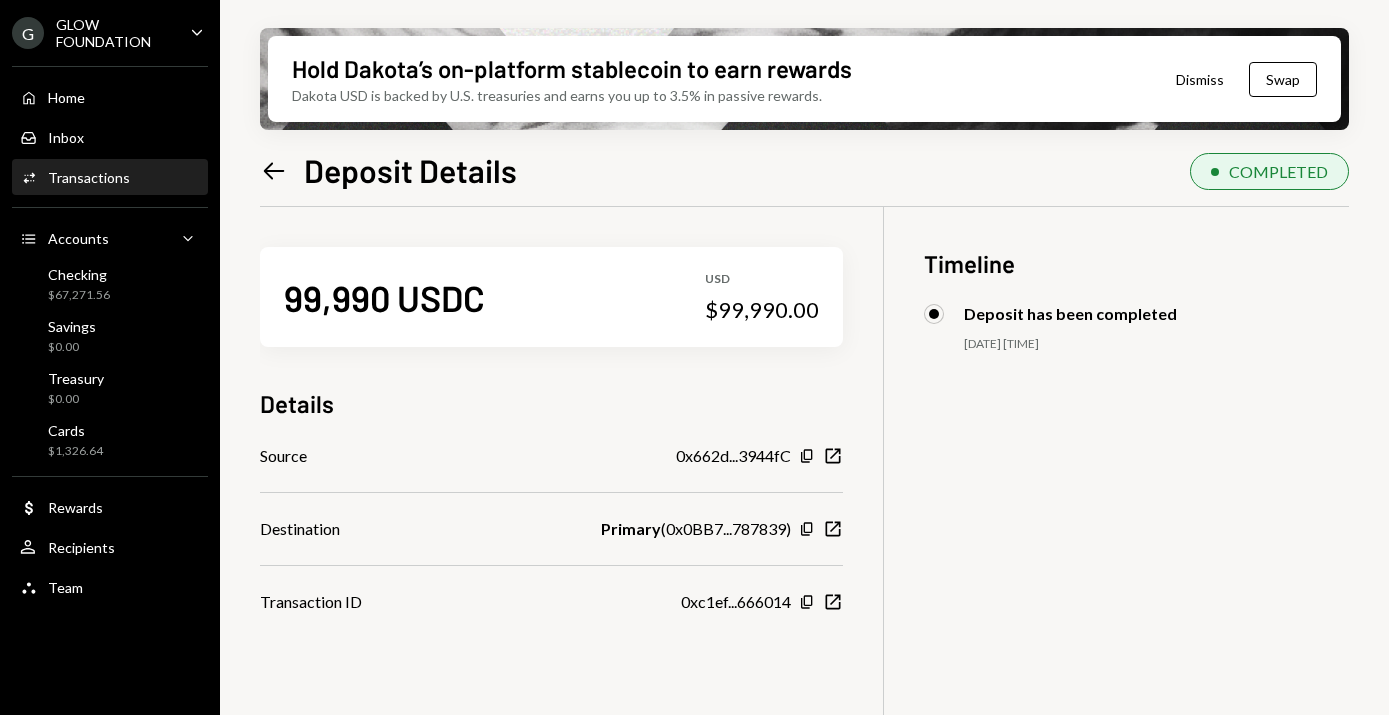 click on "Left Arrow" 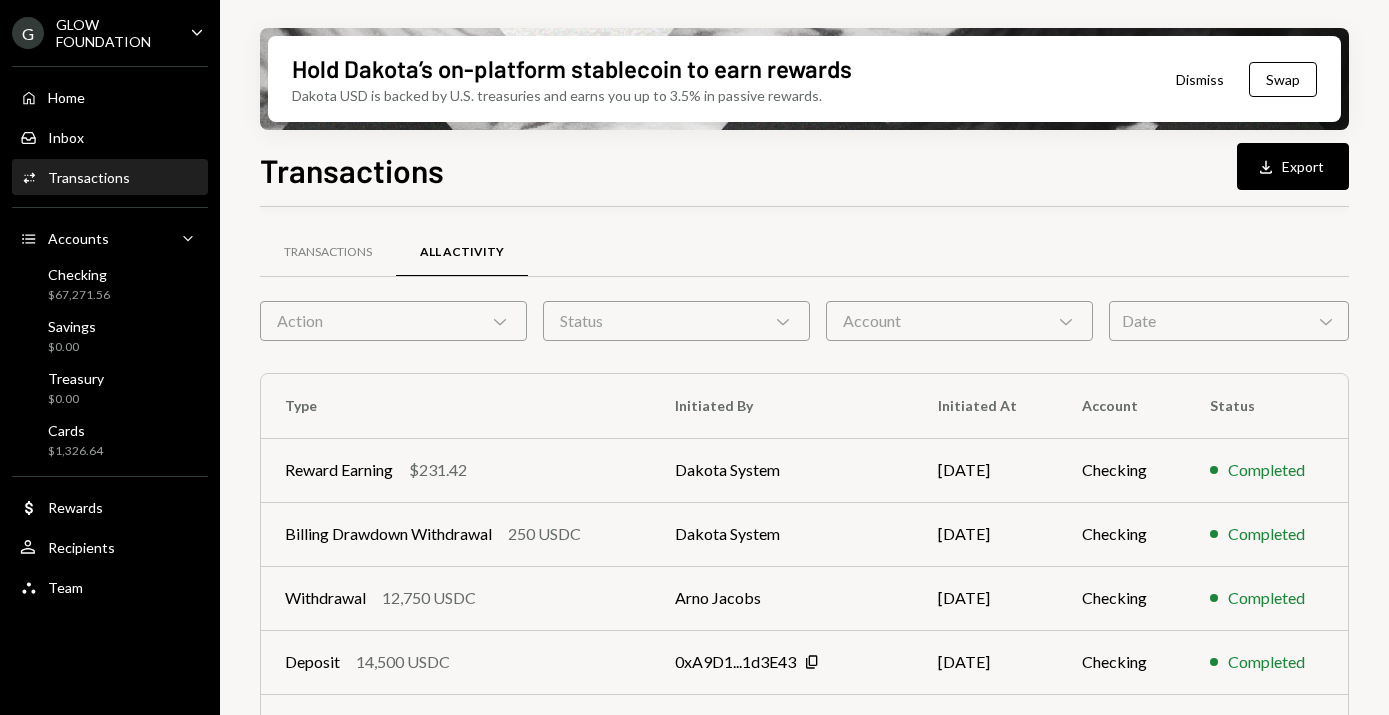 scroll, scrollTop: 424, scrollLeft: 0, axis: vertical 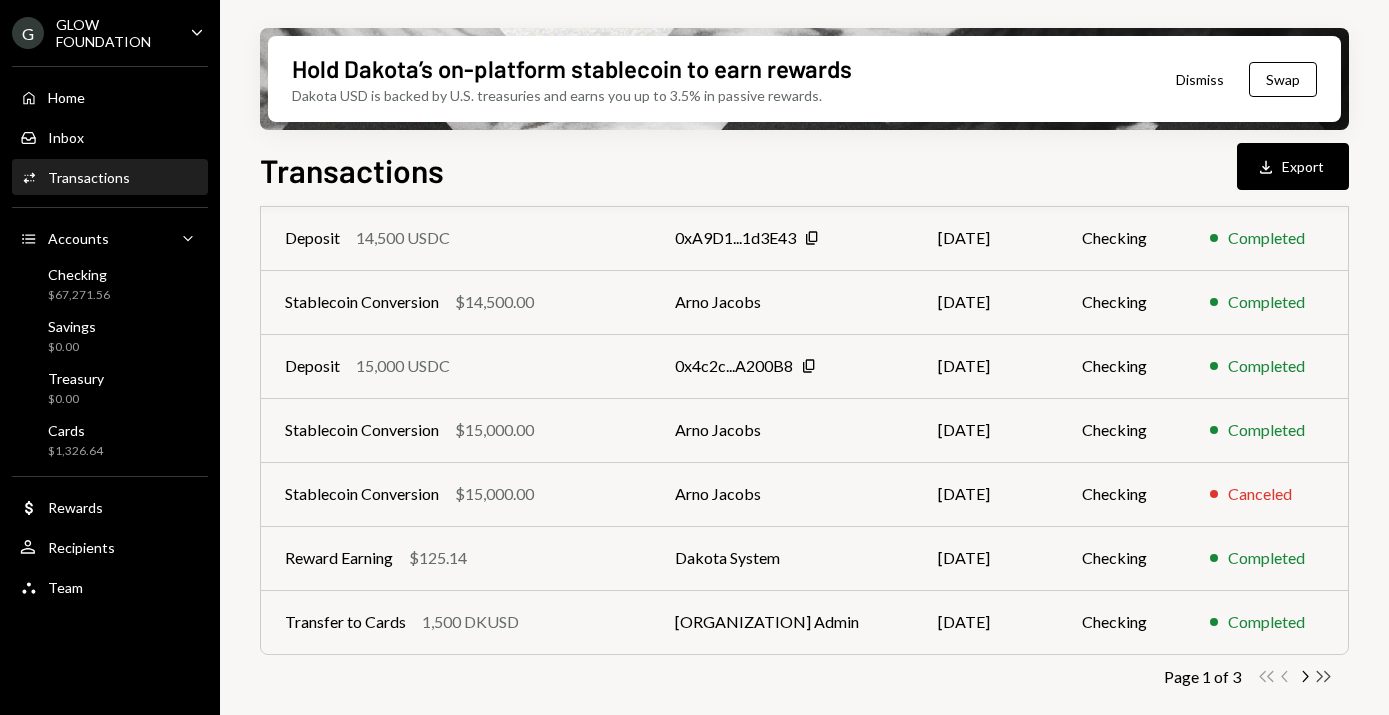 click on "Double Arrow Right" 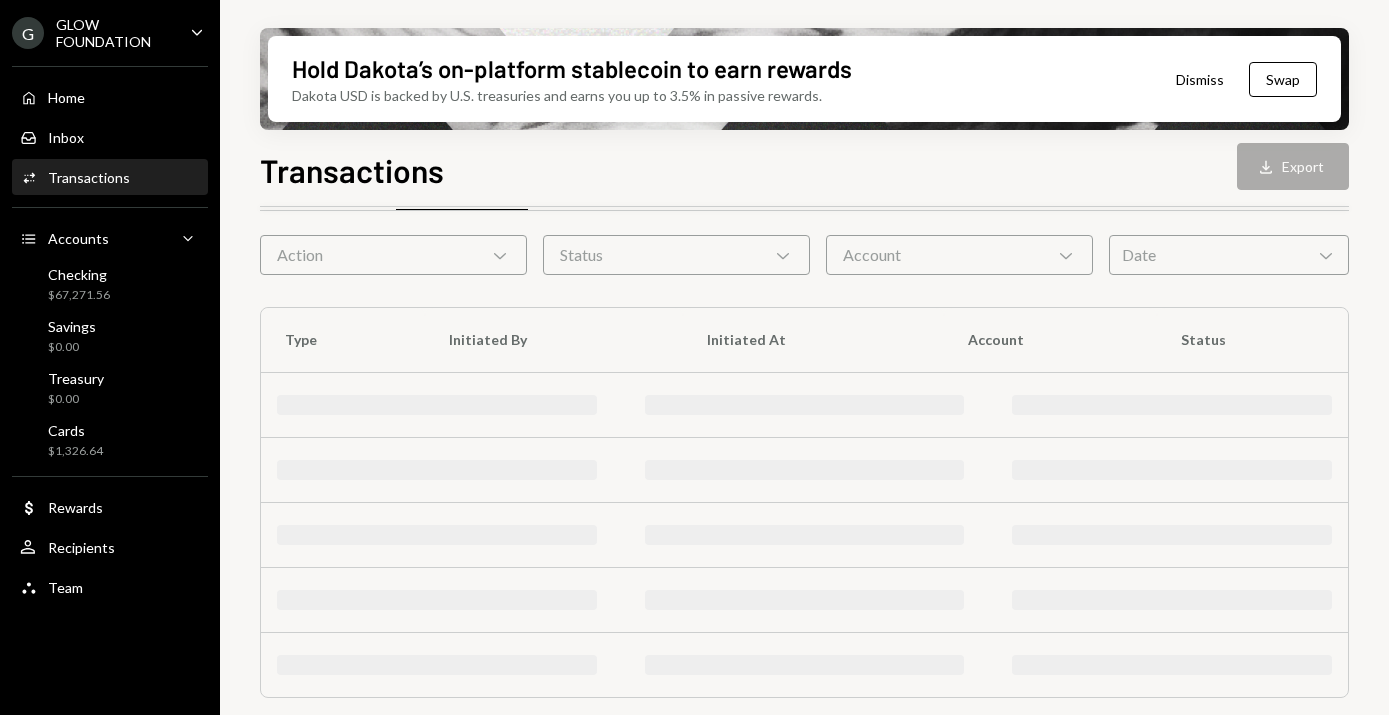 scroll, scrollTop: 232, scrollLeft: 0, axis: vertical 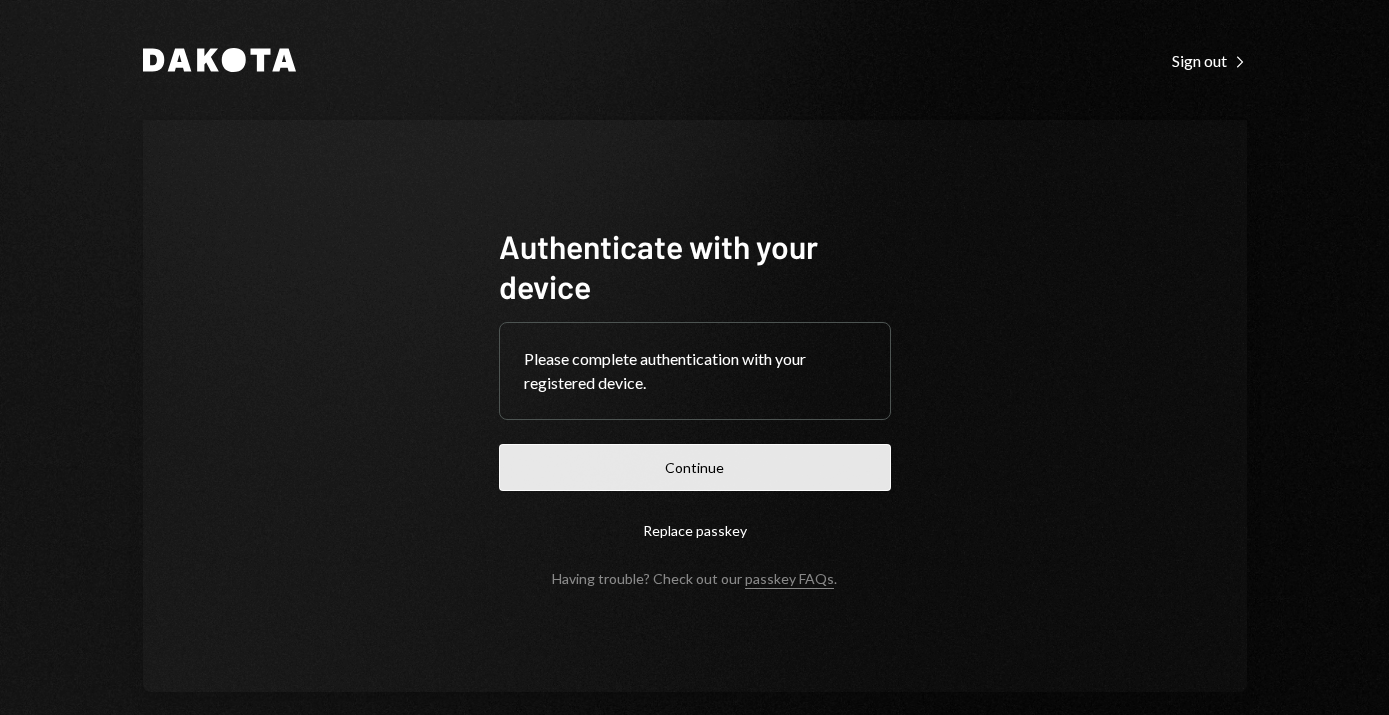 click on "Continue" at bounding box center (695, 467) 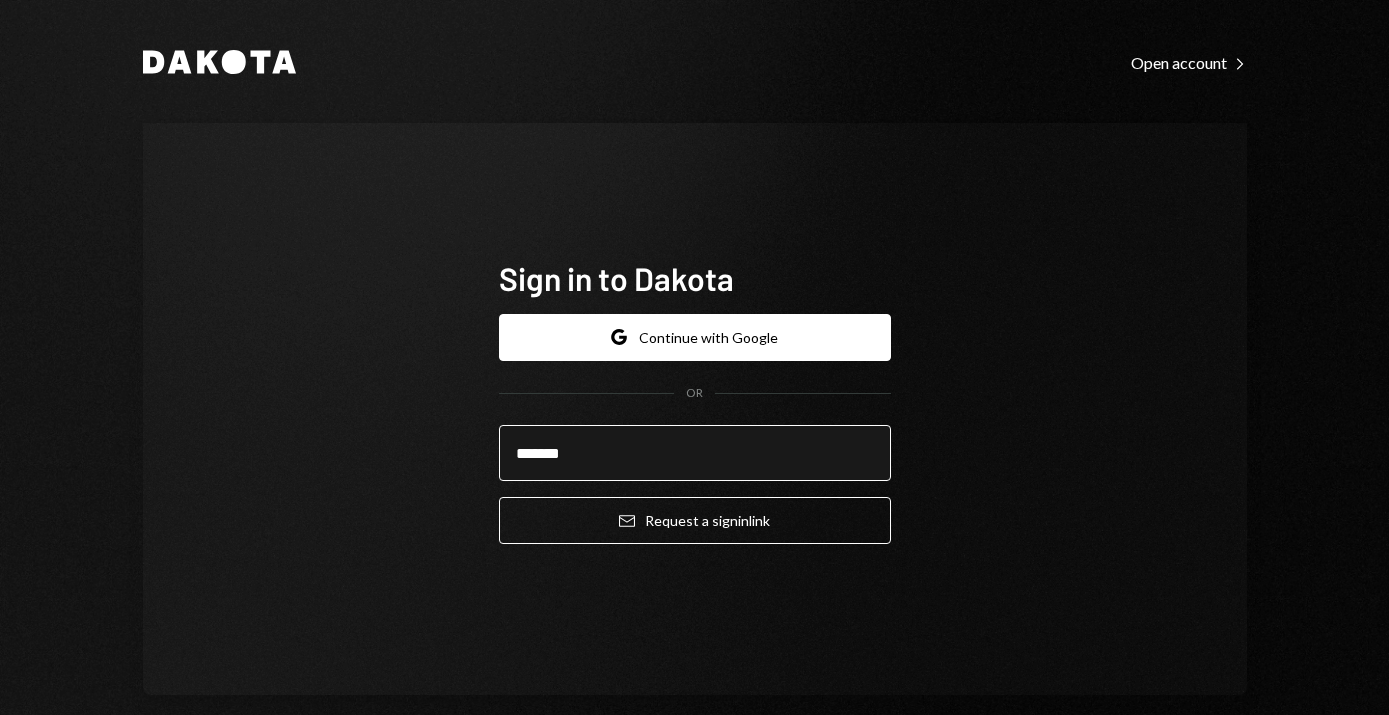 type on "**********" 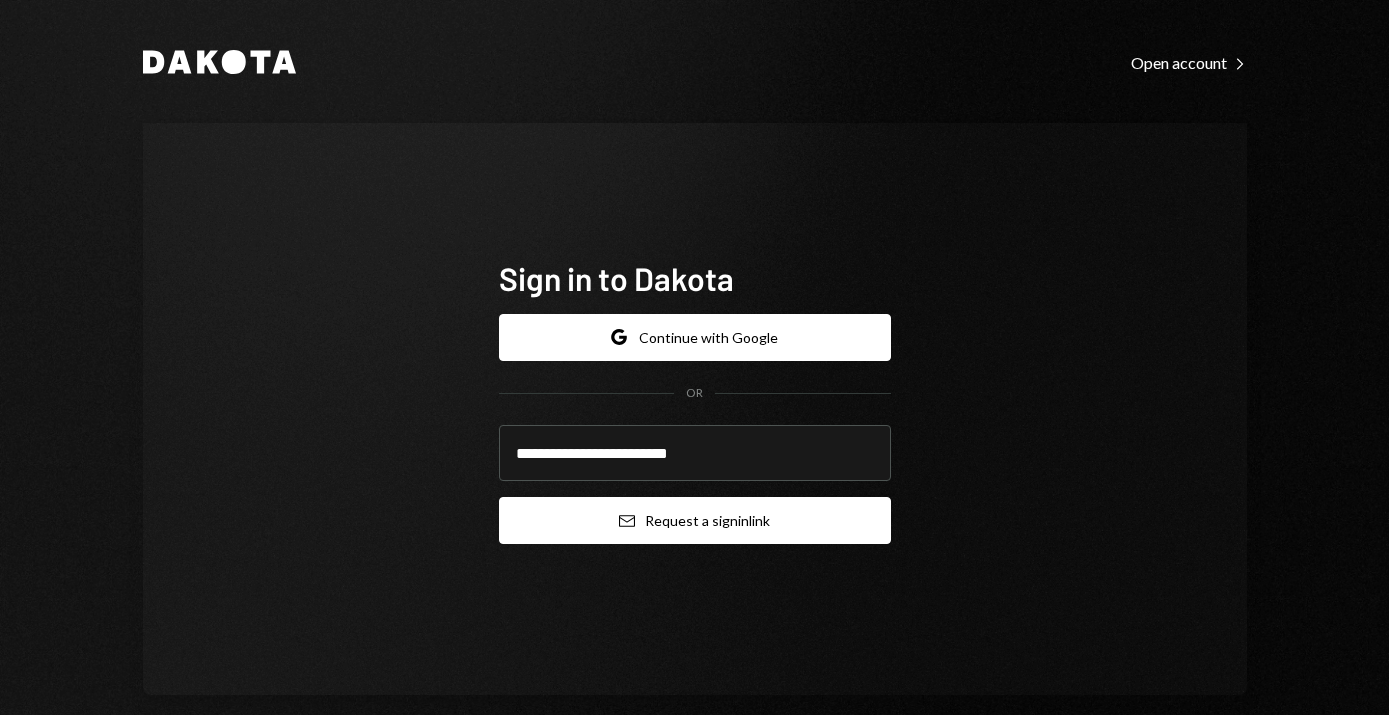 click on "Email Request a sign  in  link" at bounding box center (695, 520) 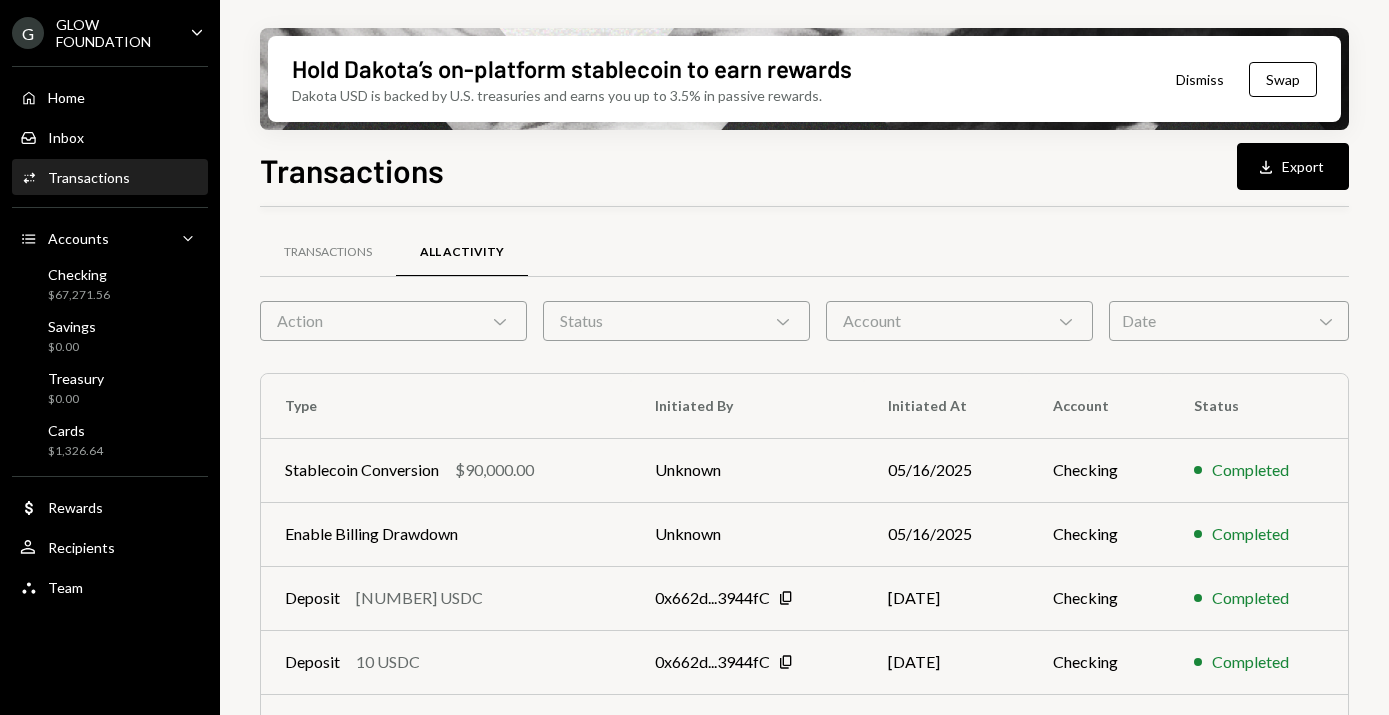scroll, scrollTop: 0, scrollLeft: 0, axis: both 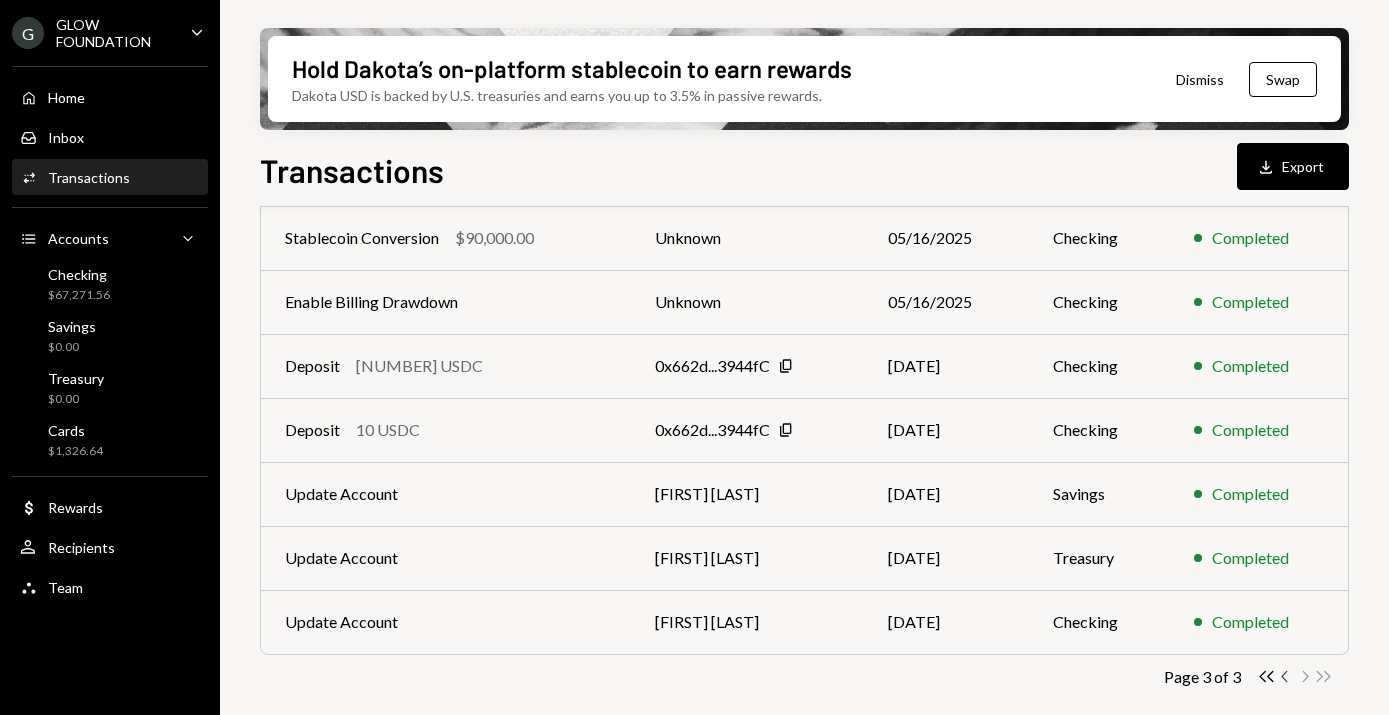 click on "Chevron Left" 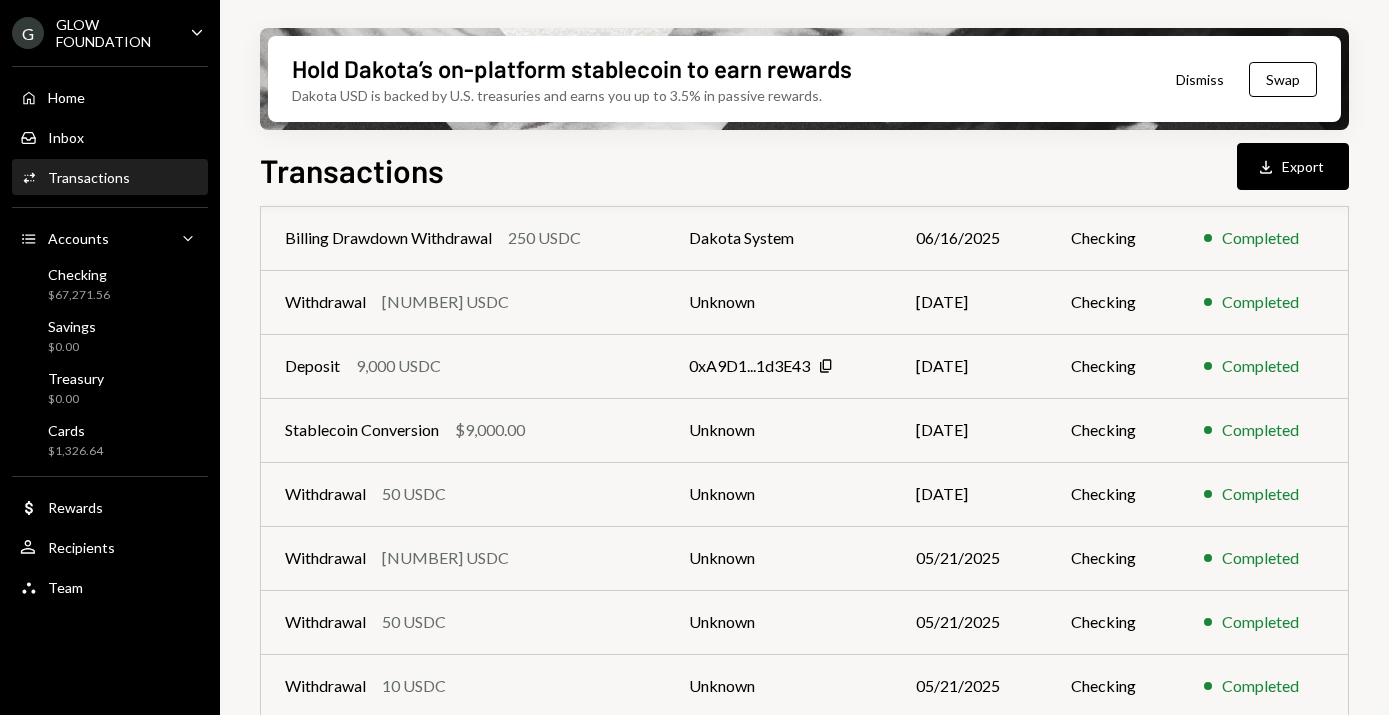 scroll, scrollTop: 424, scrollLeft: 0, axis: vertical 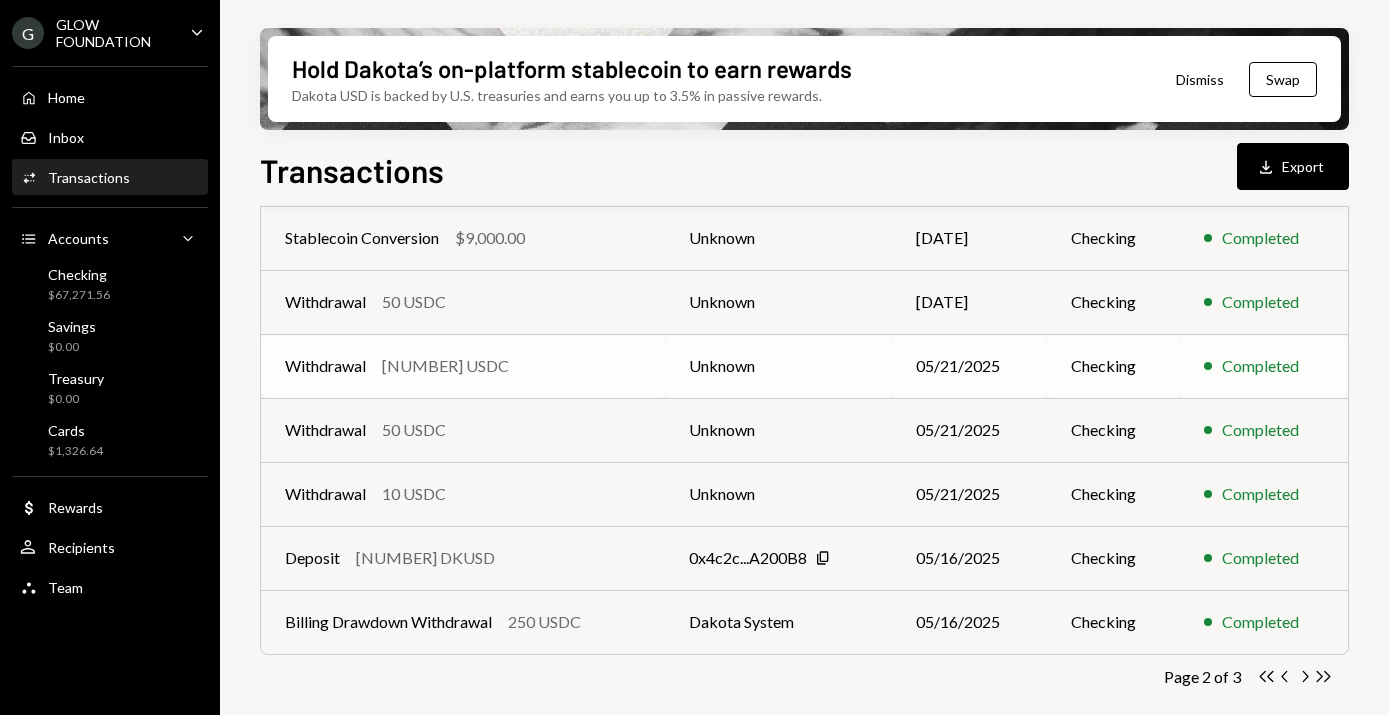 click on "Withdrawal" at bounding box center (325, 366) 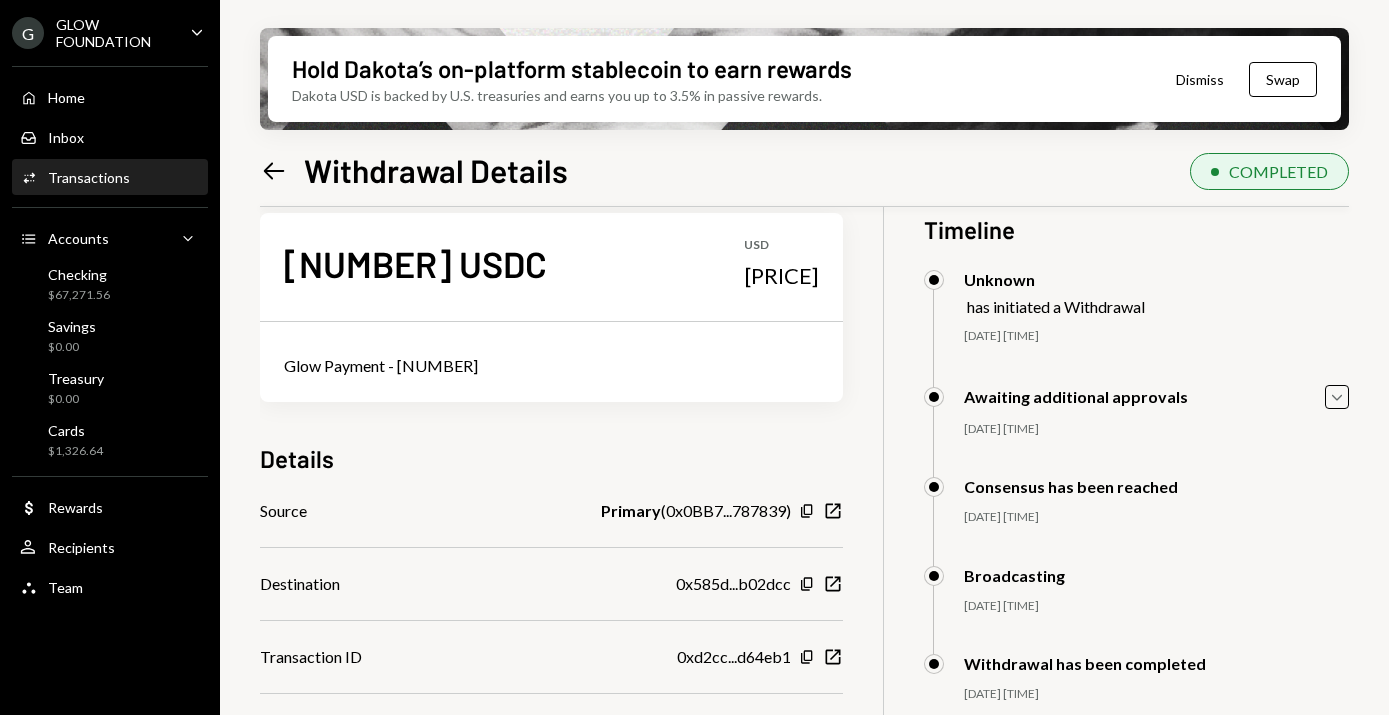 scroll, scrollTop: 0, scrollLeft: 0, axis: both 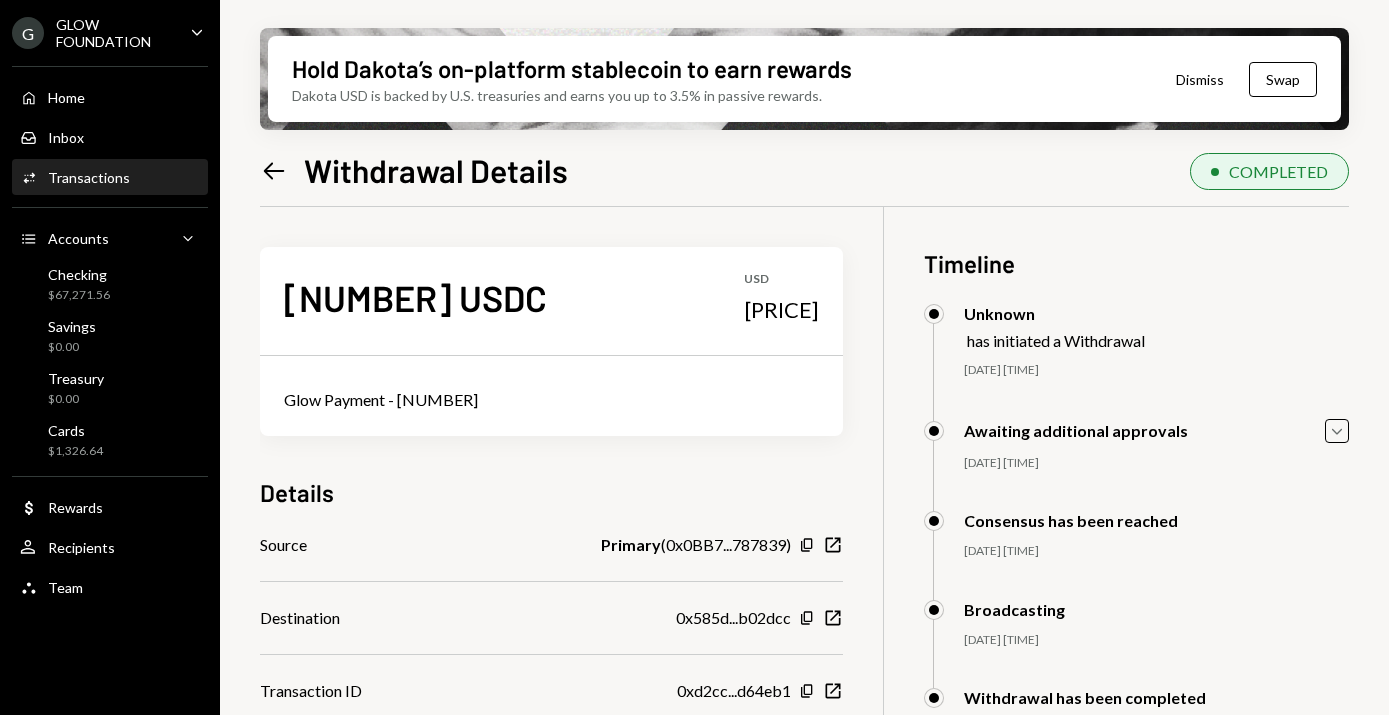 click on "Left Arrow" 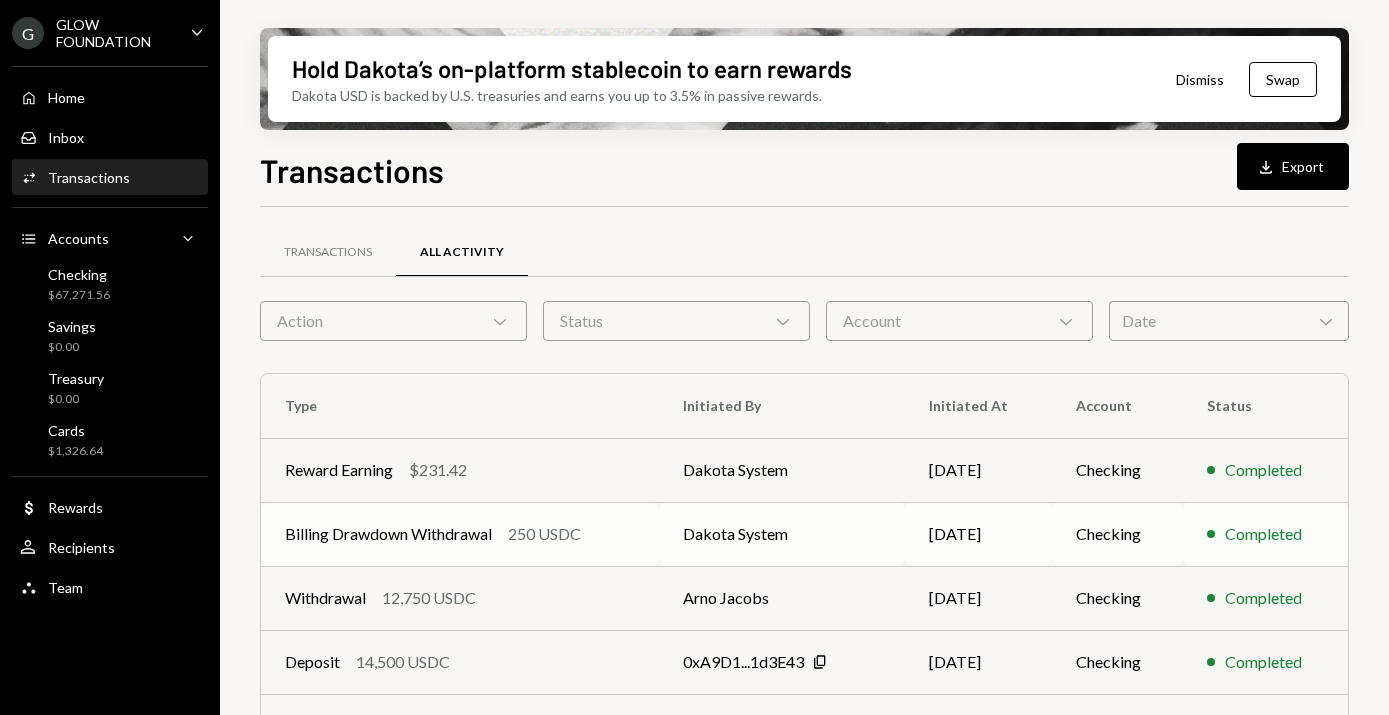 scroll, scrollTop: 424, scrollLeft: 0, axis: vertical 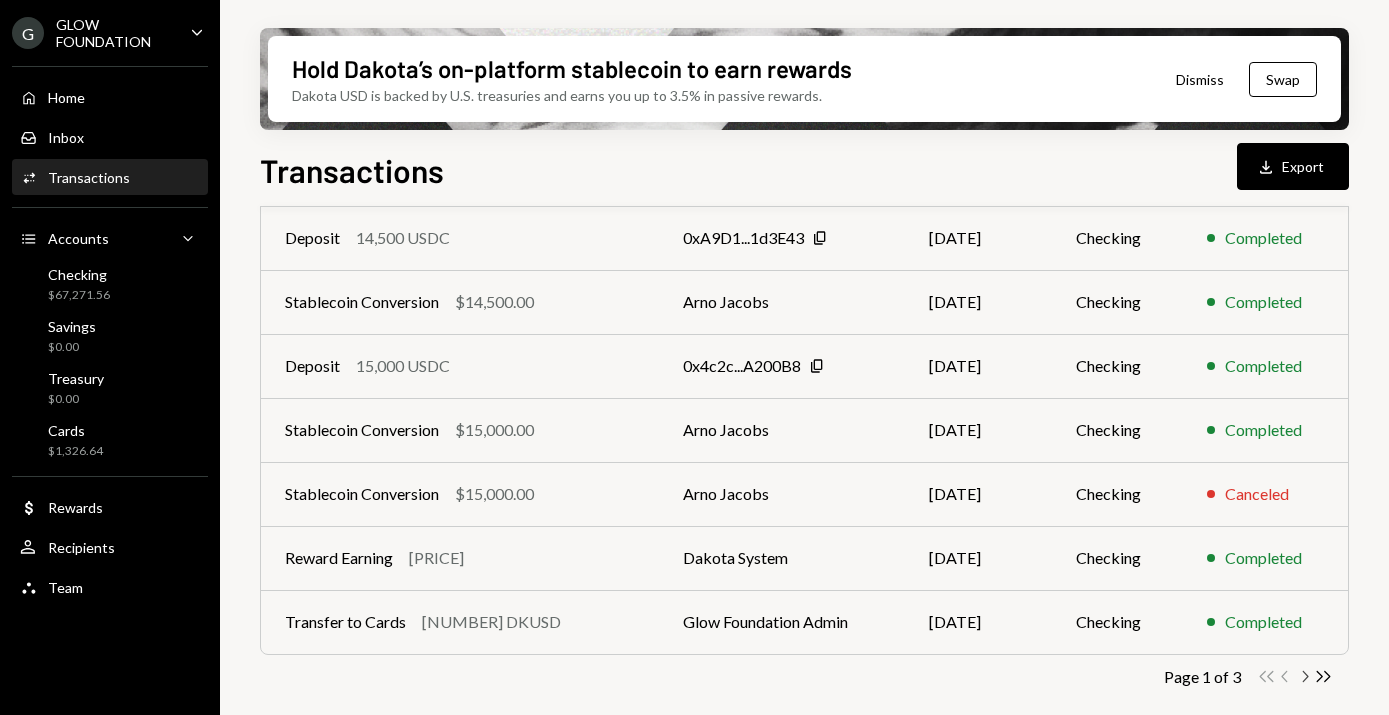 click 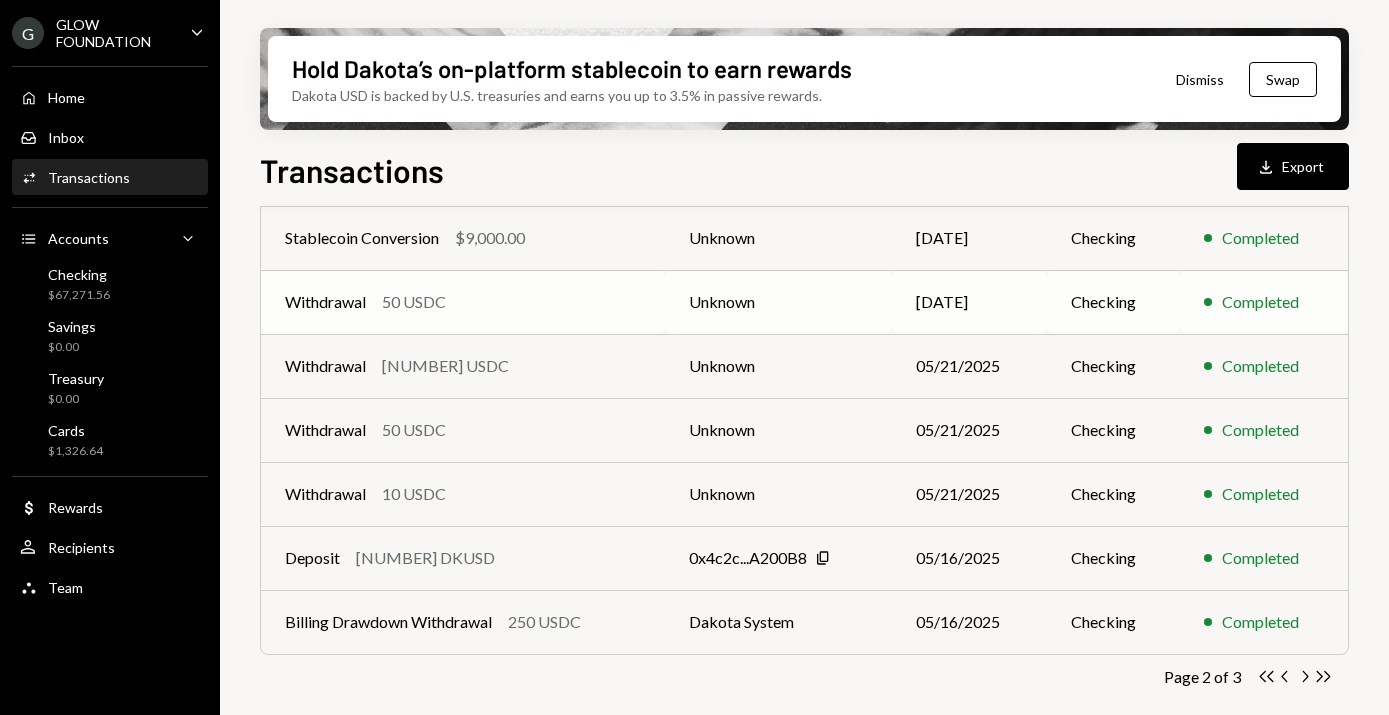 click on "Withdrawal 50  USDC" at bounding box center [463, 302] 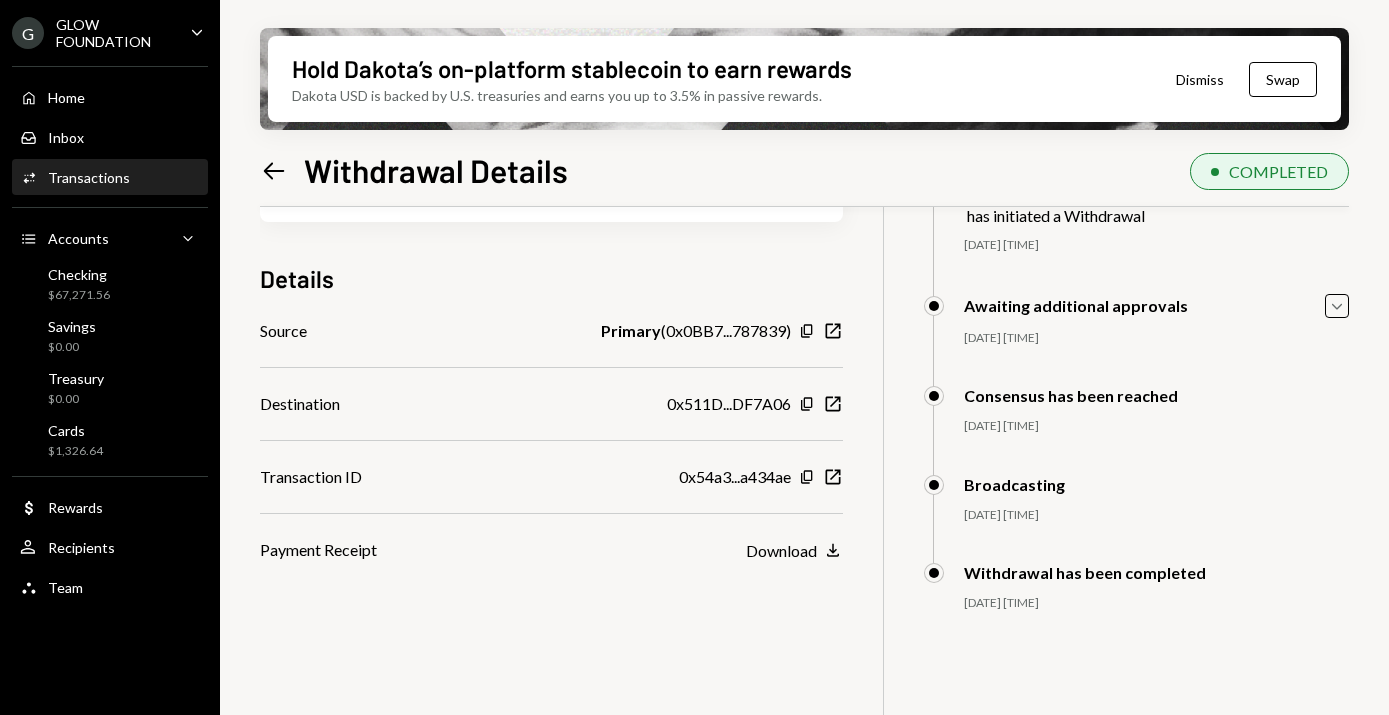 scroll, scrollTop: 123, scrollLeft: 0, axis: vertical 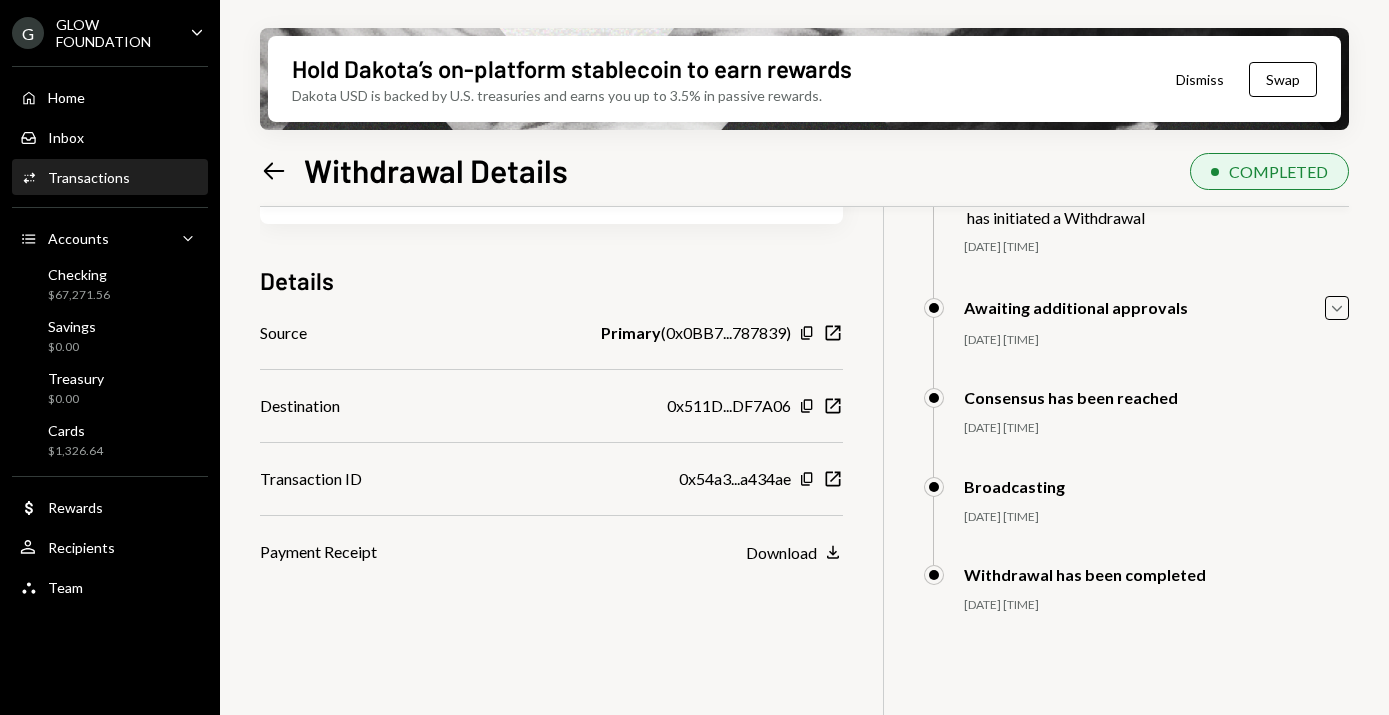 click on "Left Arrow" 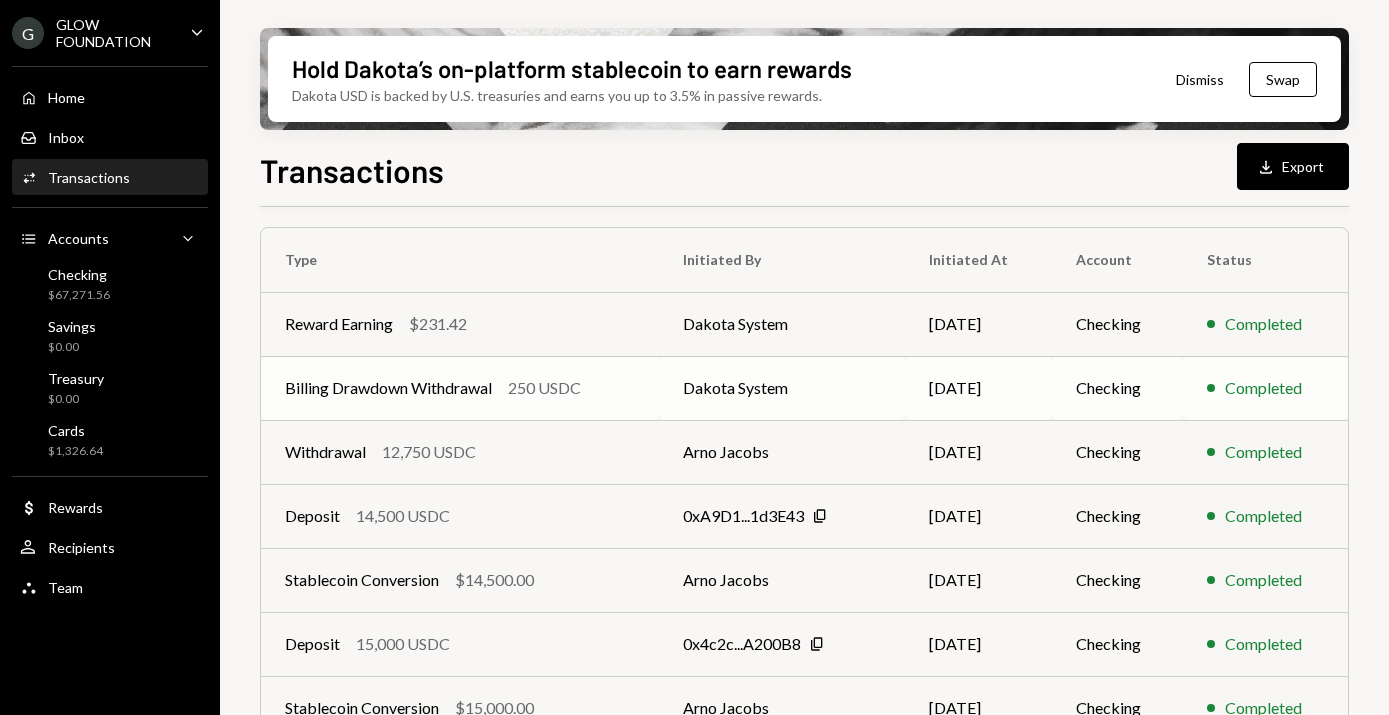scroll, scrollTop: 424, scrollLeft: 0, axis: vertical 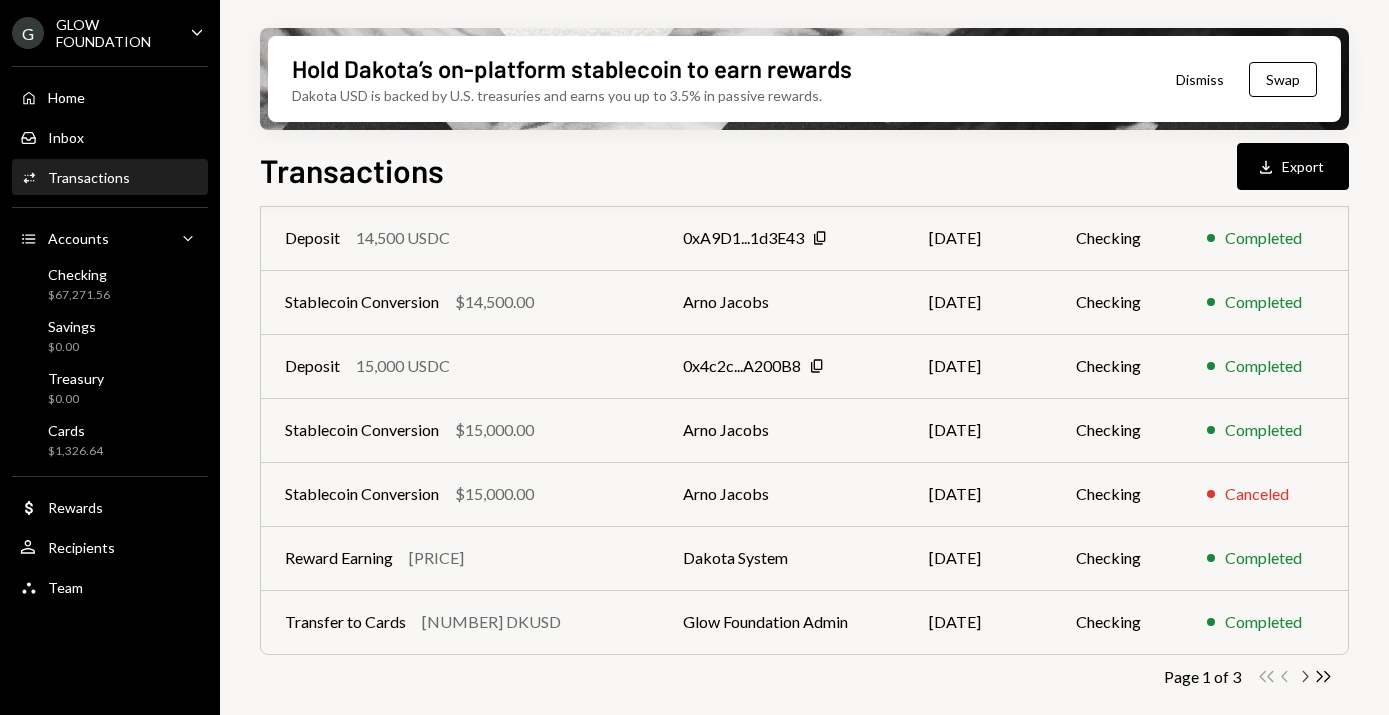 click on "Chevron Right" 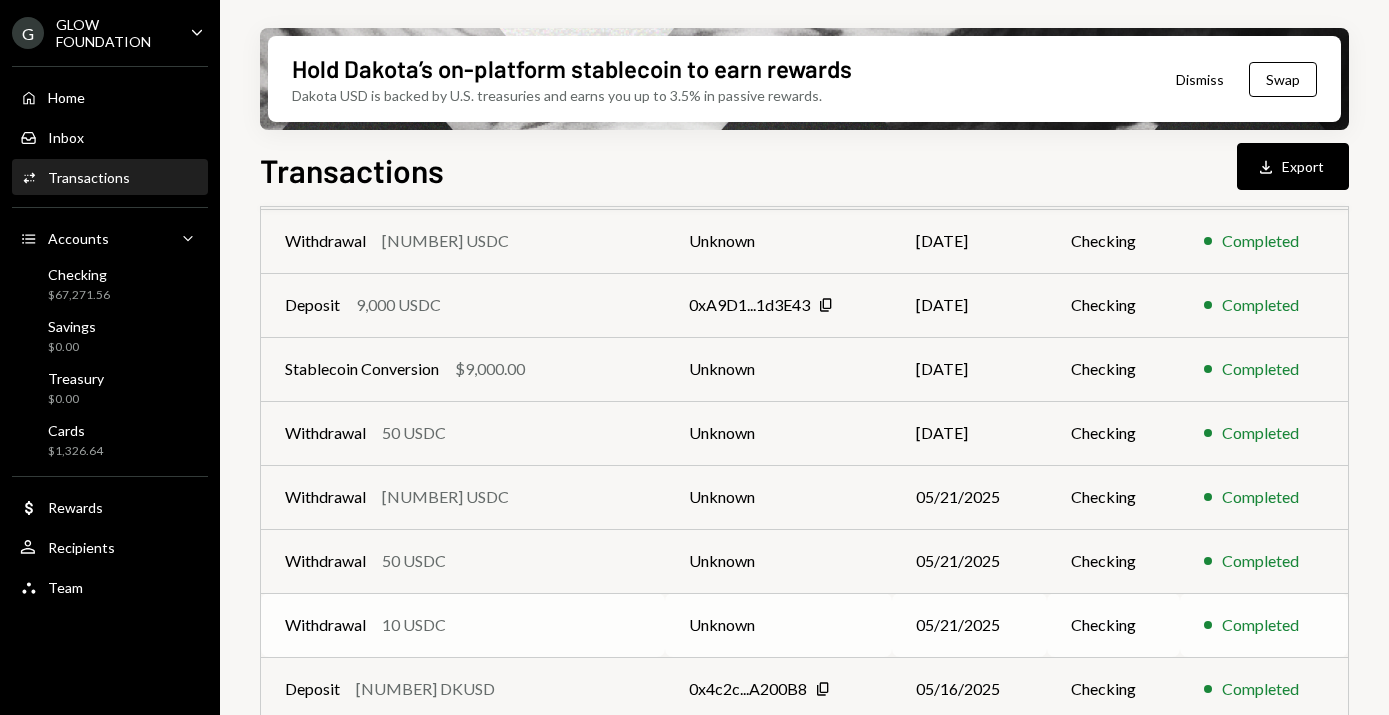 scroll, scrollTop: 297, scrollLeft: 0, axis: vertical 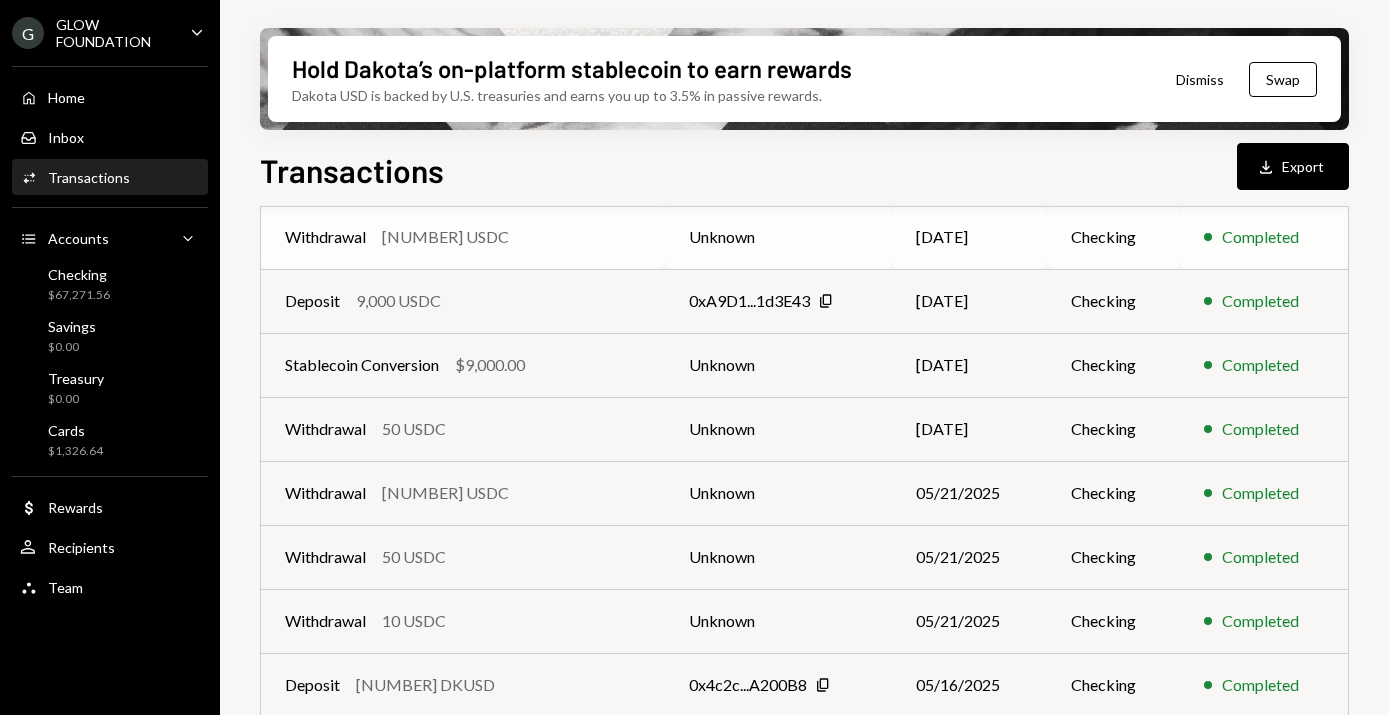 click on "Withdrawal 11,700  USDC" at bounding box center (463, 237) 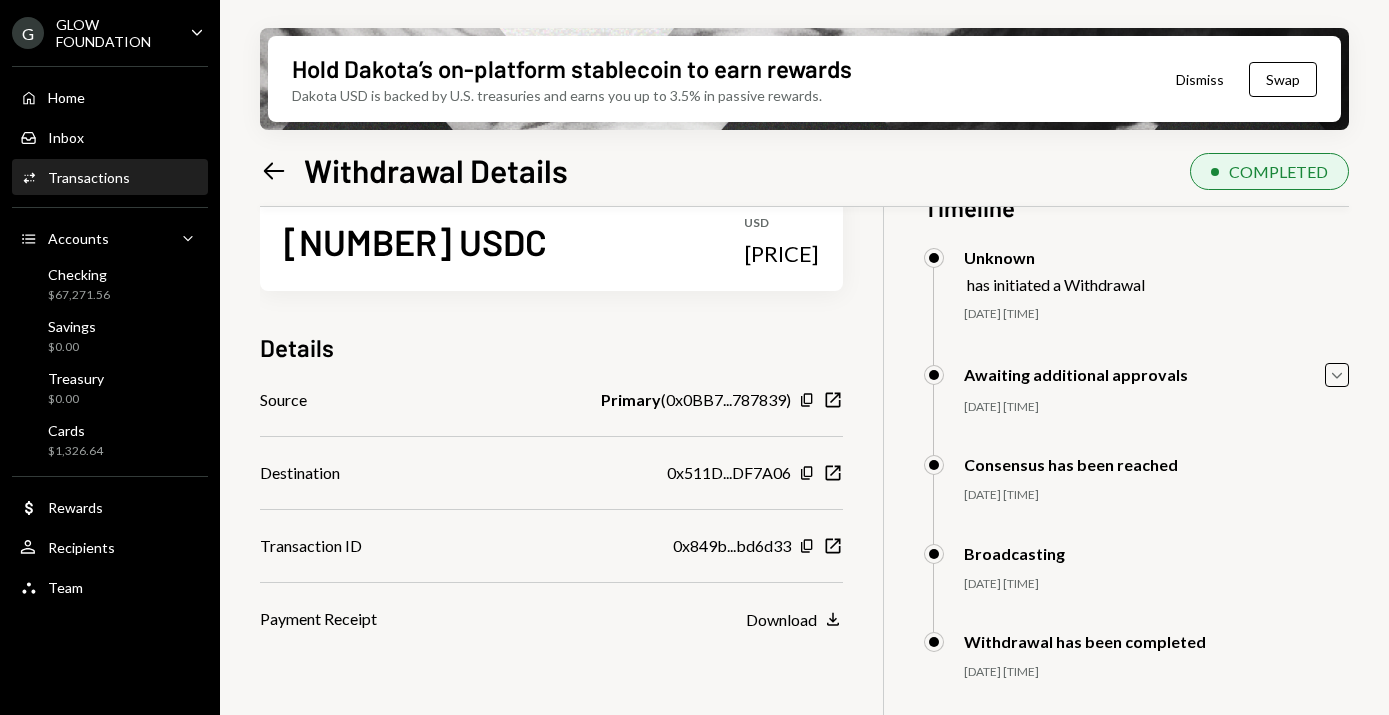 scroll, scrollTop: 52, scrollLeft: 0, axis: vertical 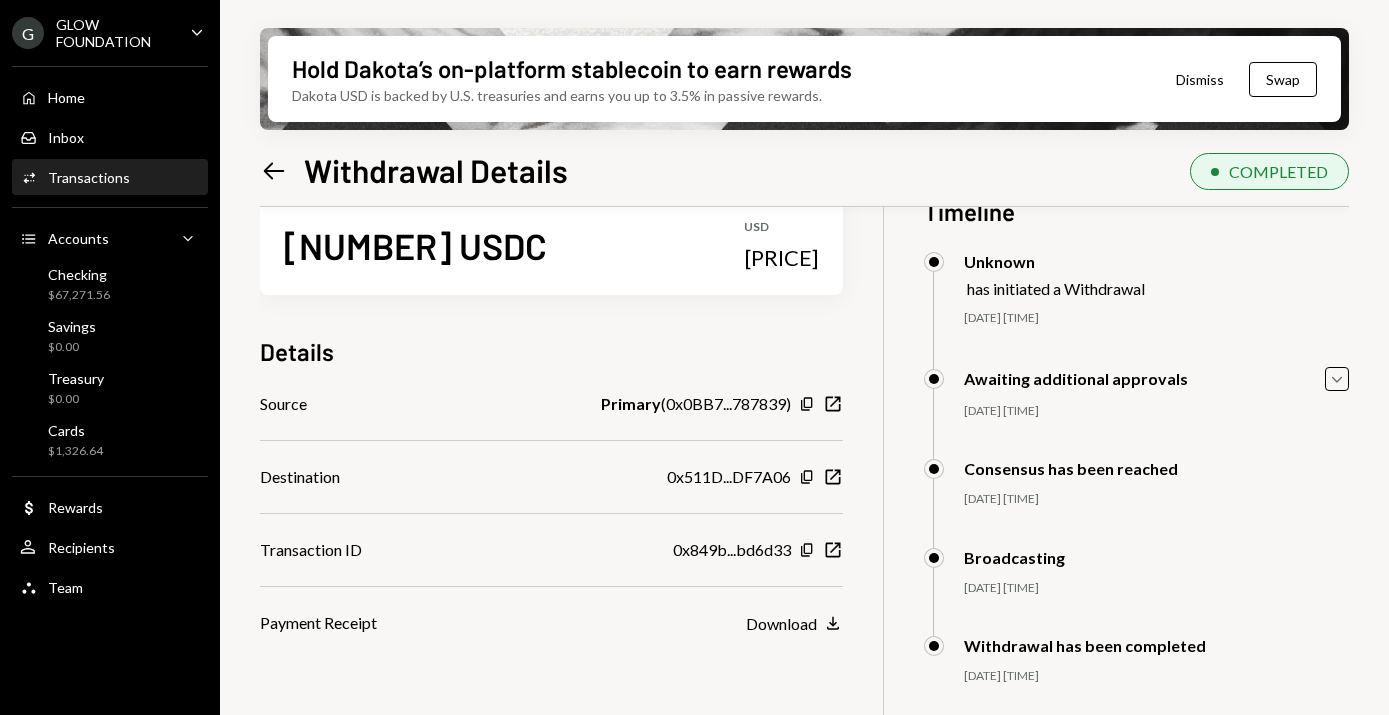 click on "Left Arrow" 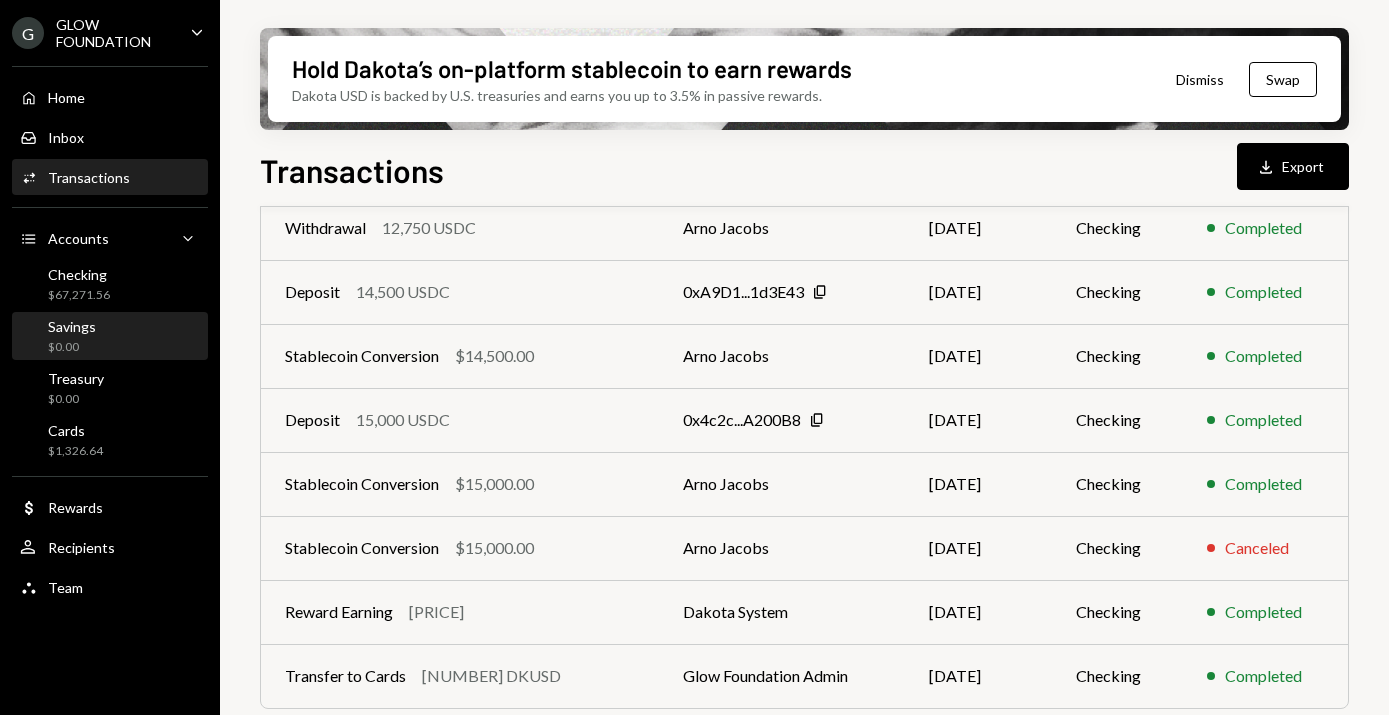 scroll, scrollTop: 424, scrollLeft: 0, axis: vertical 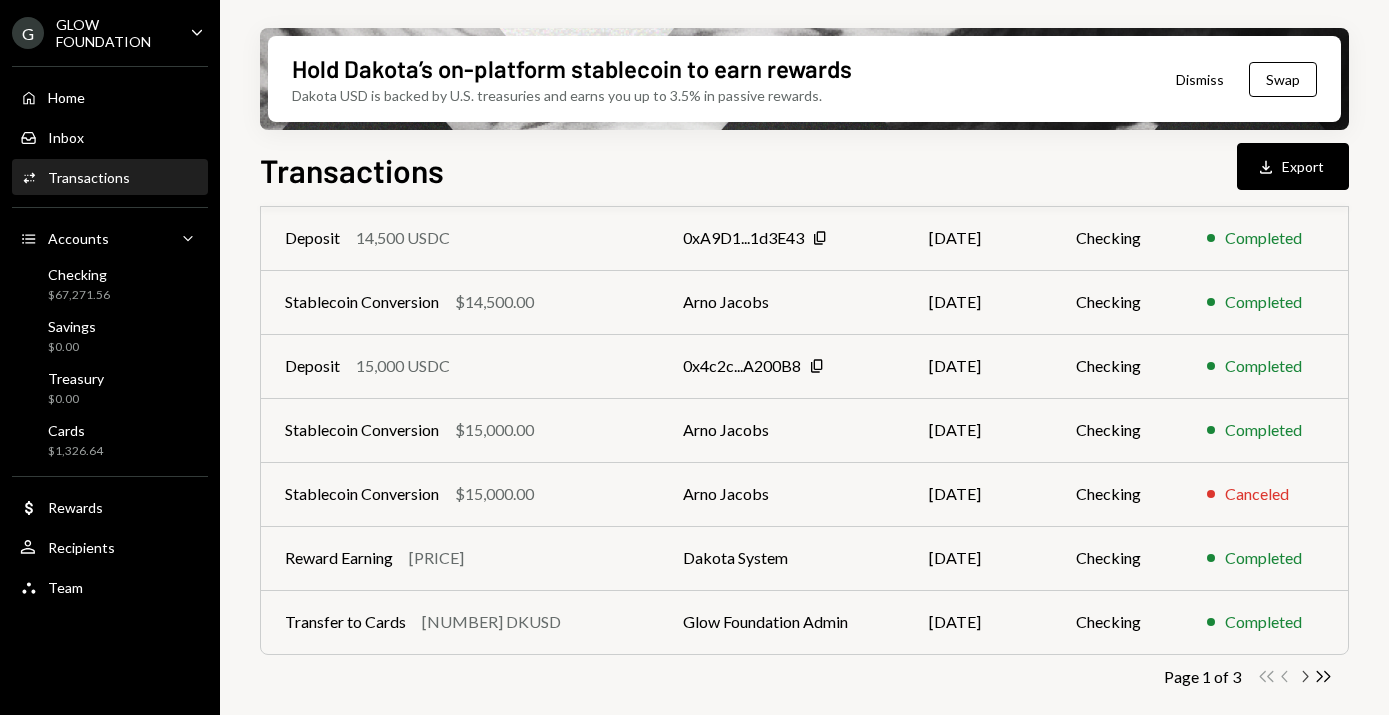 click on "Chevron Right" 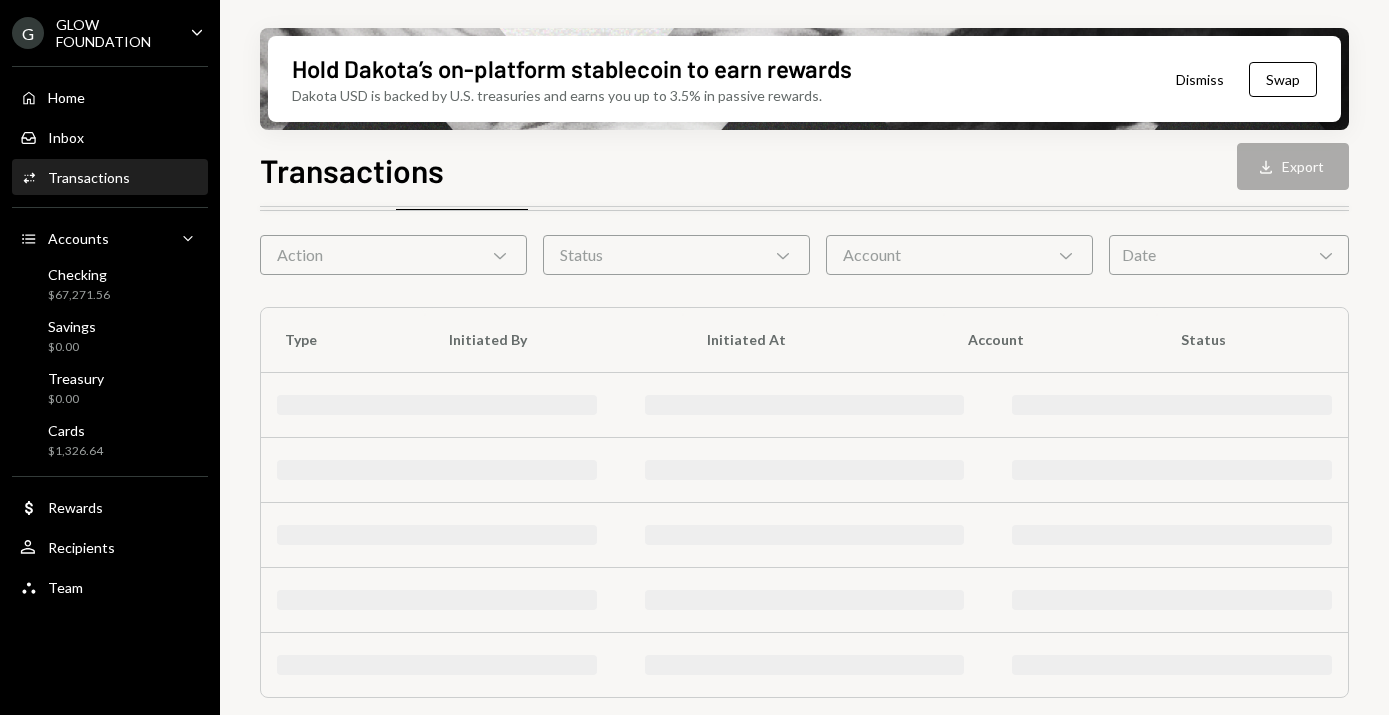scroll, scrollTop: 424, scrollLeft: 0, axis: vertical 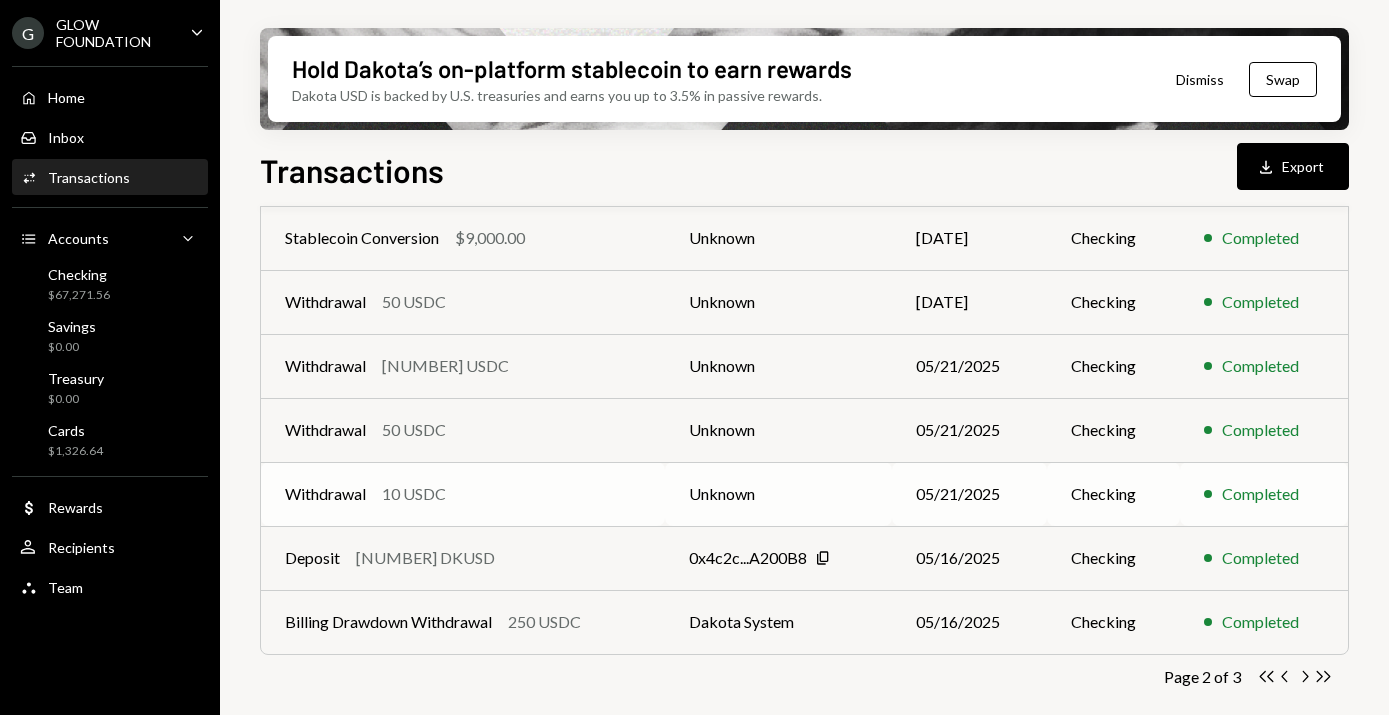 click on "10  USDC" at bounding box center [414, 494] 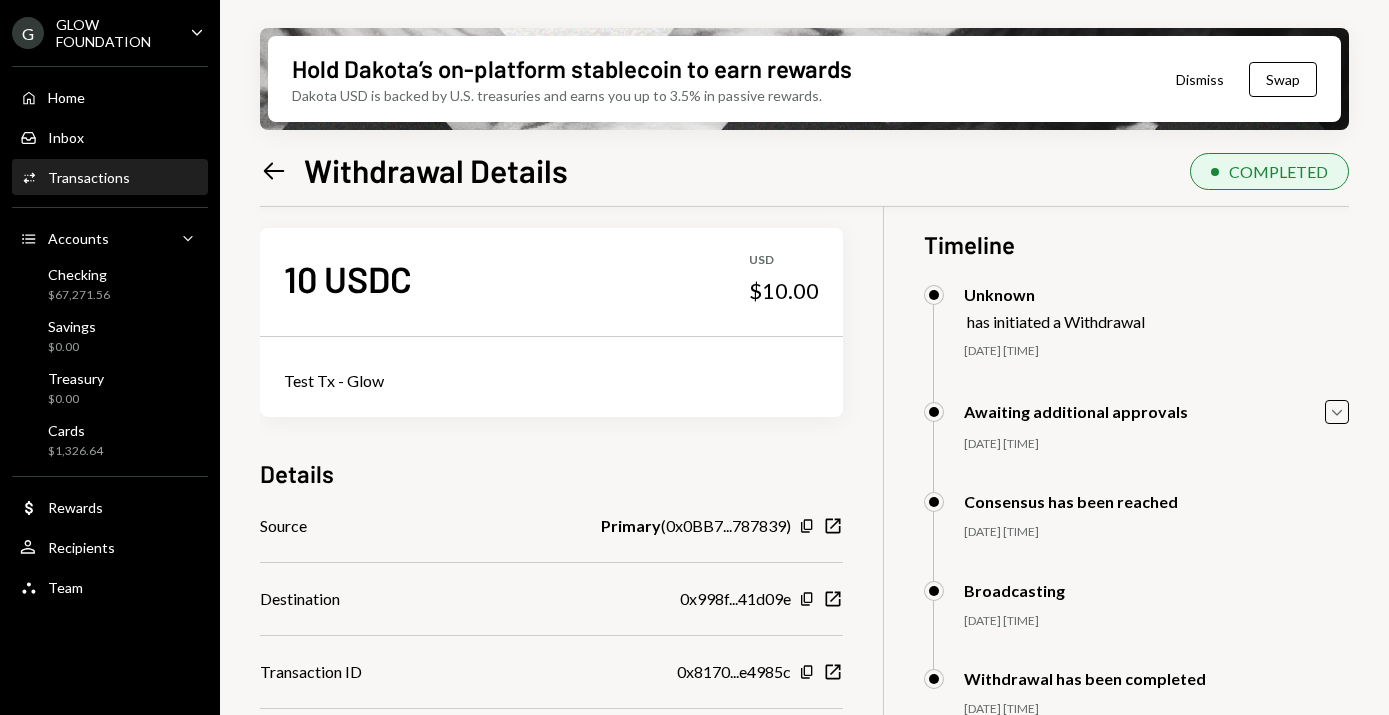 scroll, scrollTop: 0, scrollLeft: 0, axis: both 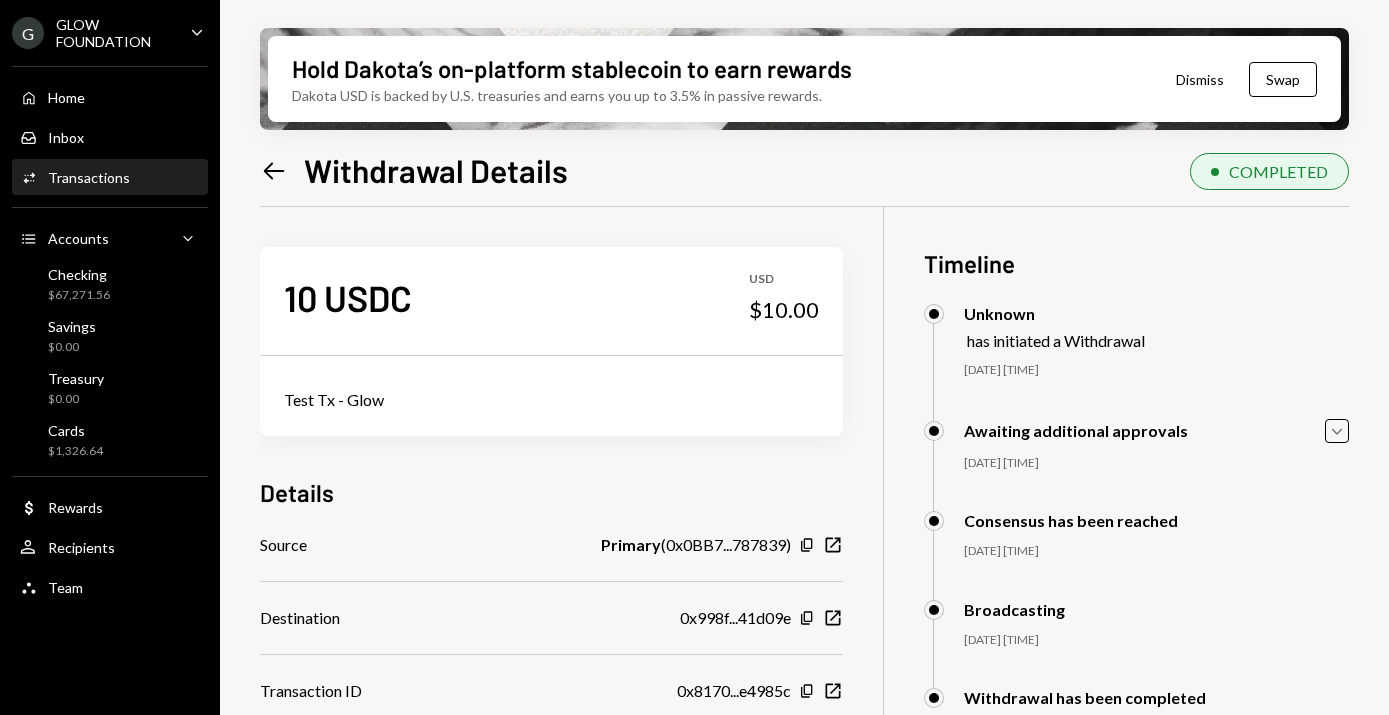 click on "Left Arrow" 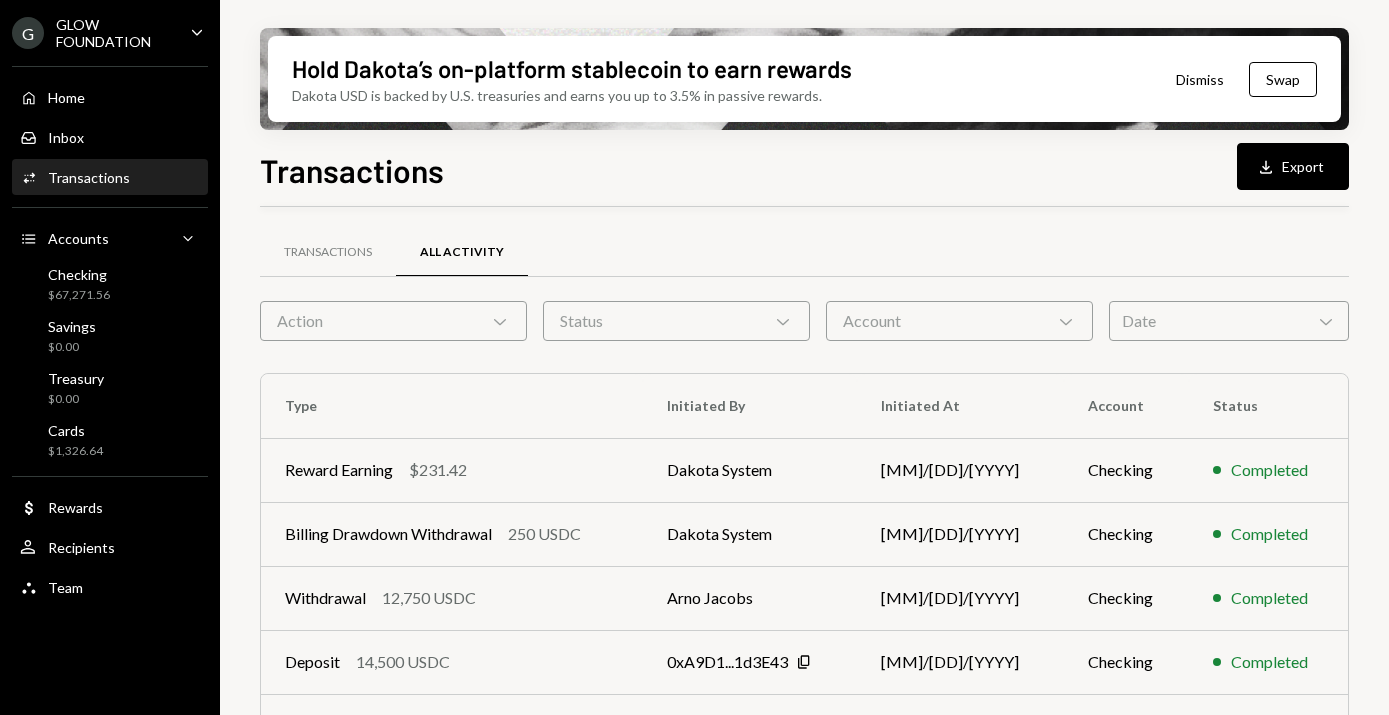 scroll, scrollTop: 0, scrollLeft: 0, axis: both 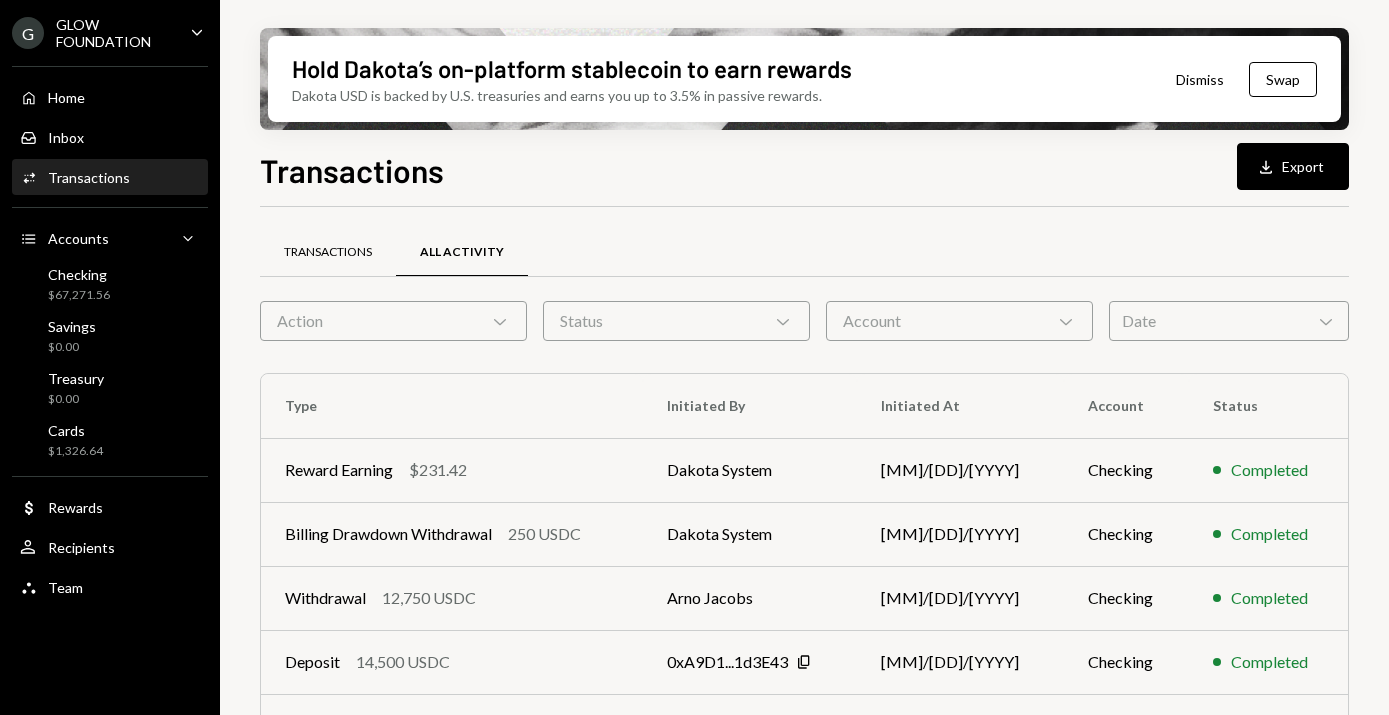 click on "Transactions" at bounding box center [328, 252] 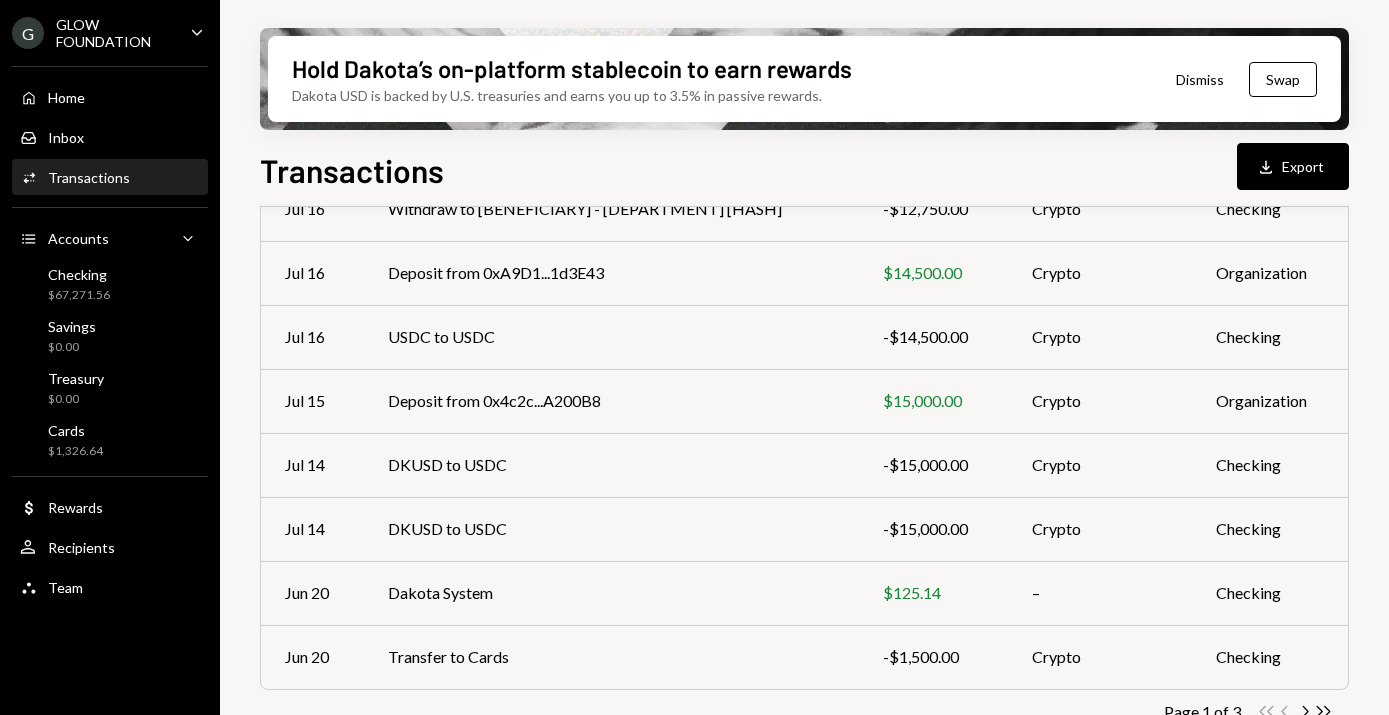 scroll, scrollTop: 424, scrollLeft: 0, axis: vertical 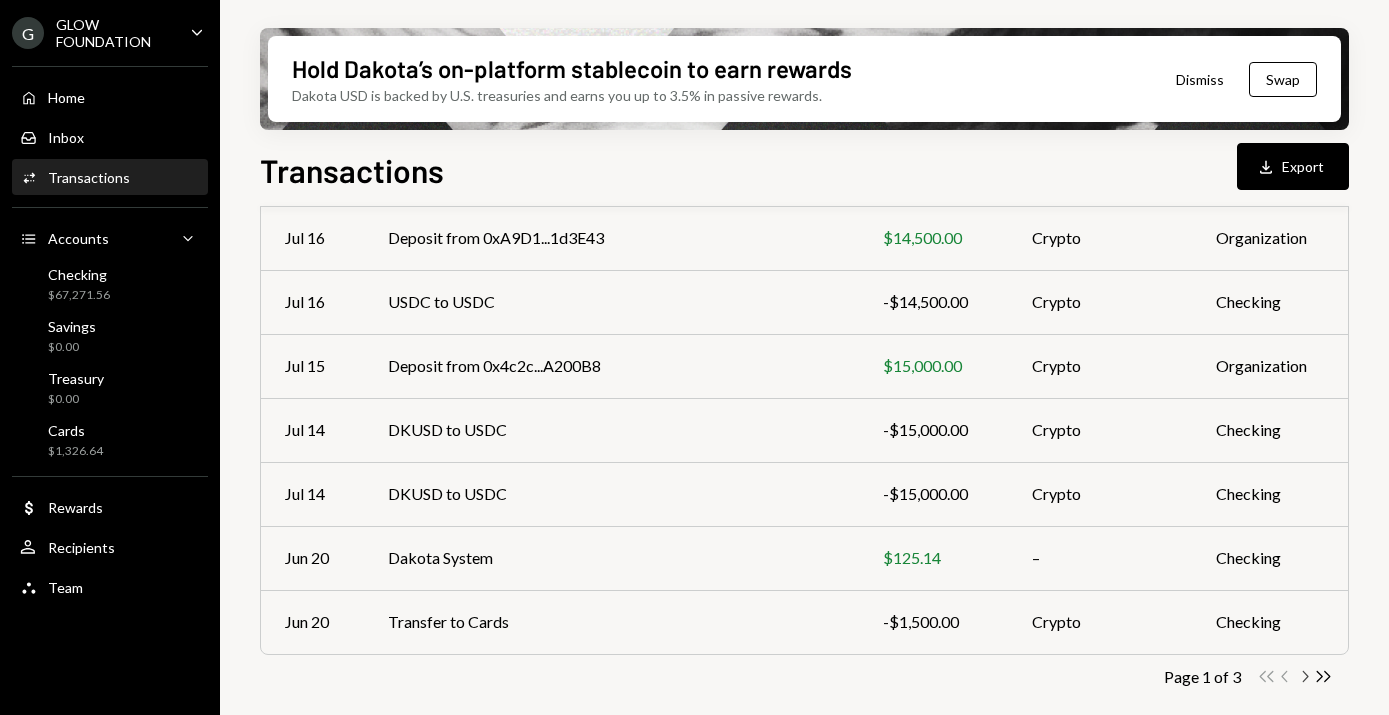 click on "Chevron Right" 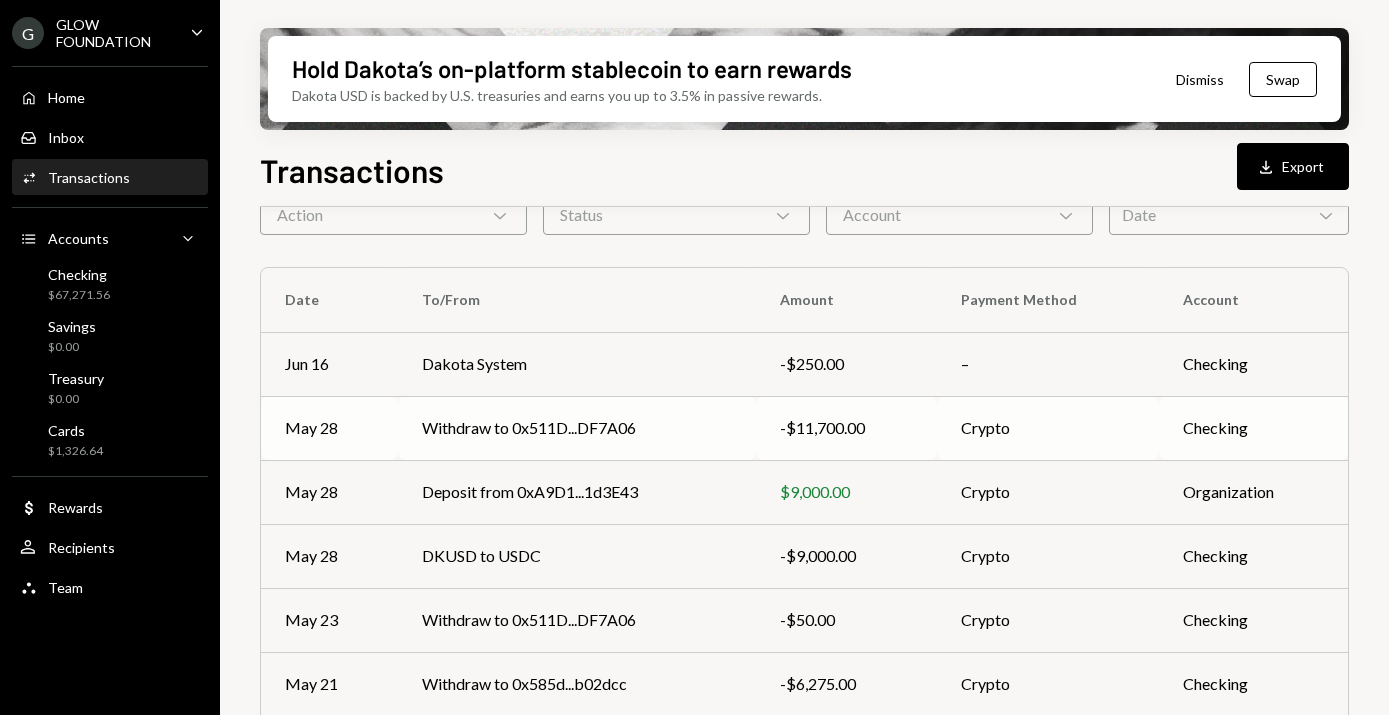 scroll, scrollTop: 96, scrollLeft: 0, axis: vertical 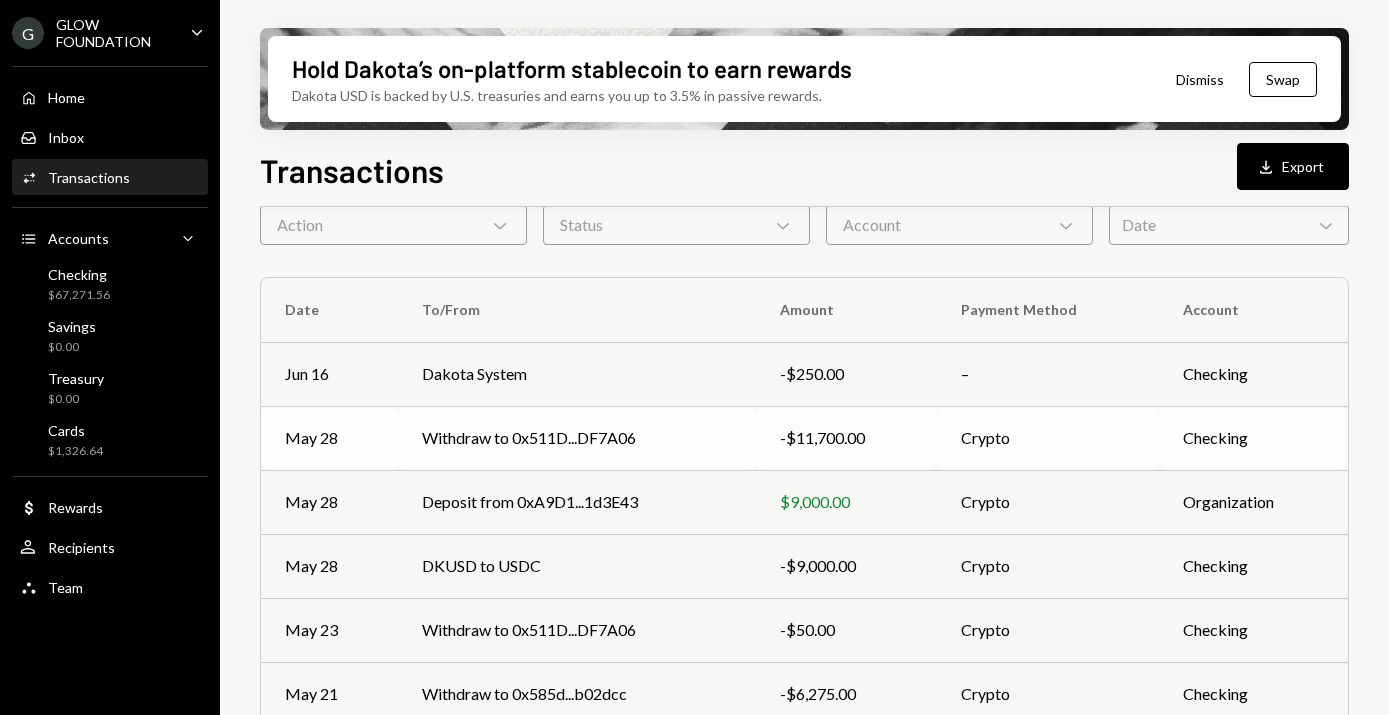 click on "Withdraw to 0x511D...DF7A06" at bounding box center (577, 438) 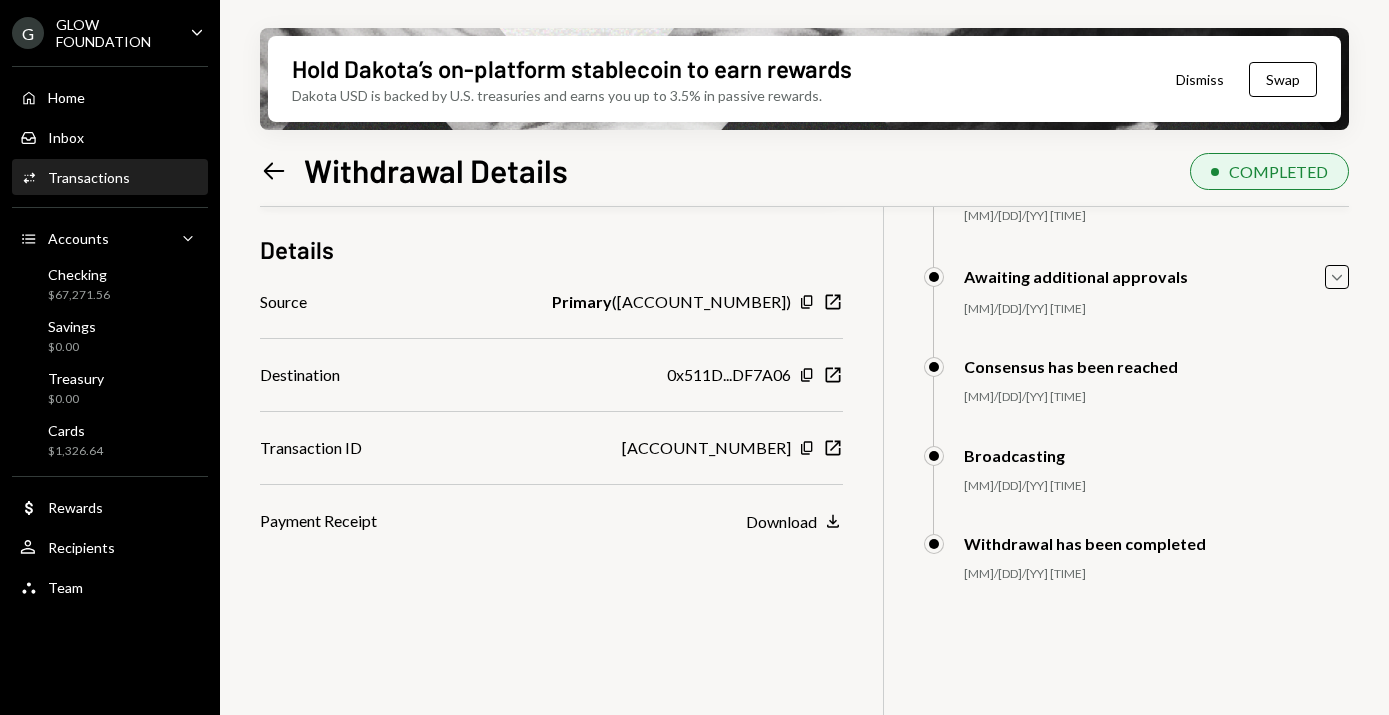 scroll, scrollTop: 155, scrollLeft: 0, axis: vertical 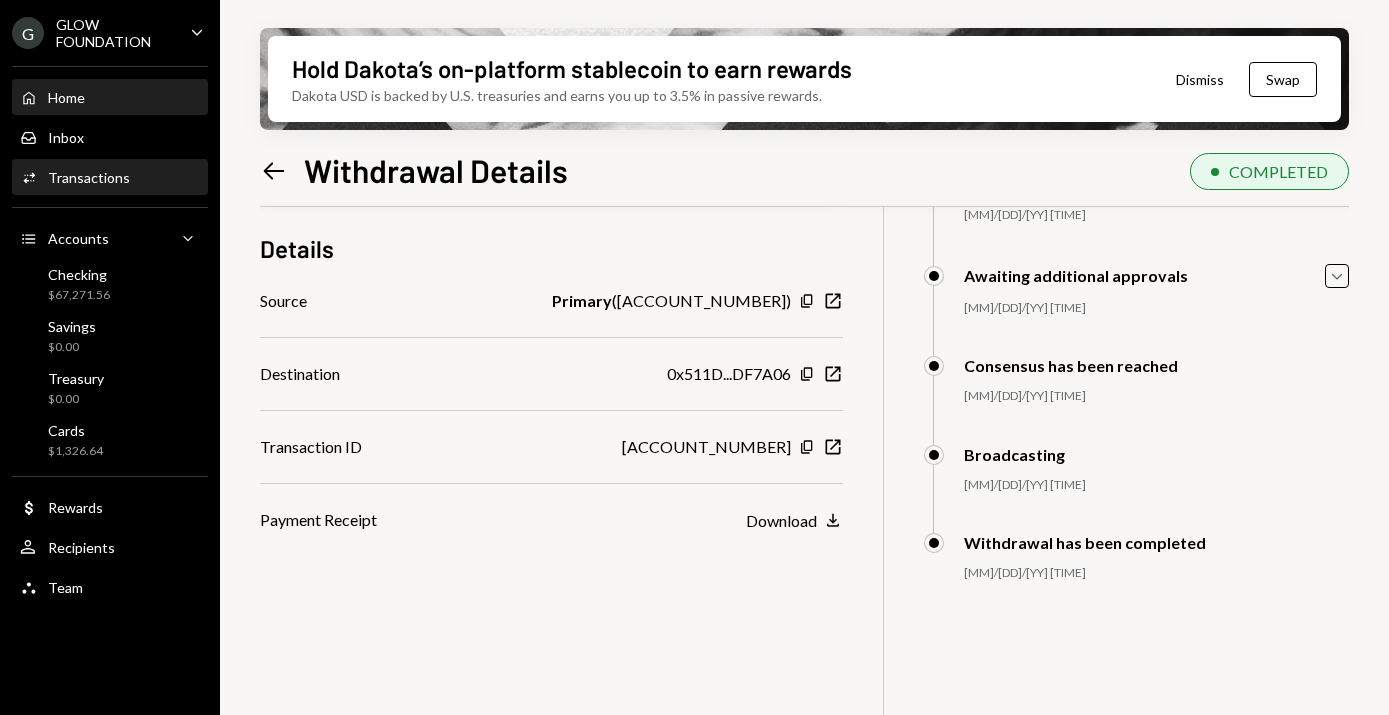 click on "Home" at bounding box center (66, 97) 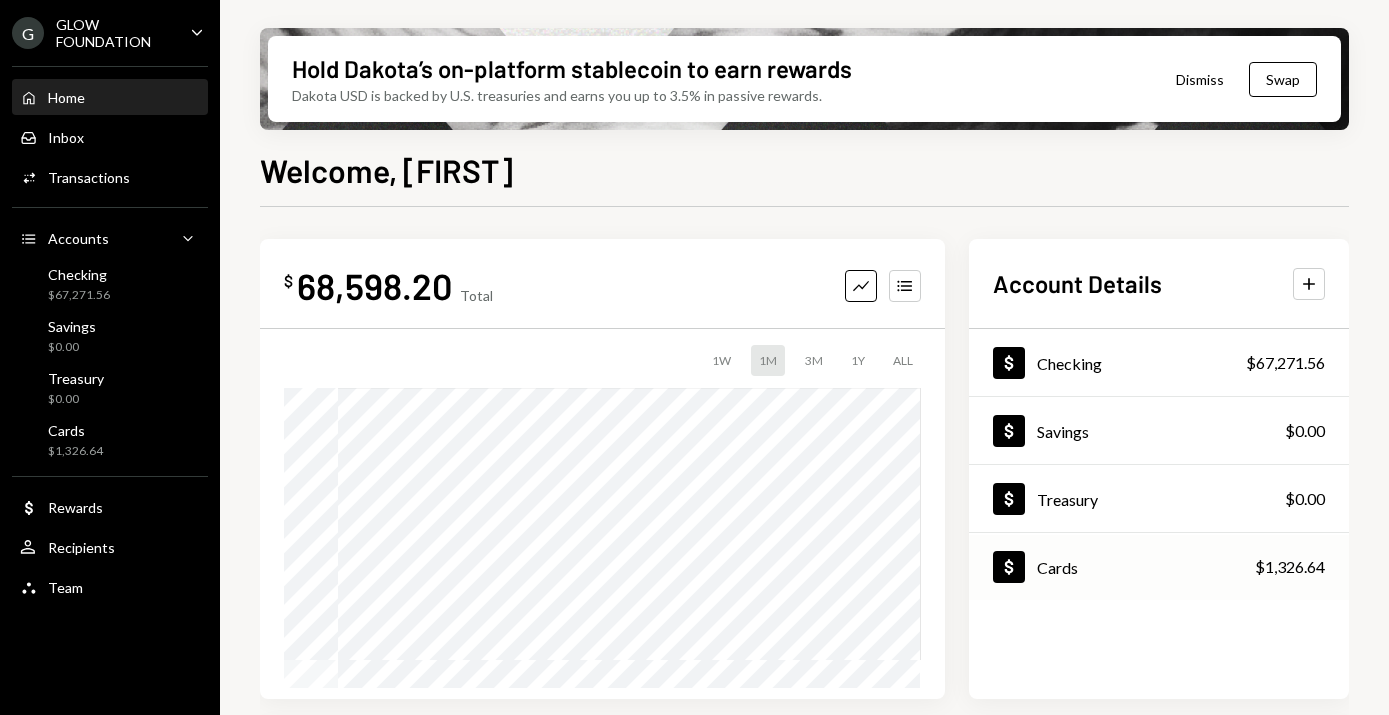 click on "Dollar Cards $1,326.64" at bounding box center [1159, 567] 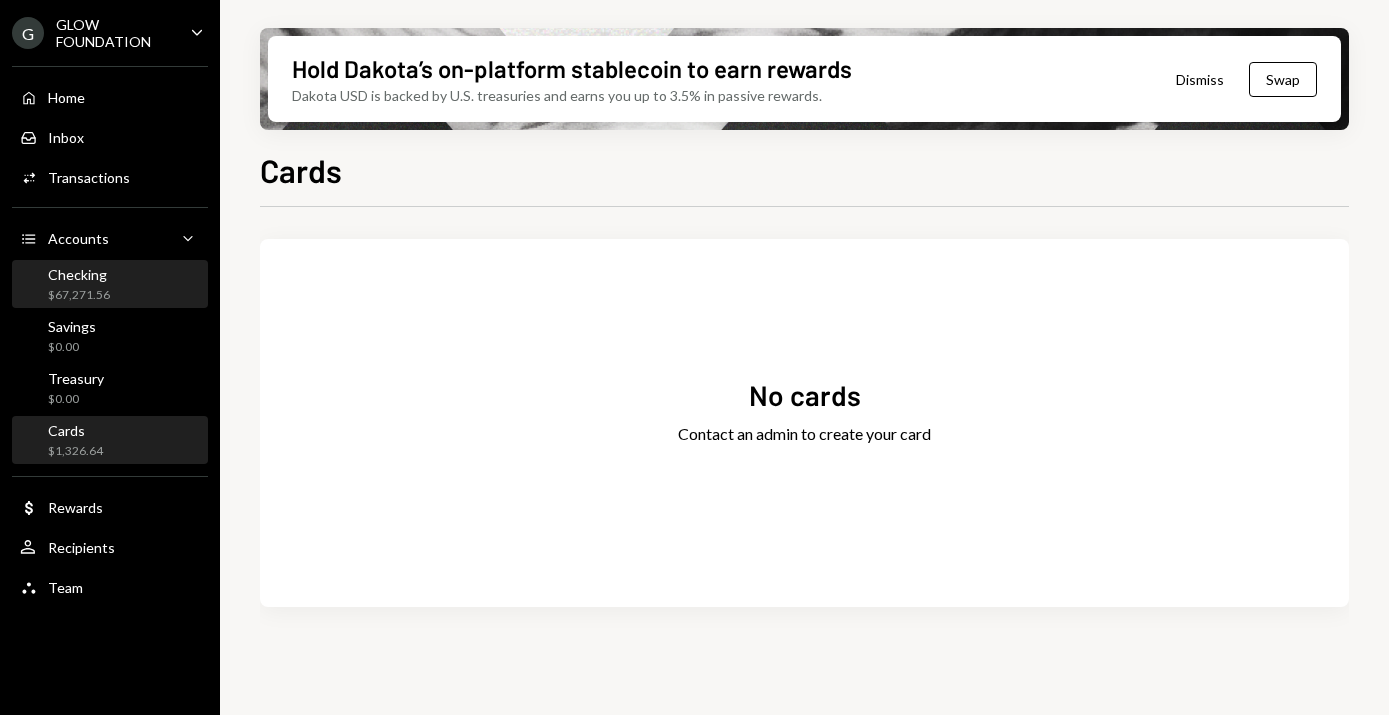 click on "Checking" at bounding box center [79, 274] 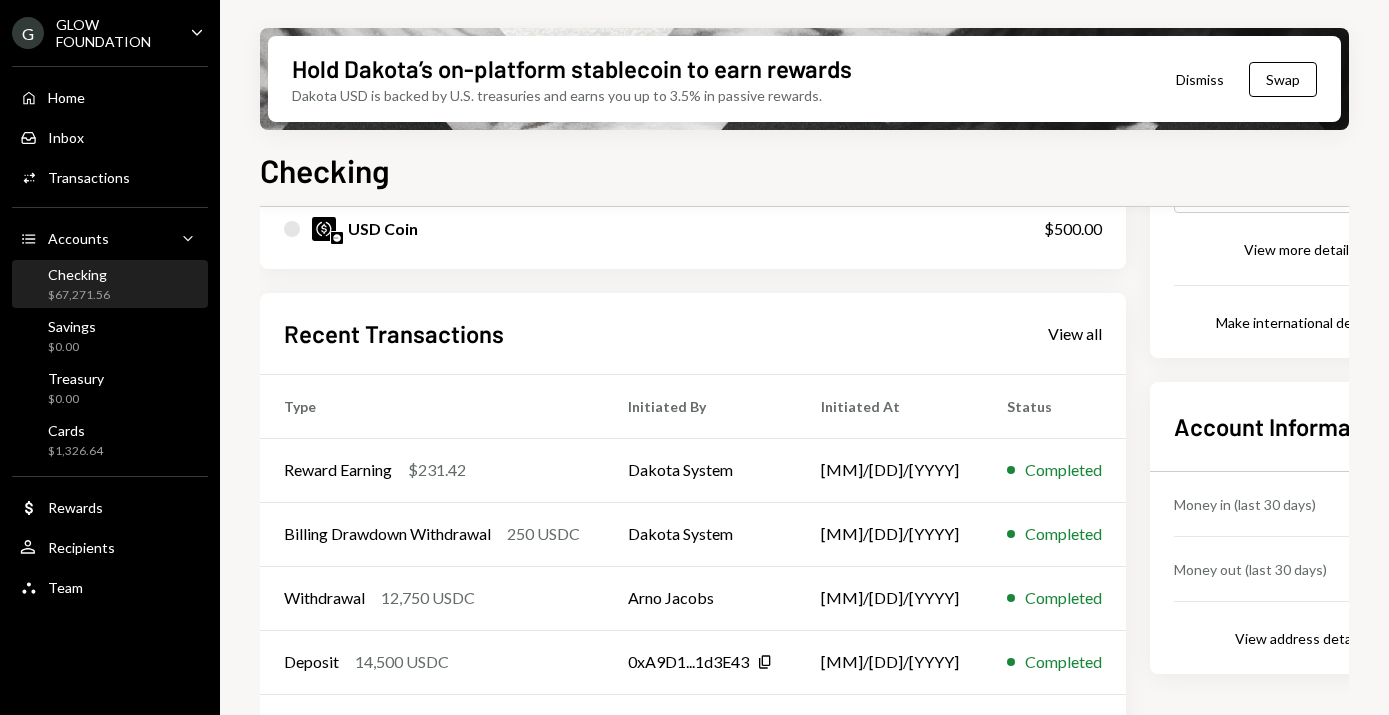 scroll, scrollTop: 456, scrollLeft: 0, axis: vertical 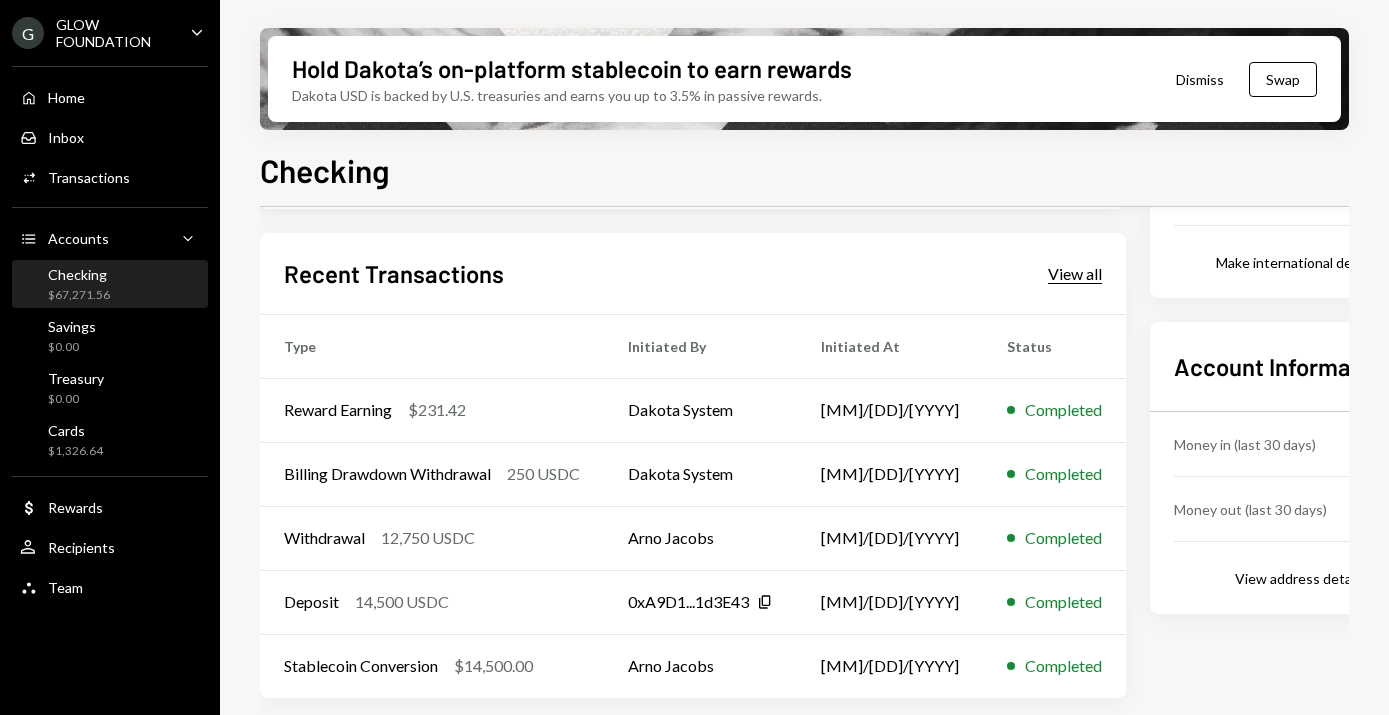 click on "View all" at bounding box center (1075, 274) 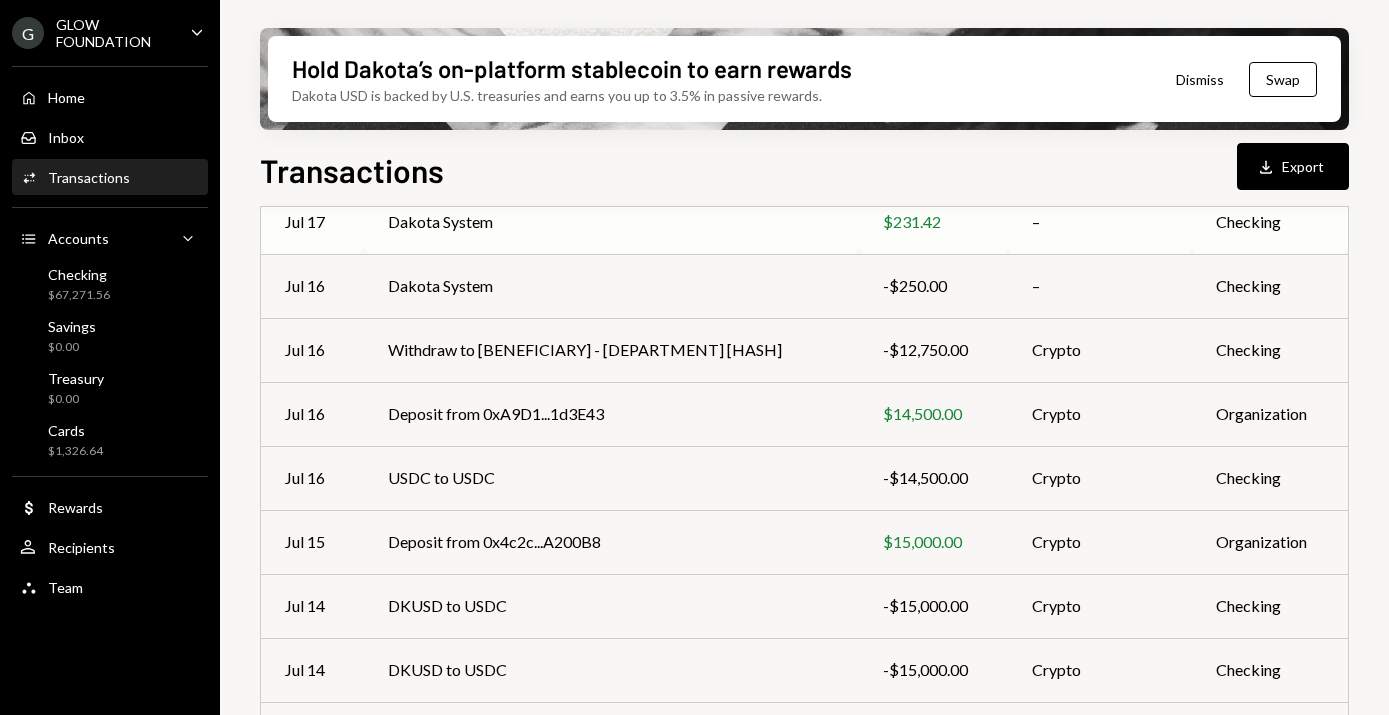 scroll, scrollTop: 424, scrollLeft: 0, axis: vertical 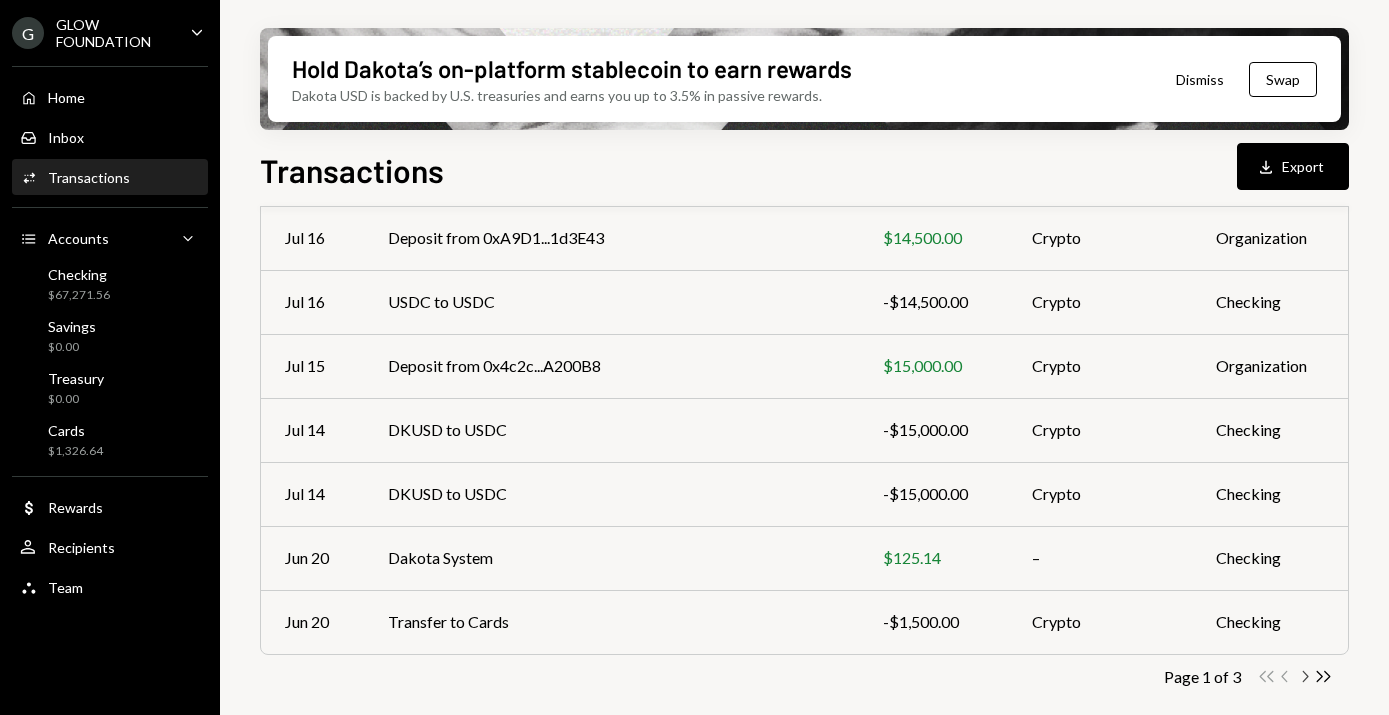 click on "Chevron Right" 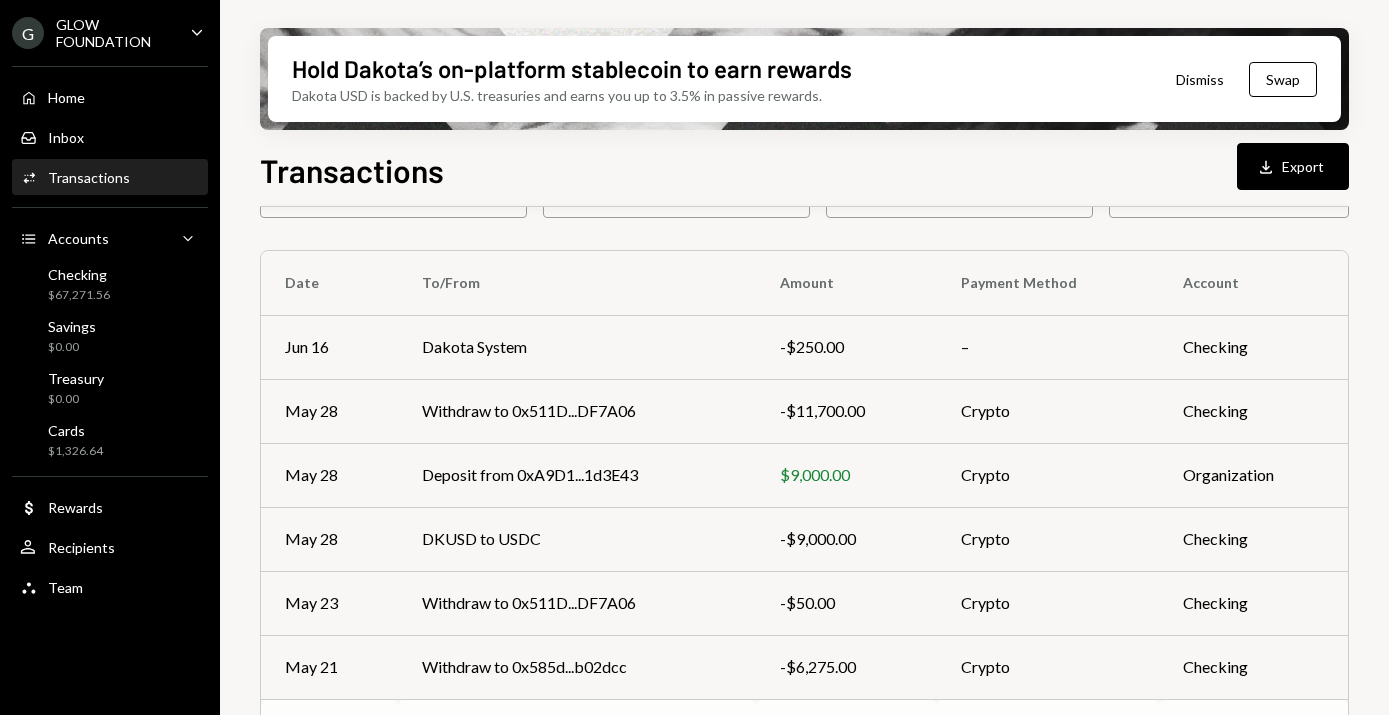 scroll, scrollTop: 105, scrollLeft: 0, axis: vertical 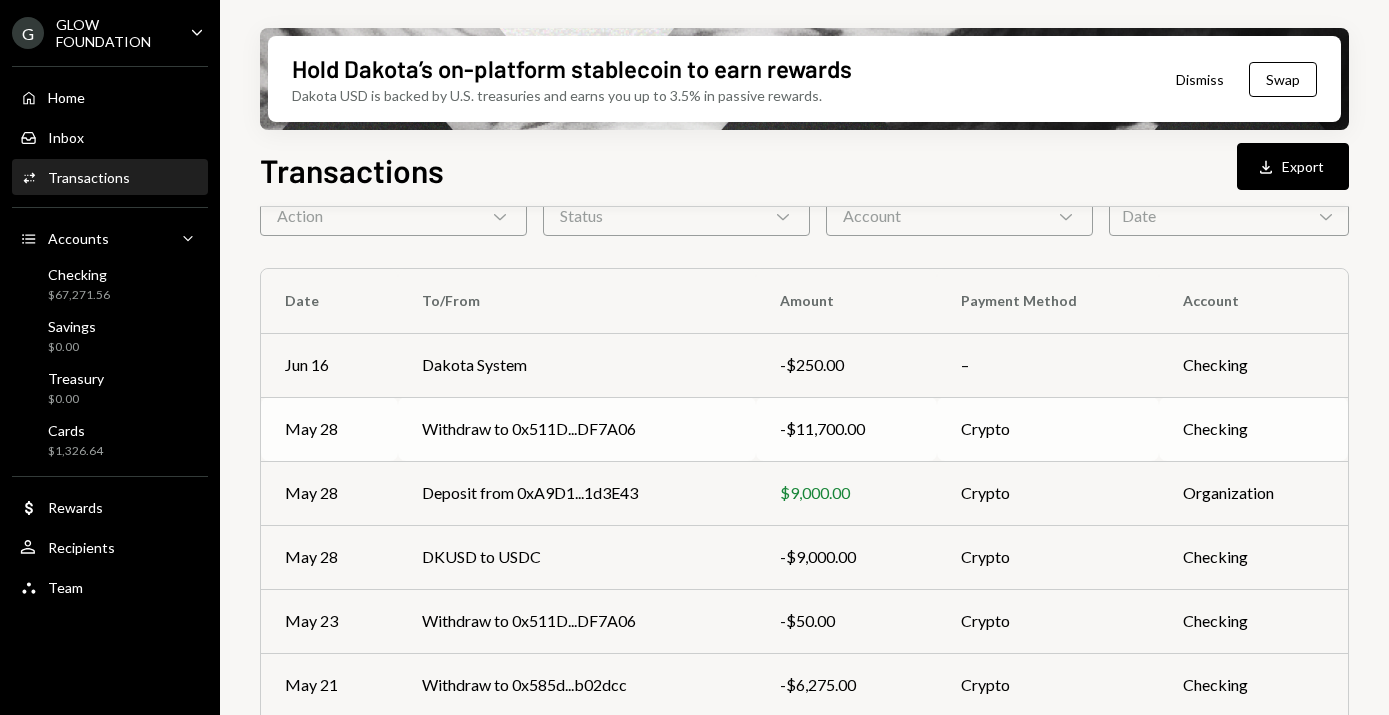 click on "Withdraw to 0x511D...DF7A06" at bounding box center [577, 429] 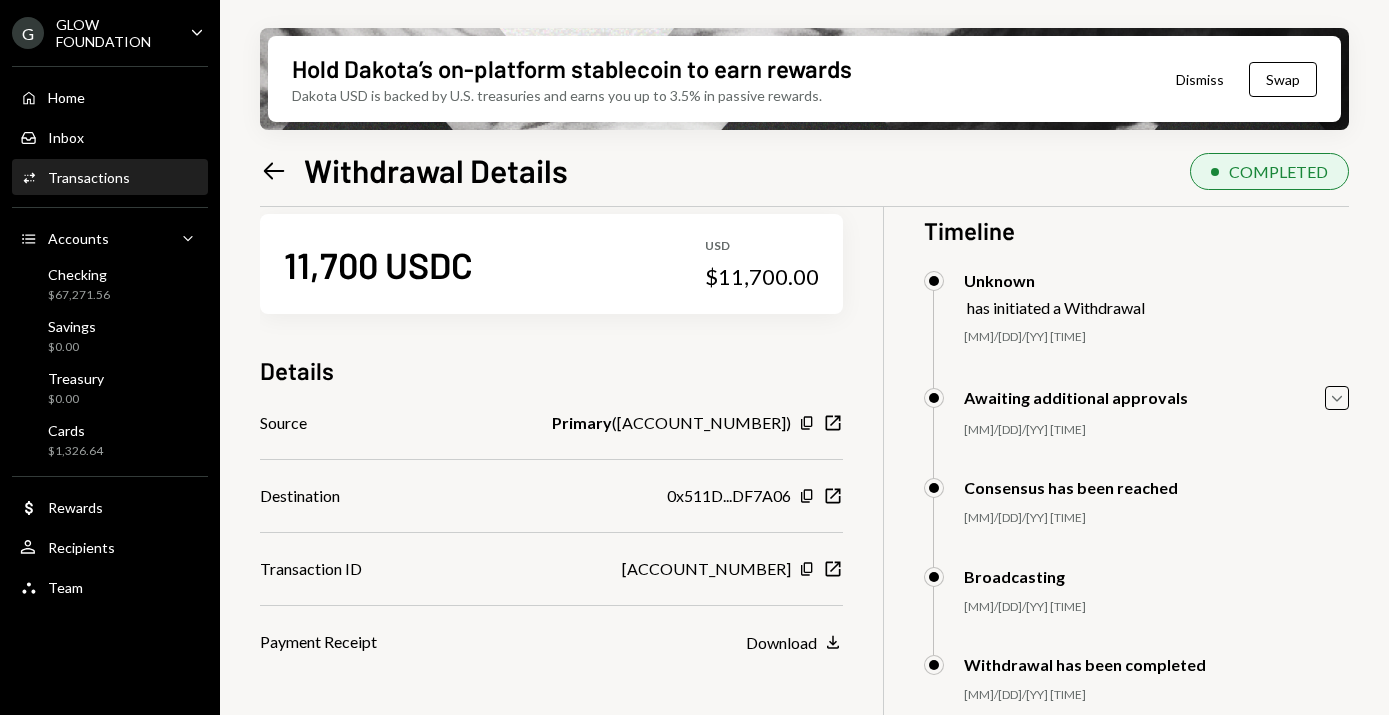 scroll, scrollTop: 0, scrollLeft: 0, axis: both 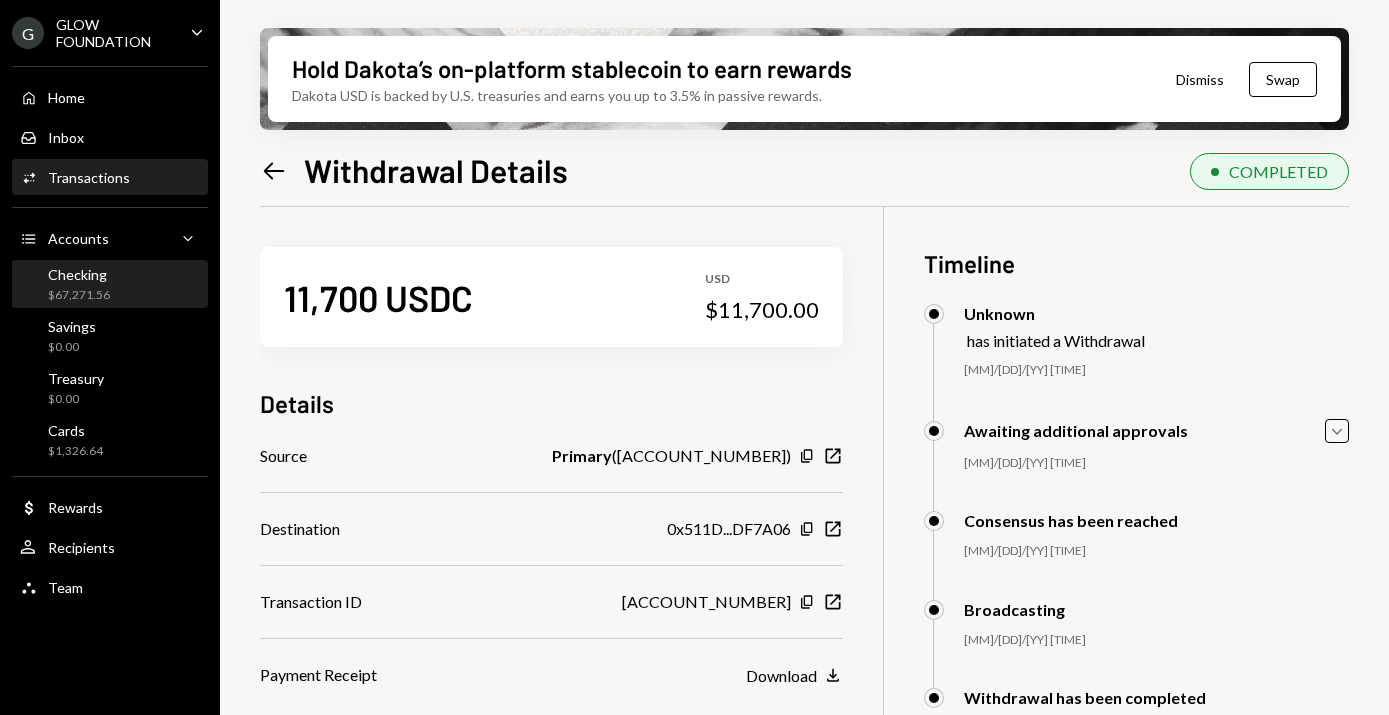 click on "Checking" at bounding box center (79, 274) 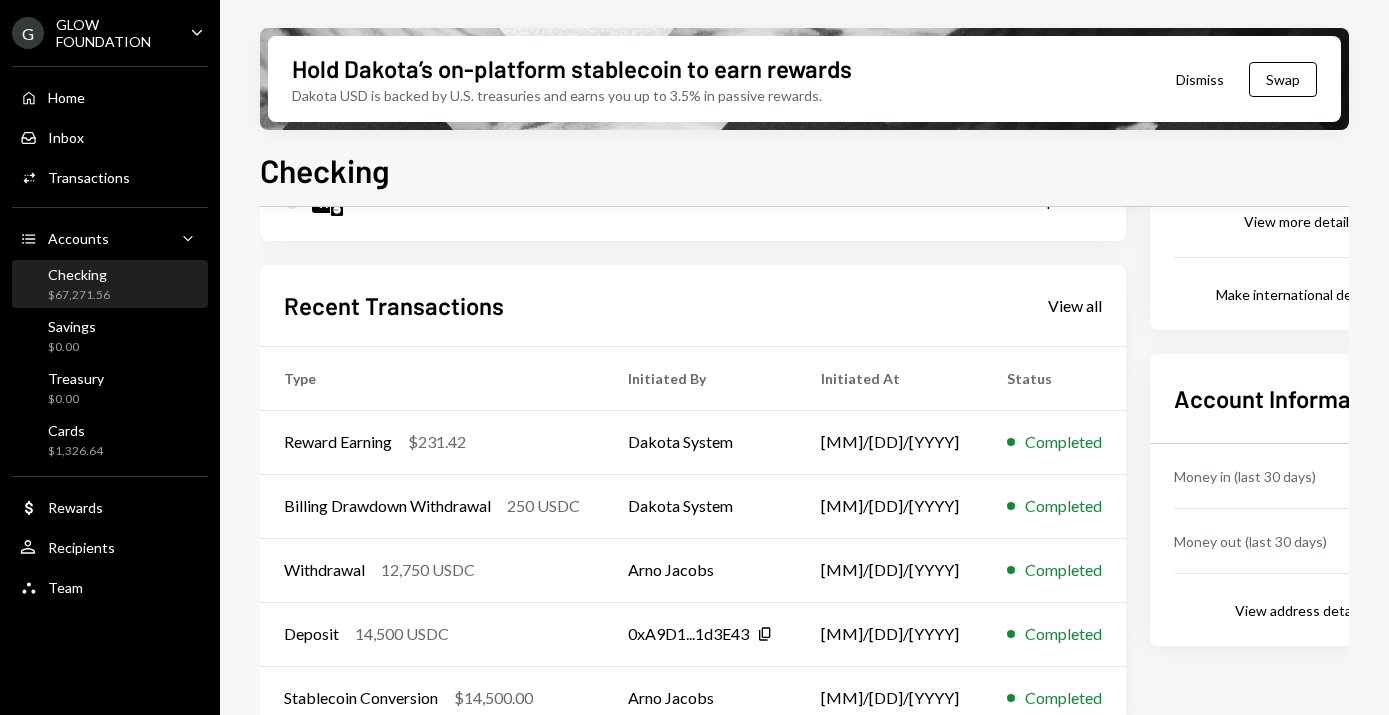 scroll, scrollTop: 428, scrollLeft: 0, axis: vertical 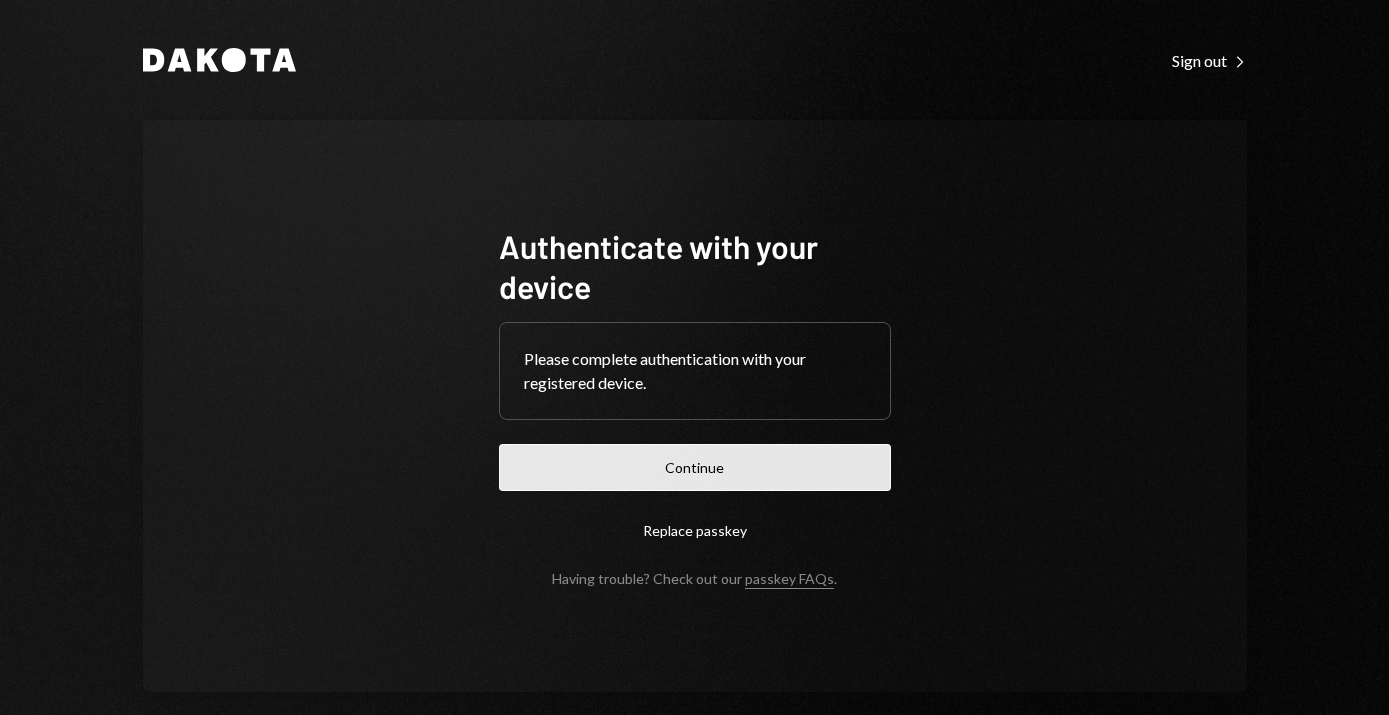 click on "Continue" at bounding box center (695, 467) 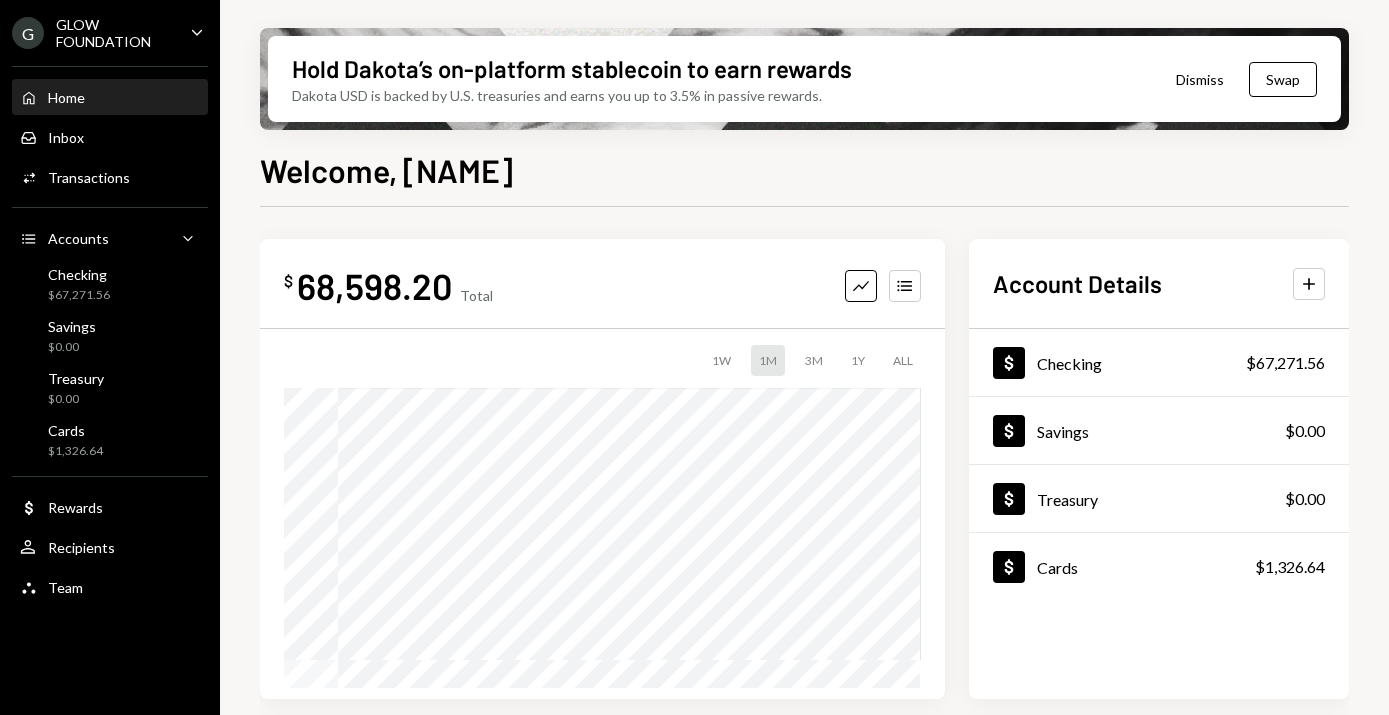 click on "GLOW FOUNDATION" at bounding box center (115, 33) 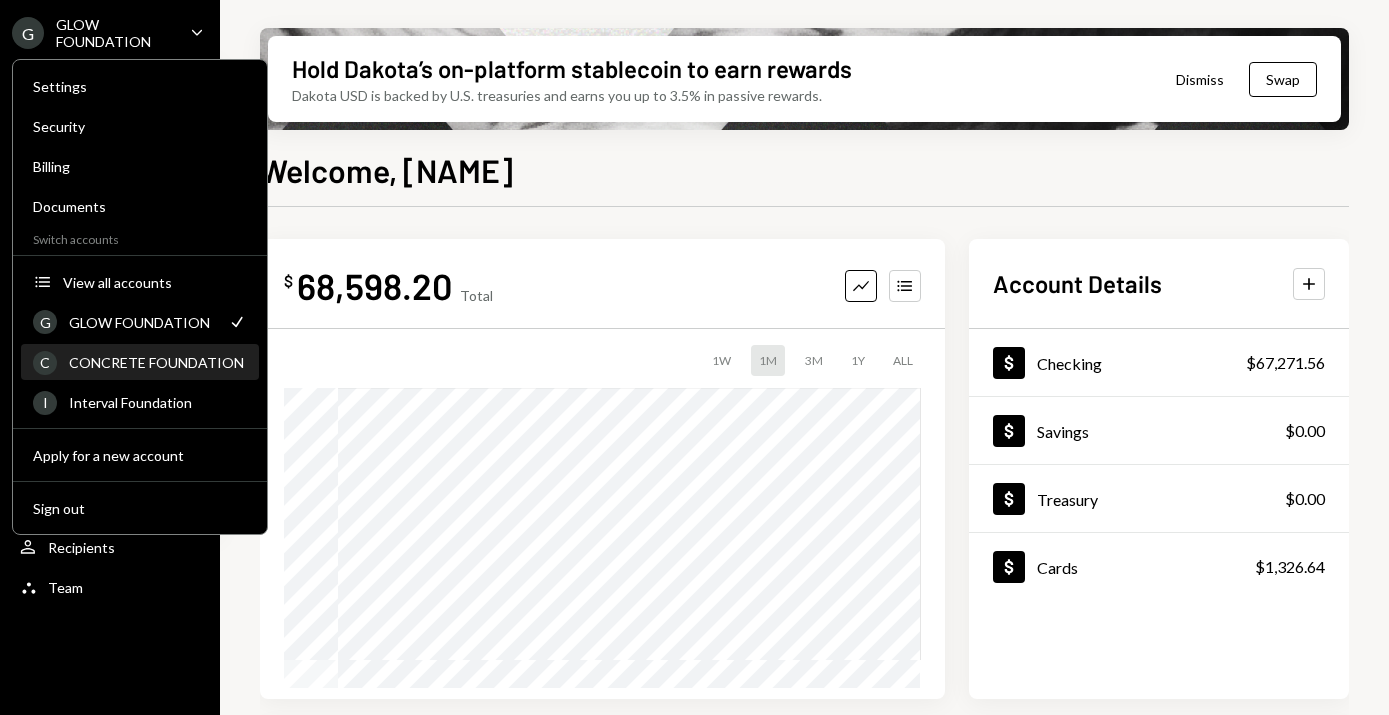 click on "CONCRETE FOUNDATION" at bounding box center (158, 362) 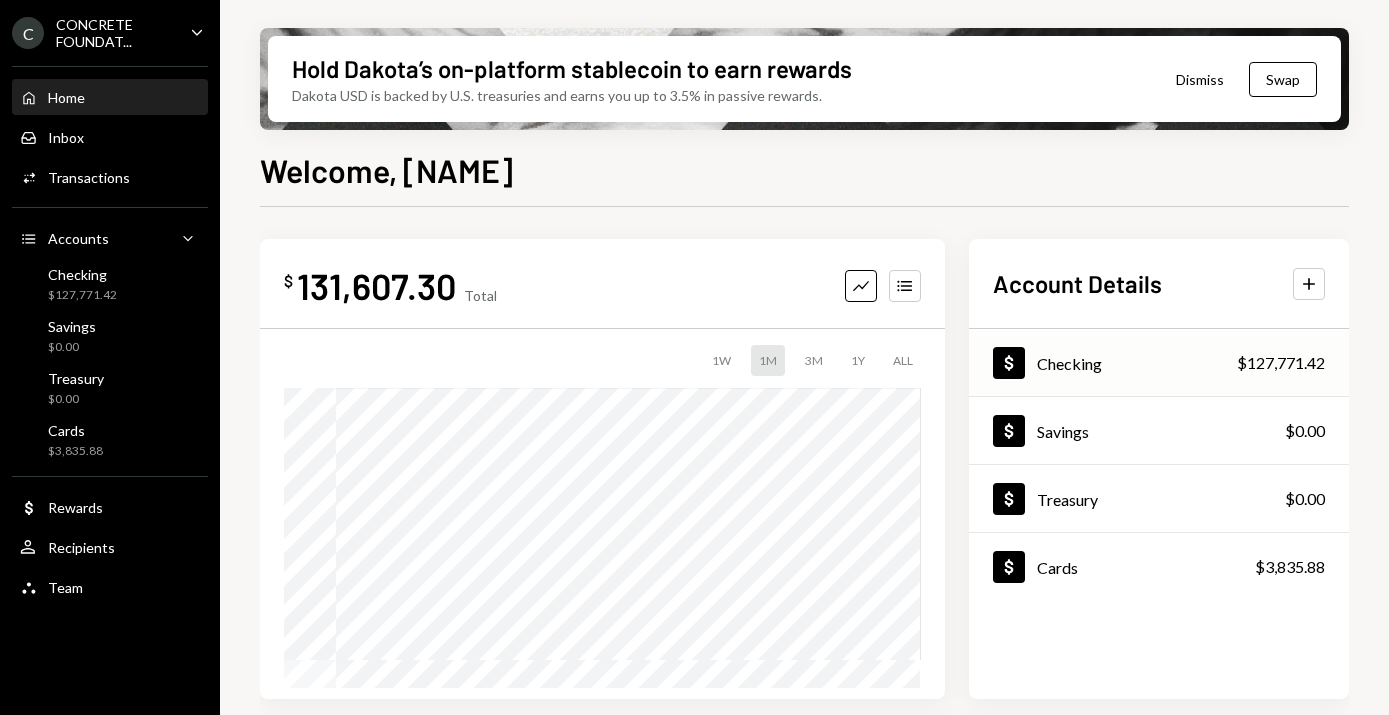 click on "Checking" at bounding box center [1069, 363] 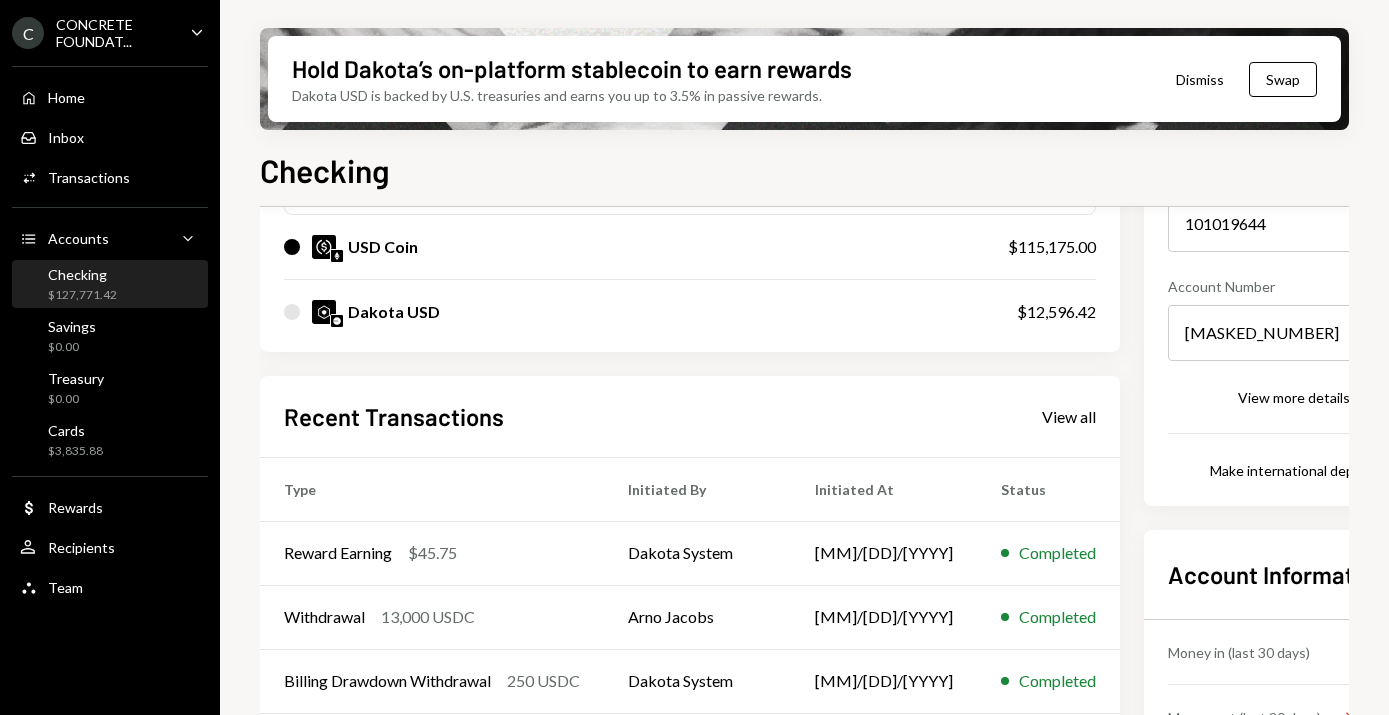 scroll, scrollTop: 252, scrollLeft: 0, axis: vertical 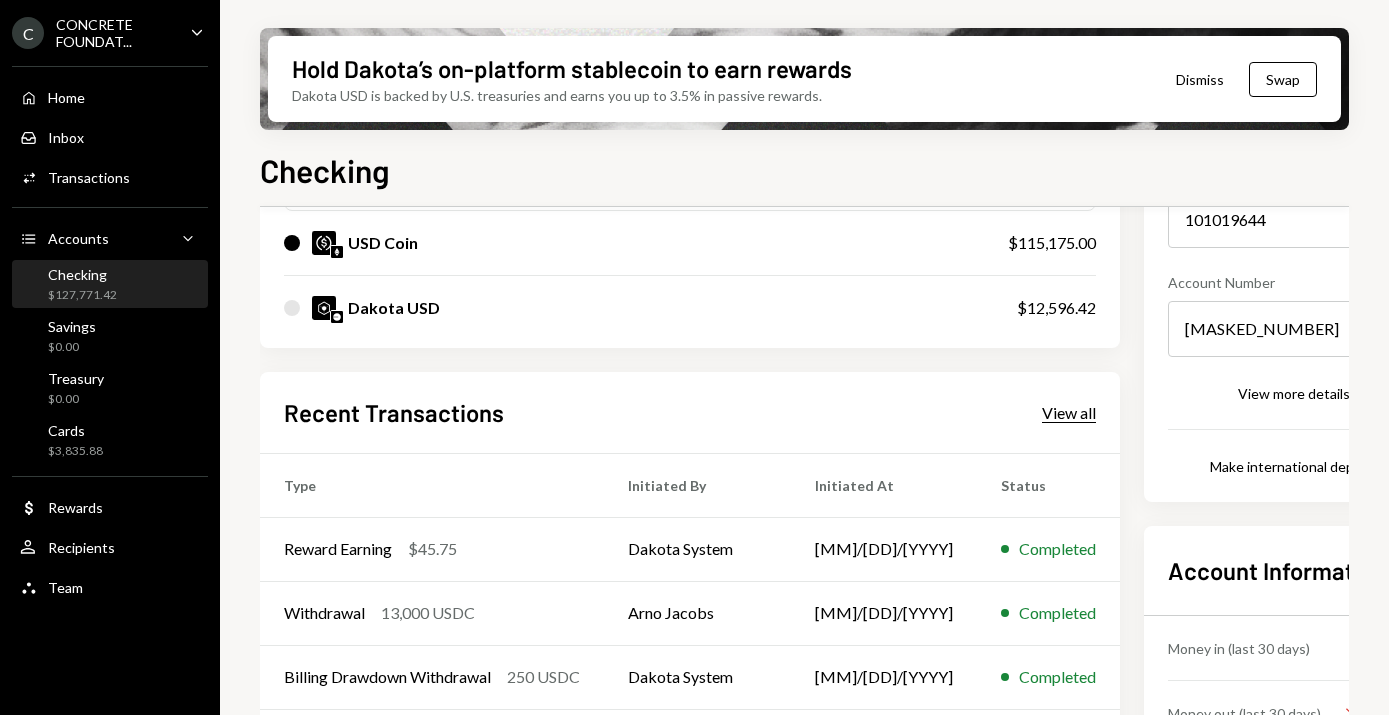 click on "View all" at bounding box center [1069, 413] 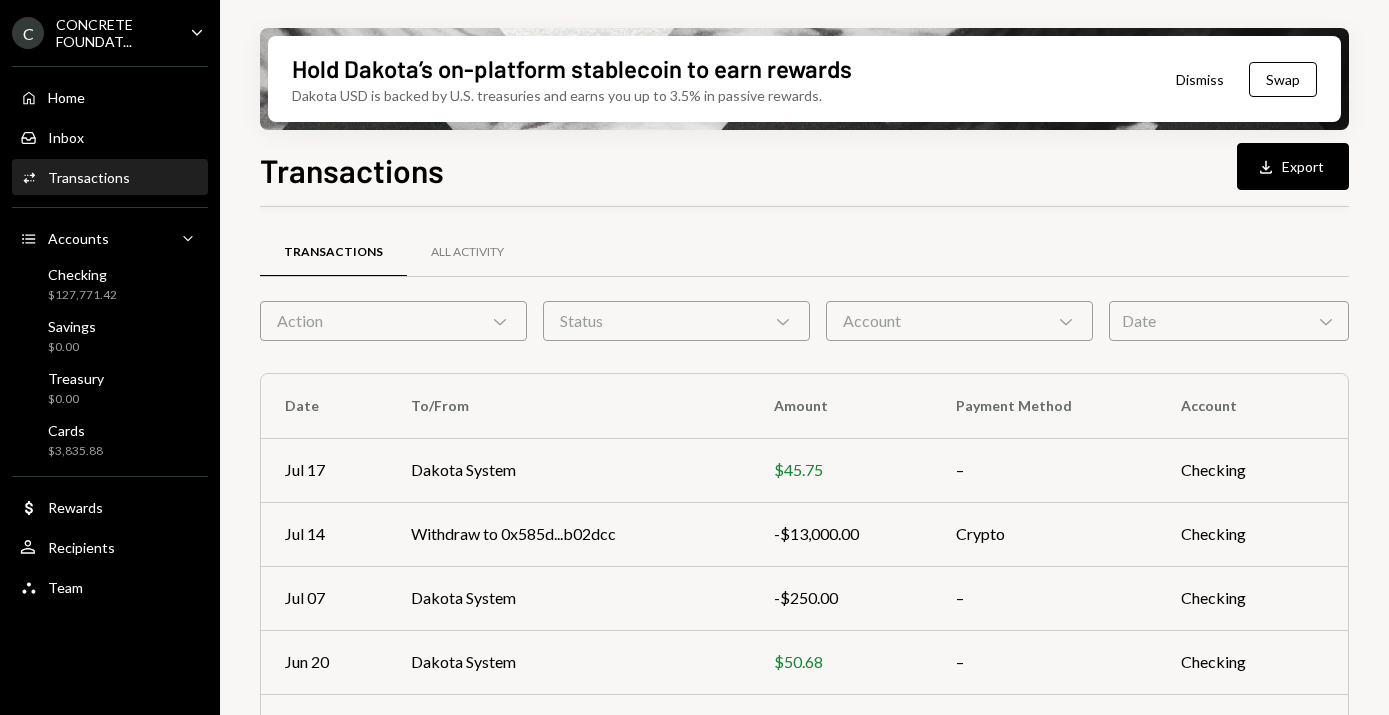 scroll, scrollTop: 424, scrollLeft: 0, axis: vertical 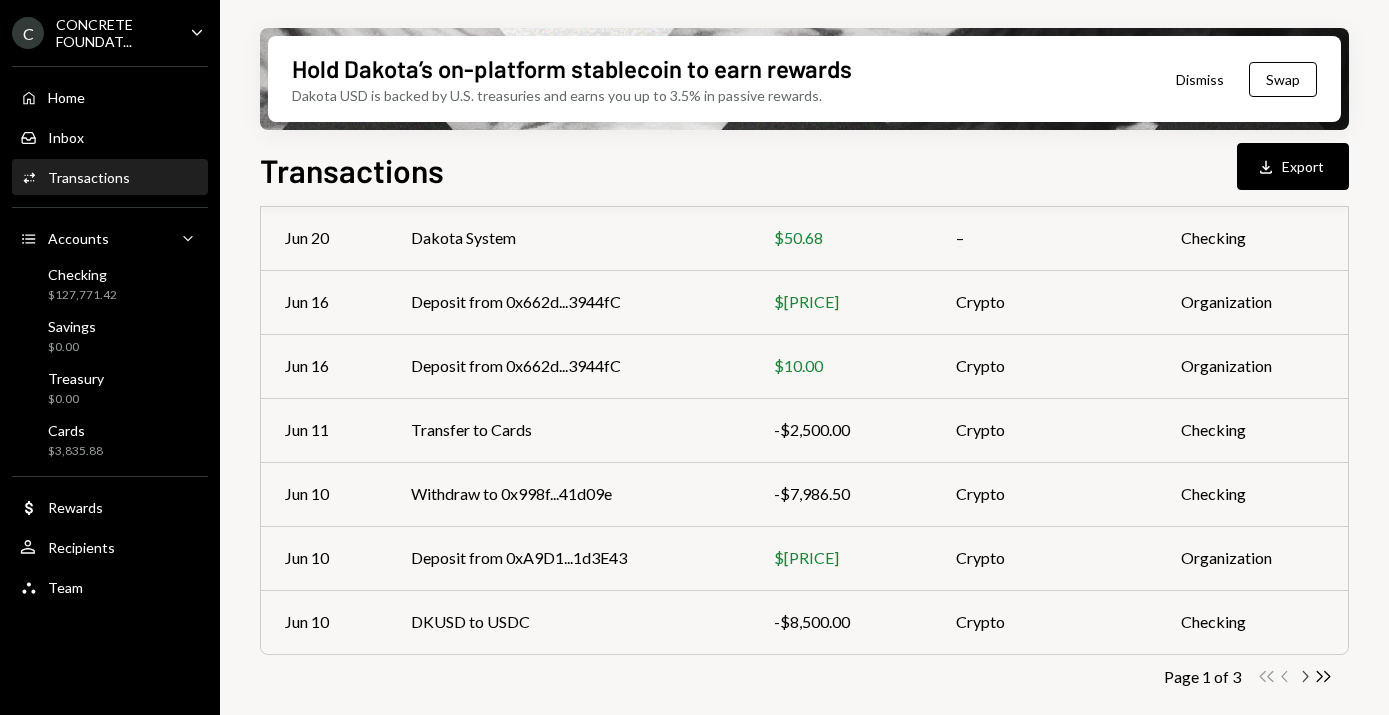 click on "Chevron Right" 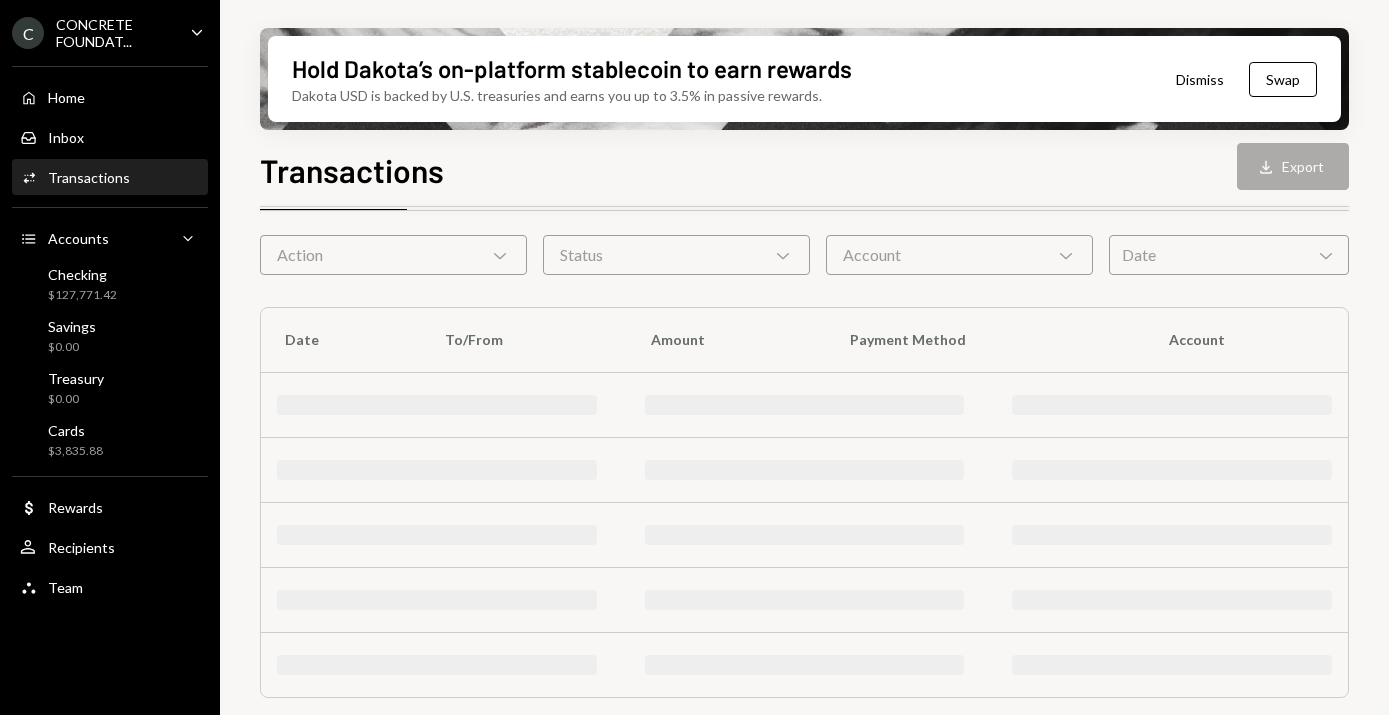 scroll, scrollTop: 424, scrollLeft: 0, axis: vertical 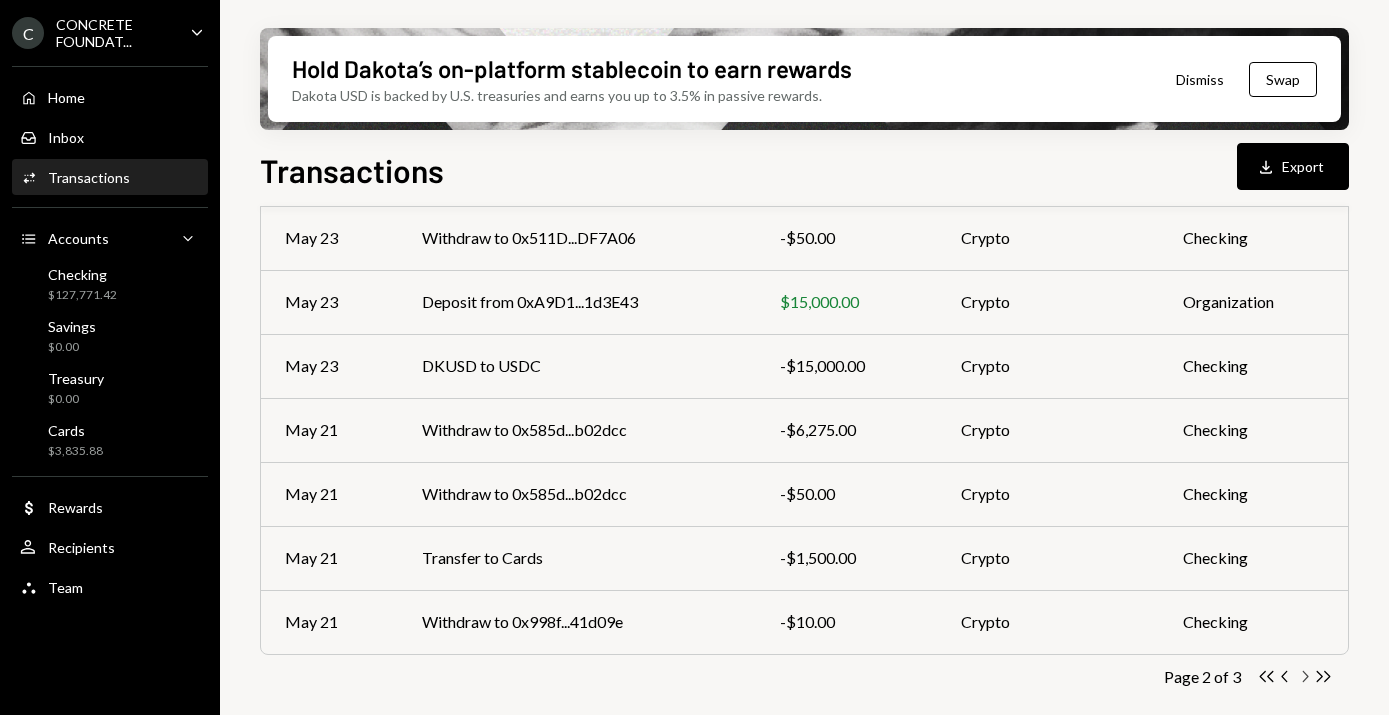 click on "Chevron Right" 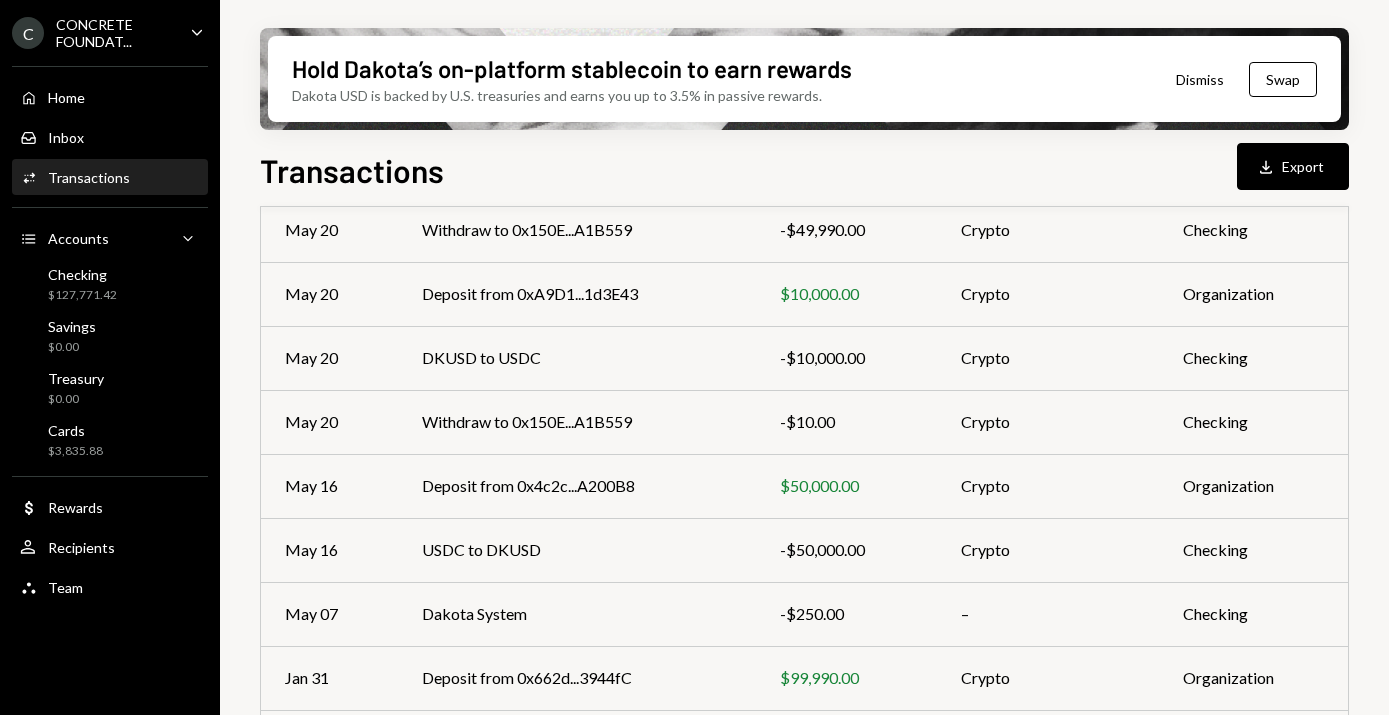 scroll, scrollTop: 0, scrollLeft: 0, axis: both 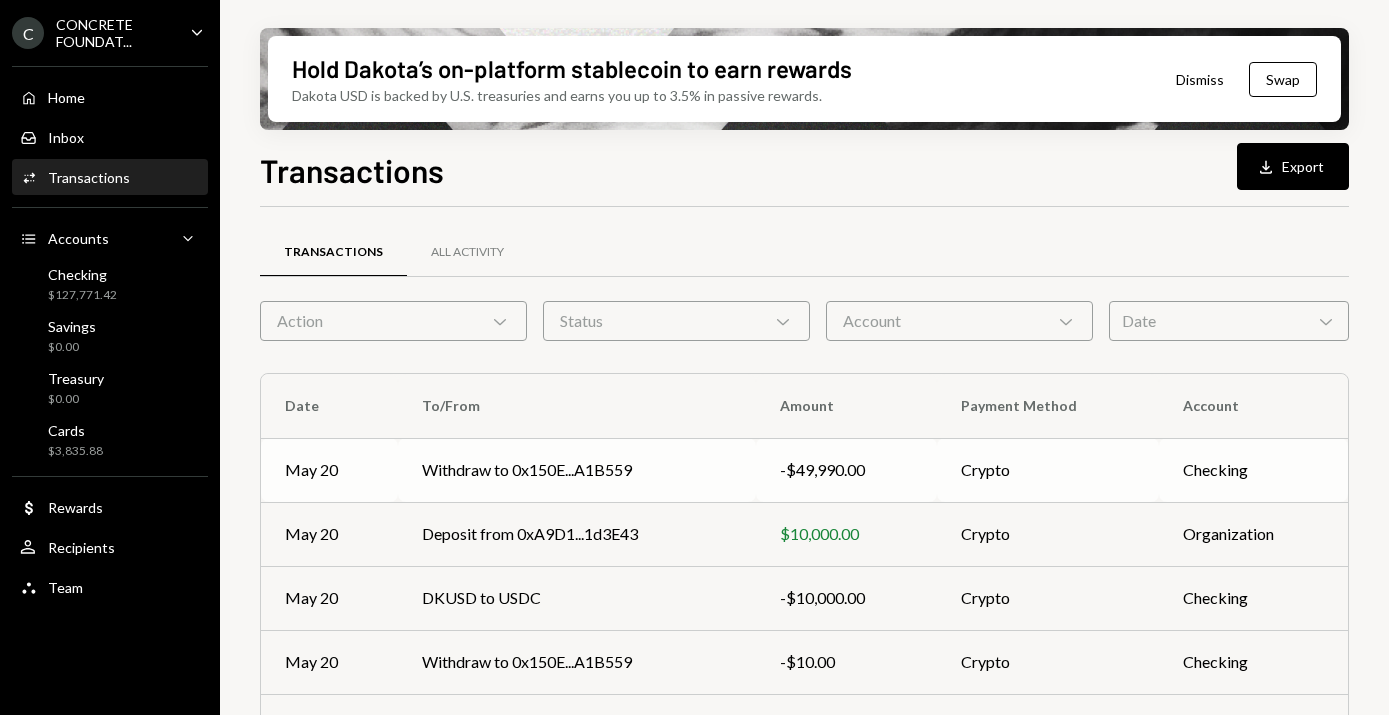 click on "Withdraw to 0x150E...A1B559" at bounding box center [577, 470] 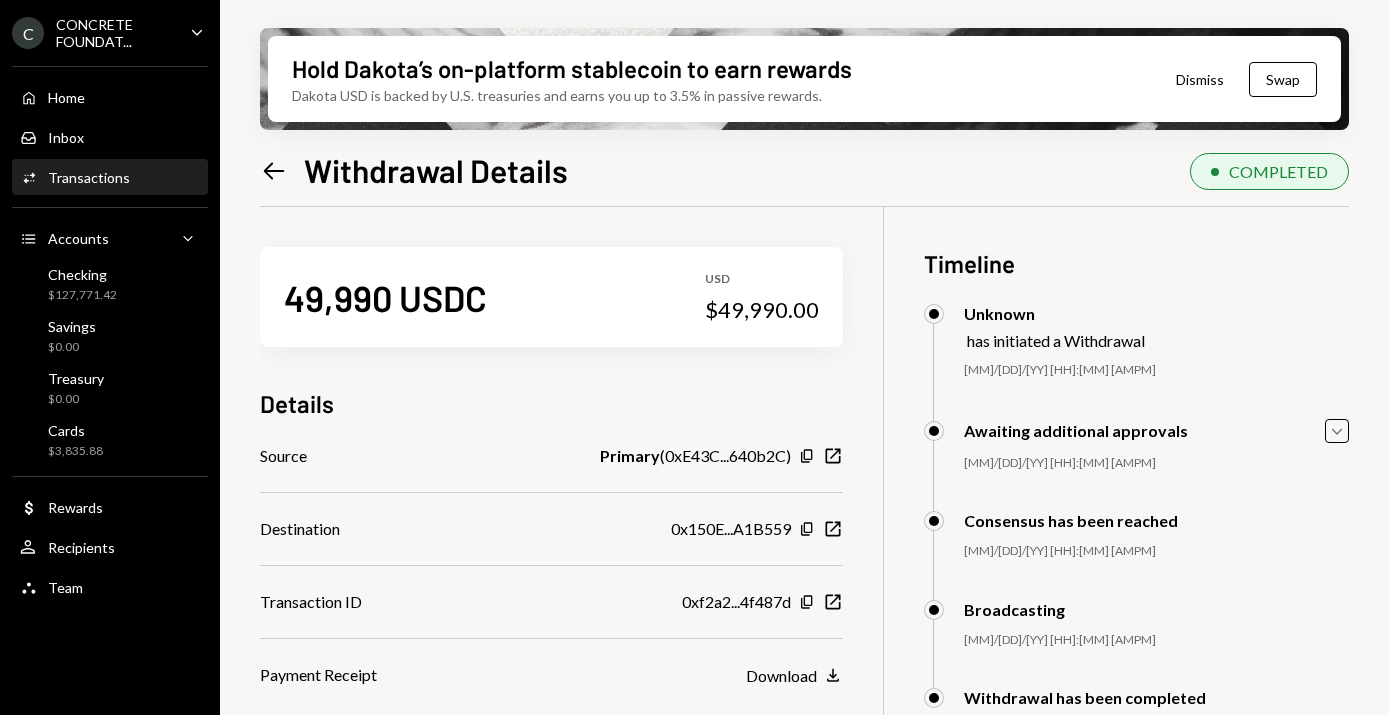 click on "Left Arrow" 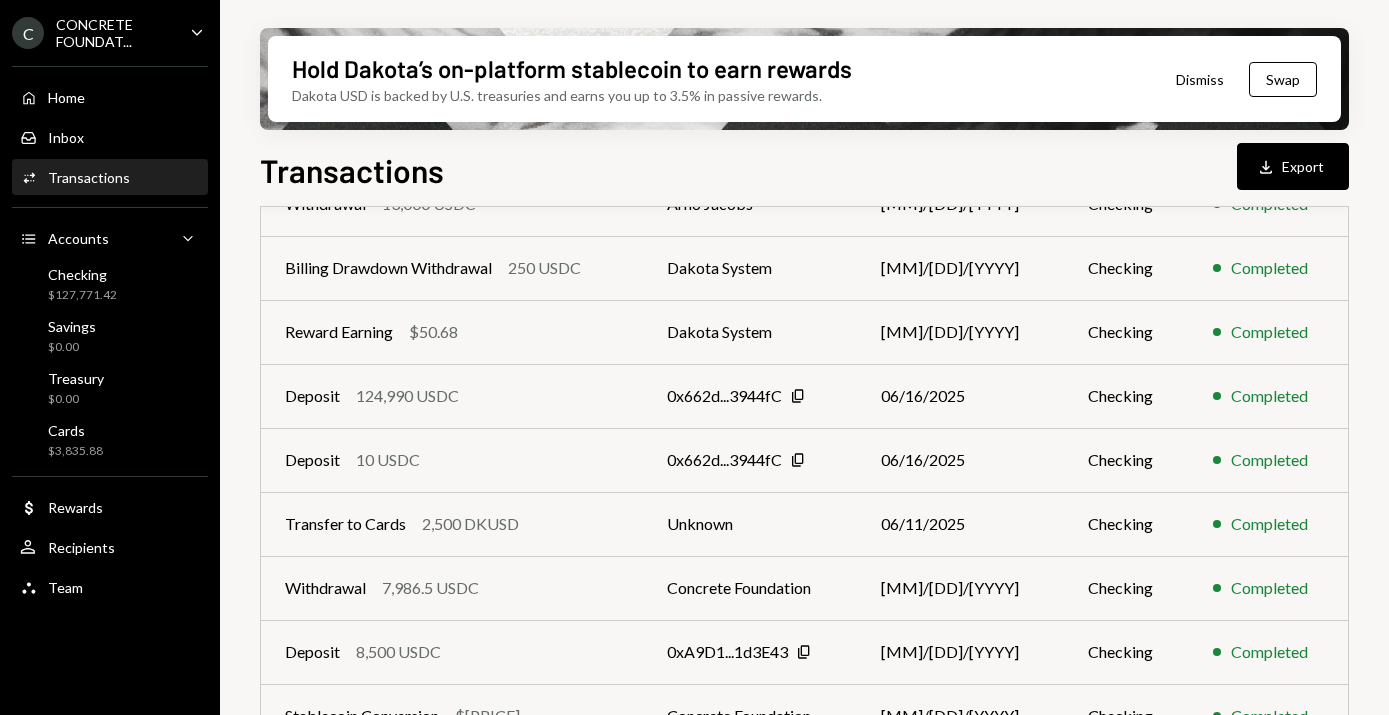 scroll, scrollTop: 424, scrollLeft: 0, axis: vertical 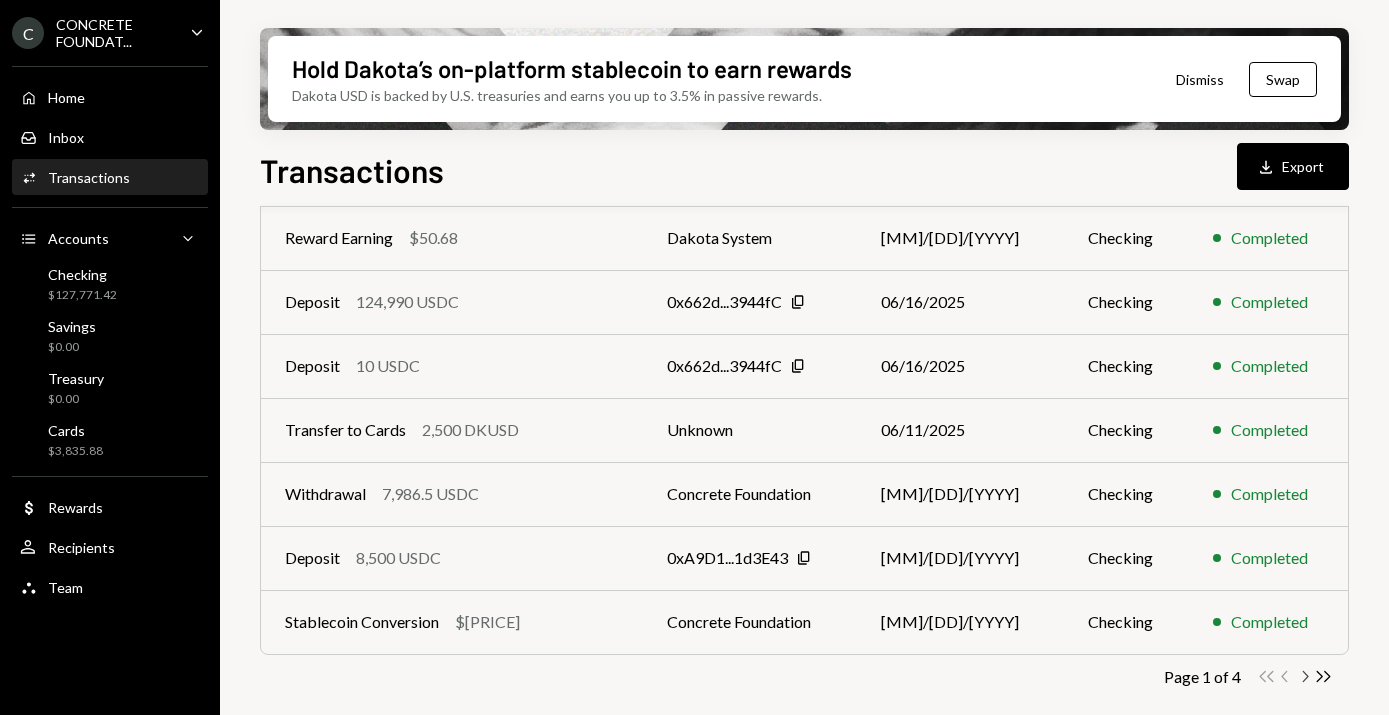 click 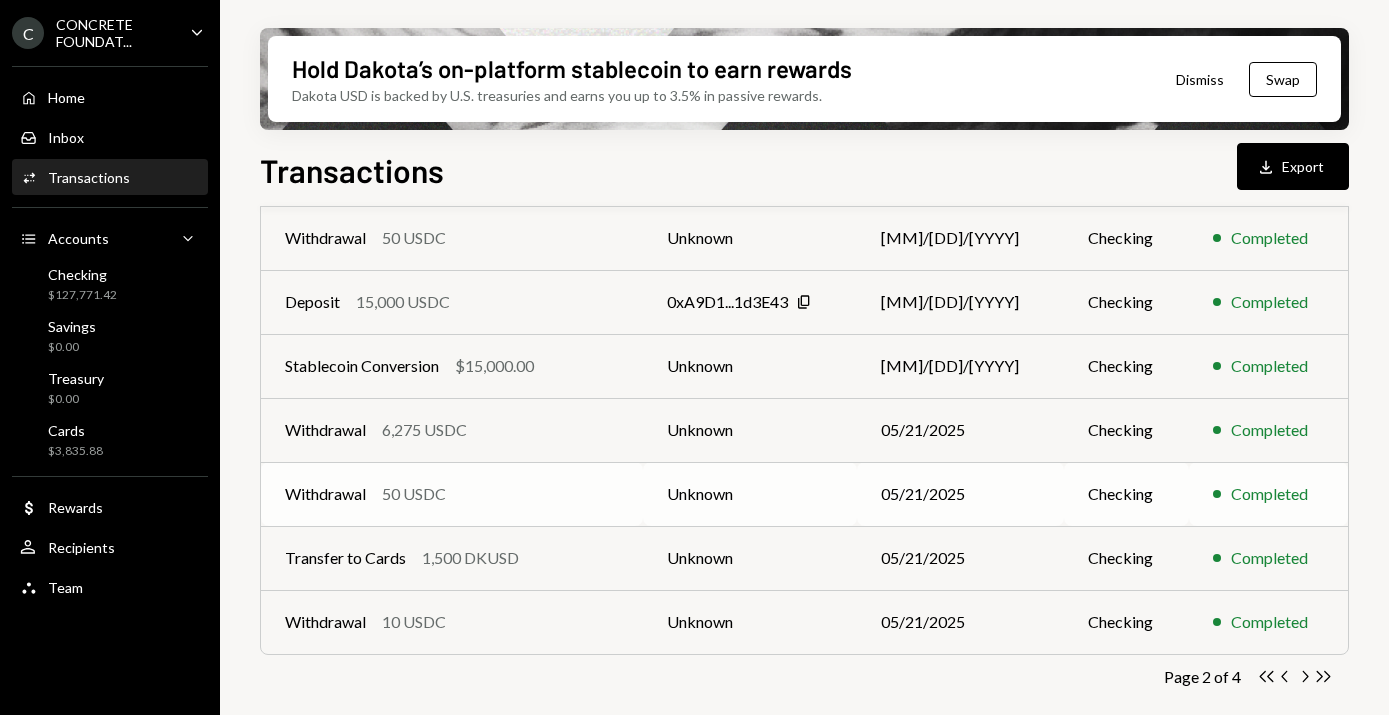 scroll, scrollTop: 0, scrollLeft: 0, axis: both 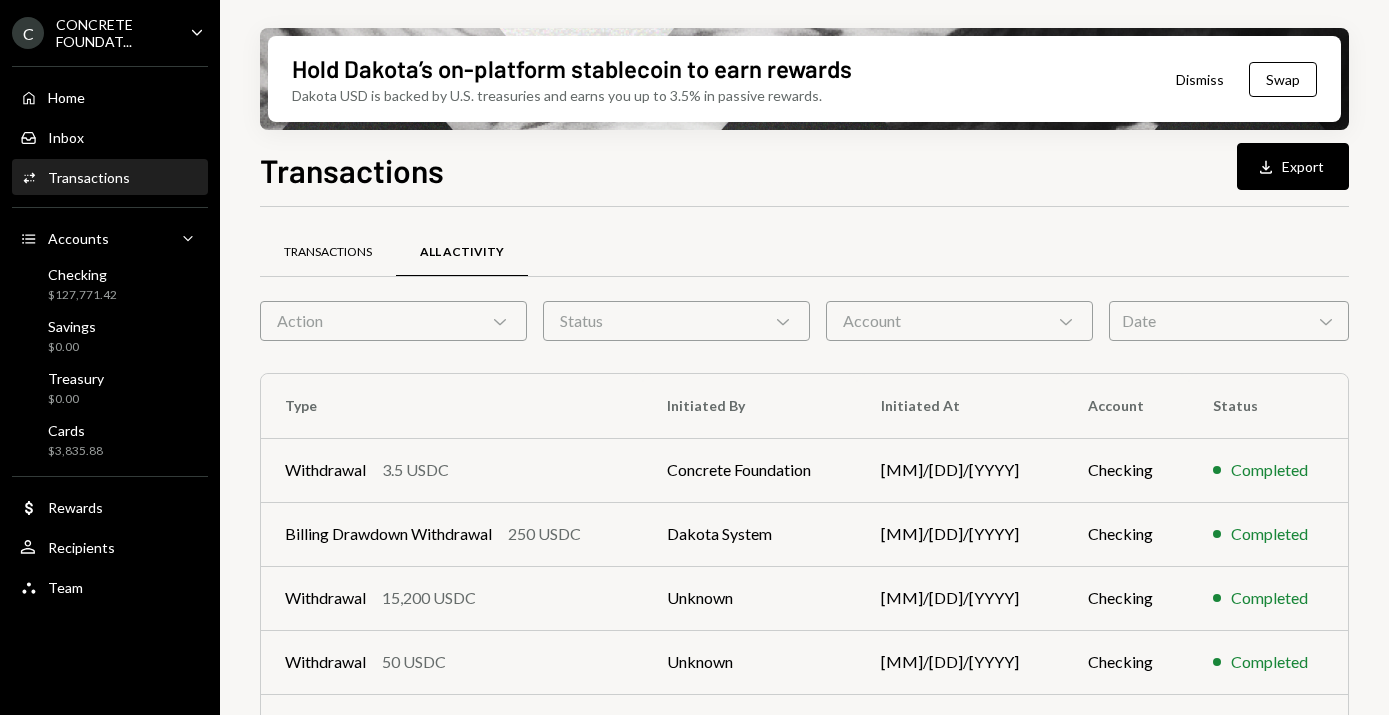click on "Transactions" at bounding box center [328, 252] 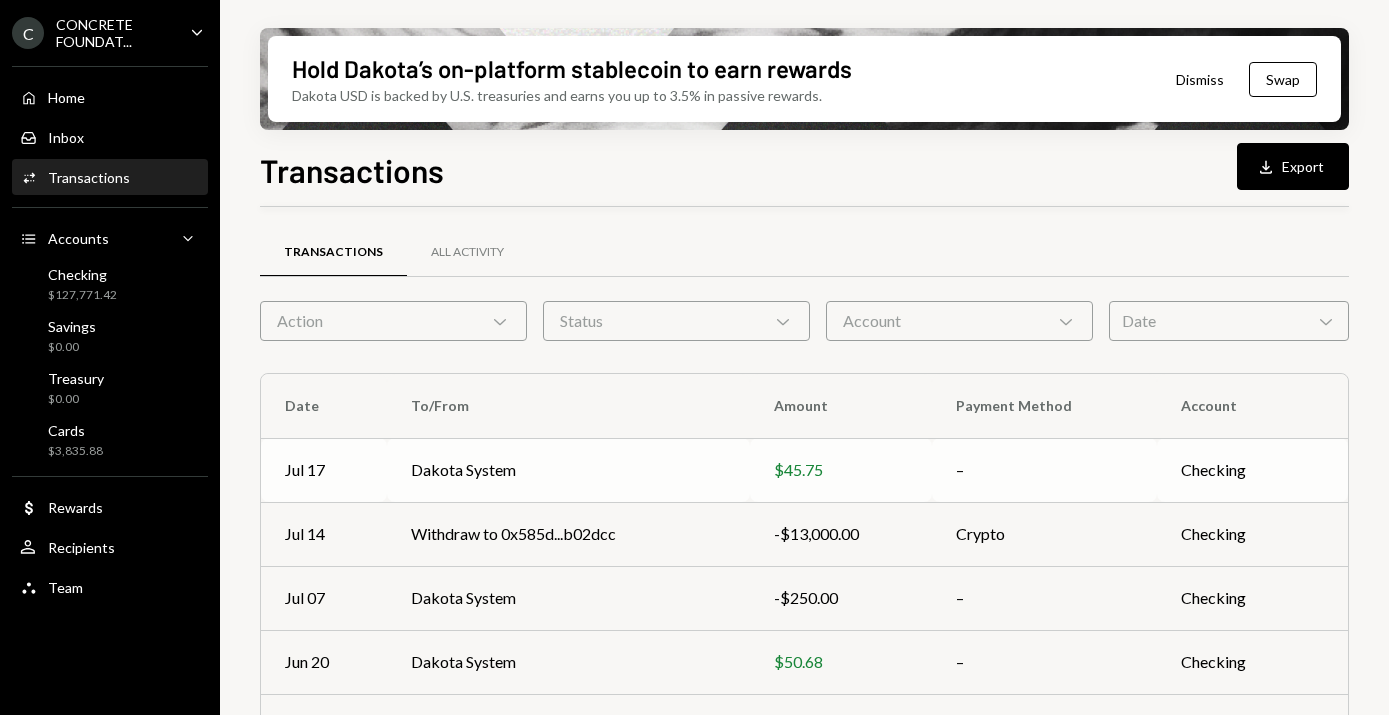 scroll, scrollTop: 424, scrollLeft: 0, axis: vertical 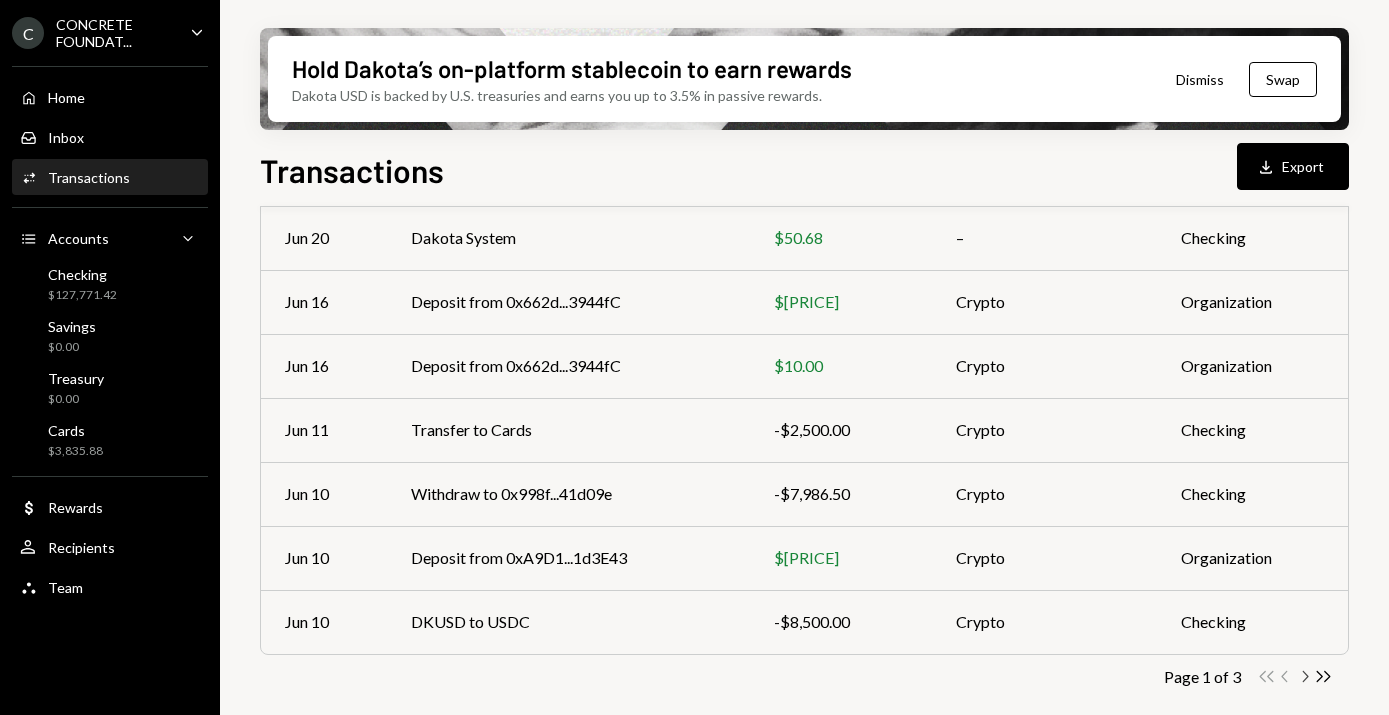 click 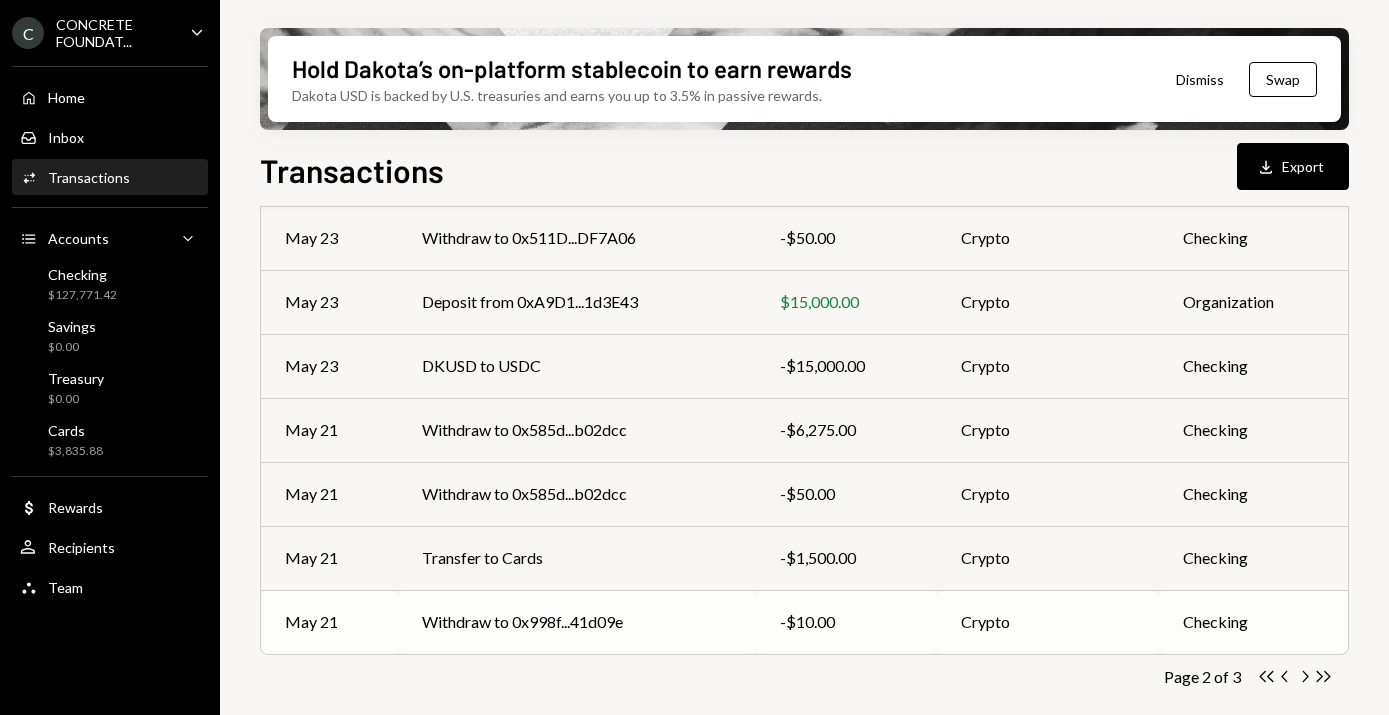 click on "Withdraw to 0x998f...41d09e" at bounding box center [577, 622] 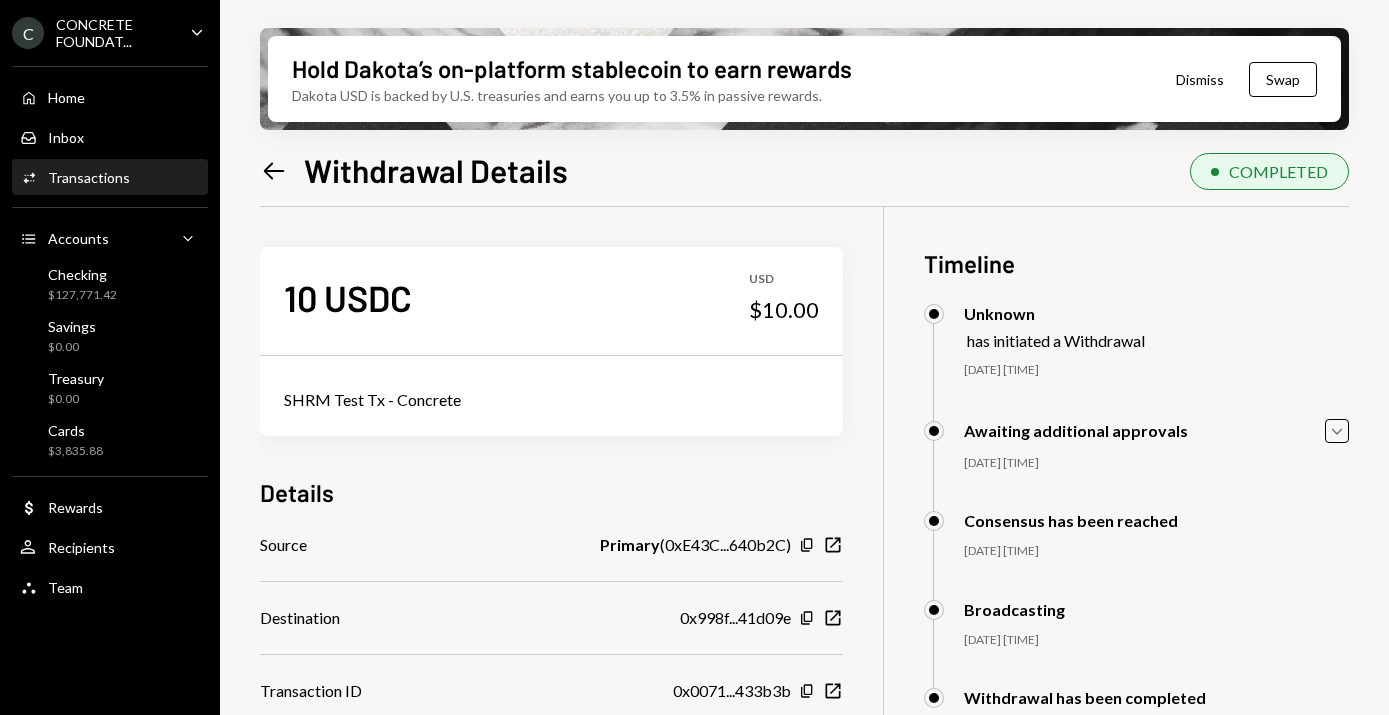 scroll, scrollTop: 0, scrollLeft: 0, axis: both 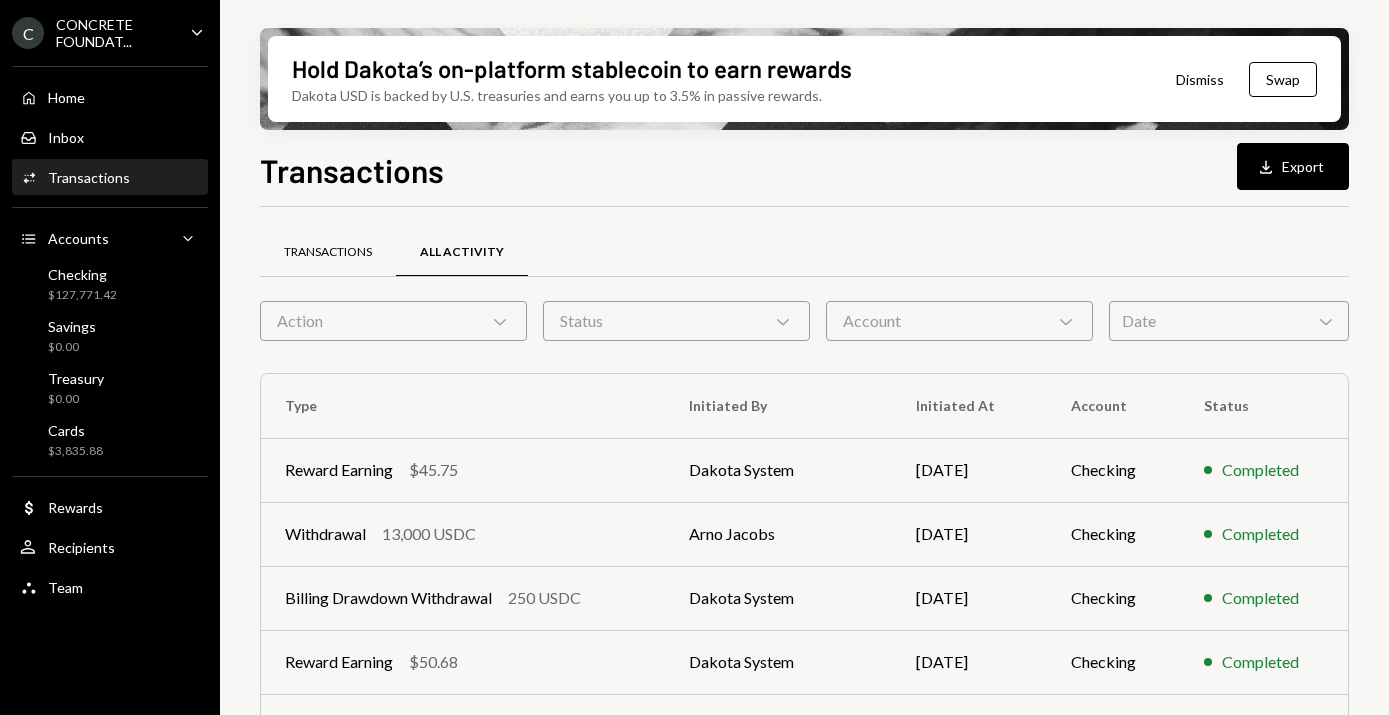 click on "Transactions" at bounding box center (328, 252) 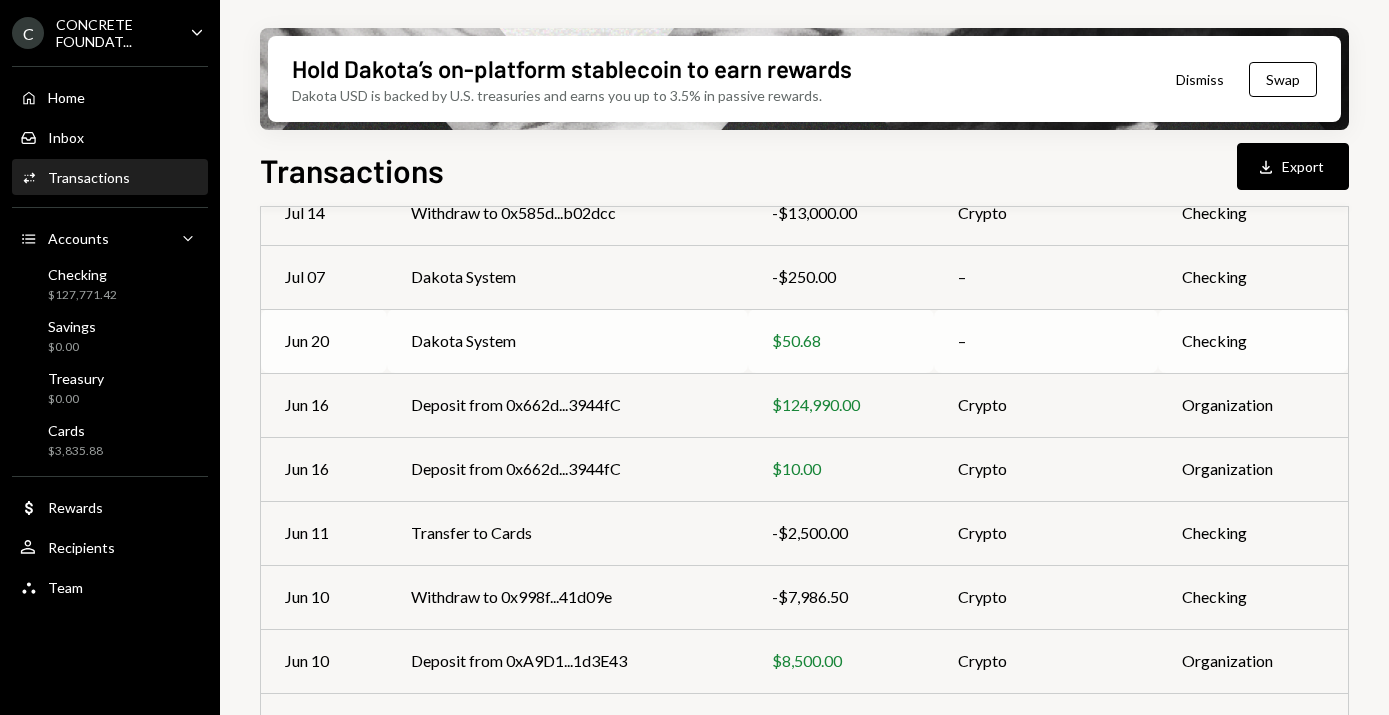 scroll, scrollTop: 424, scrollLeft: 0, axis: vertical 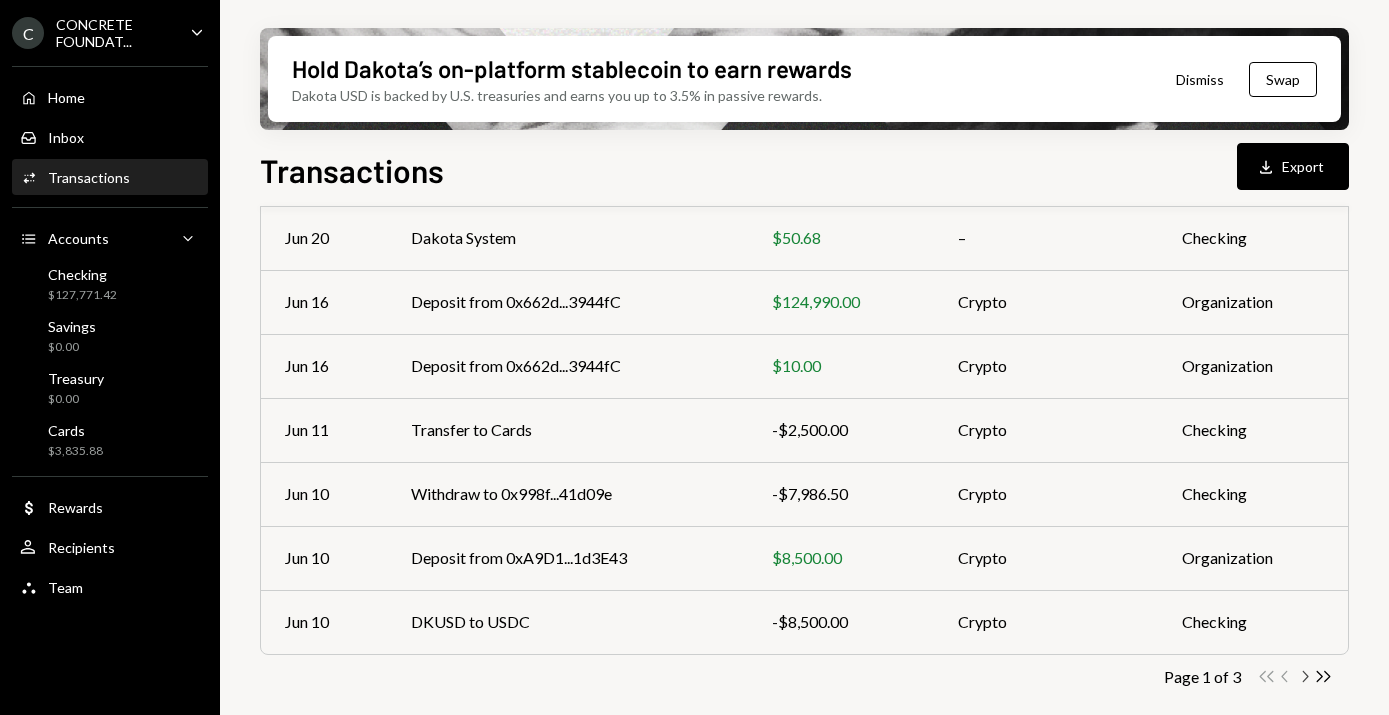 click on "Chevron Right" 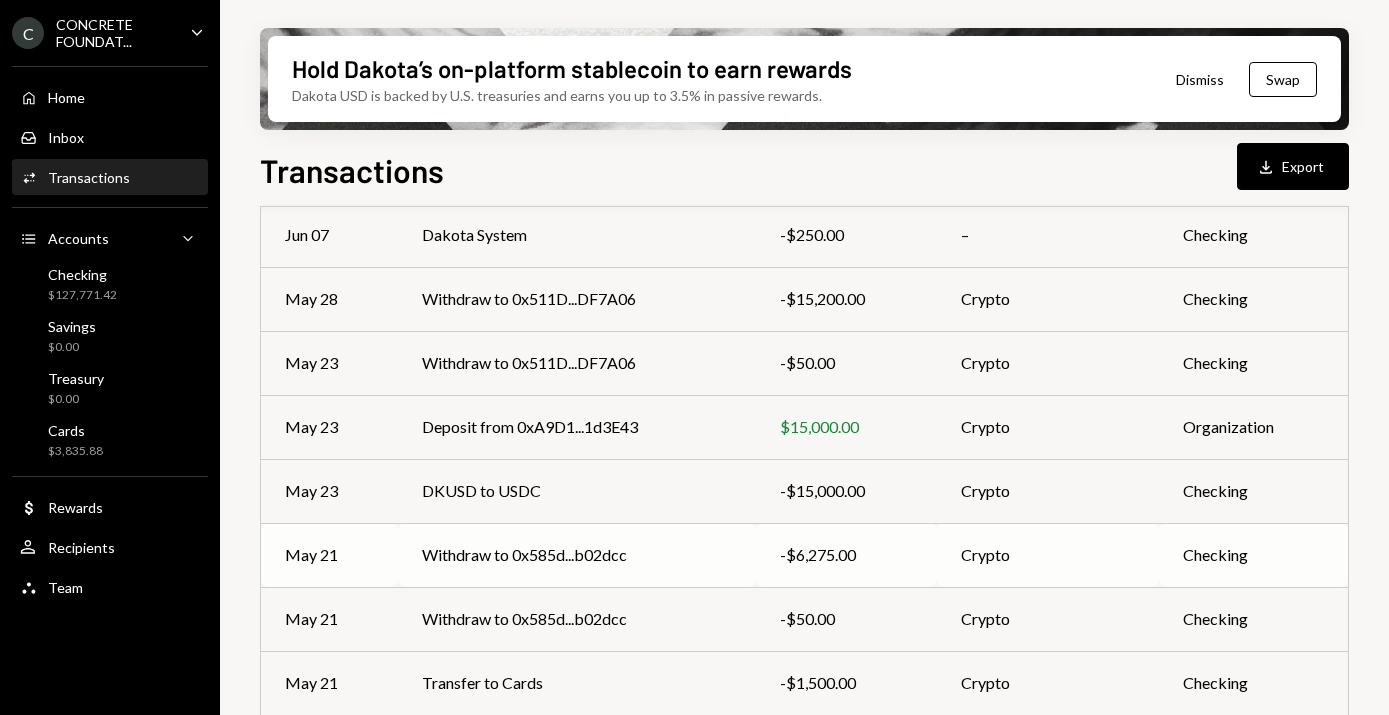 scroll, scrollTop: 285, scrollLeft: 0, axis: vertical 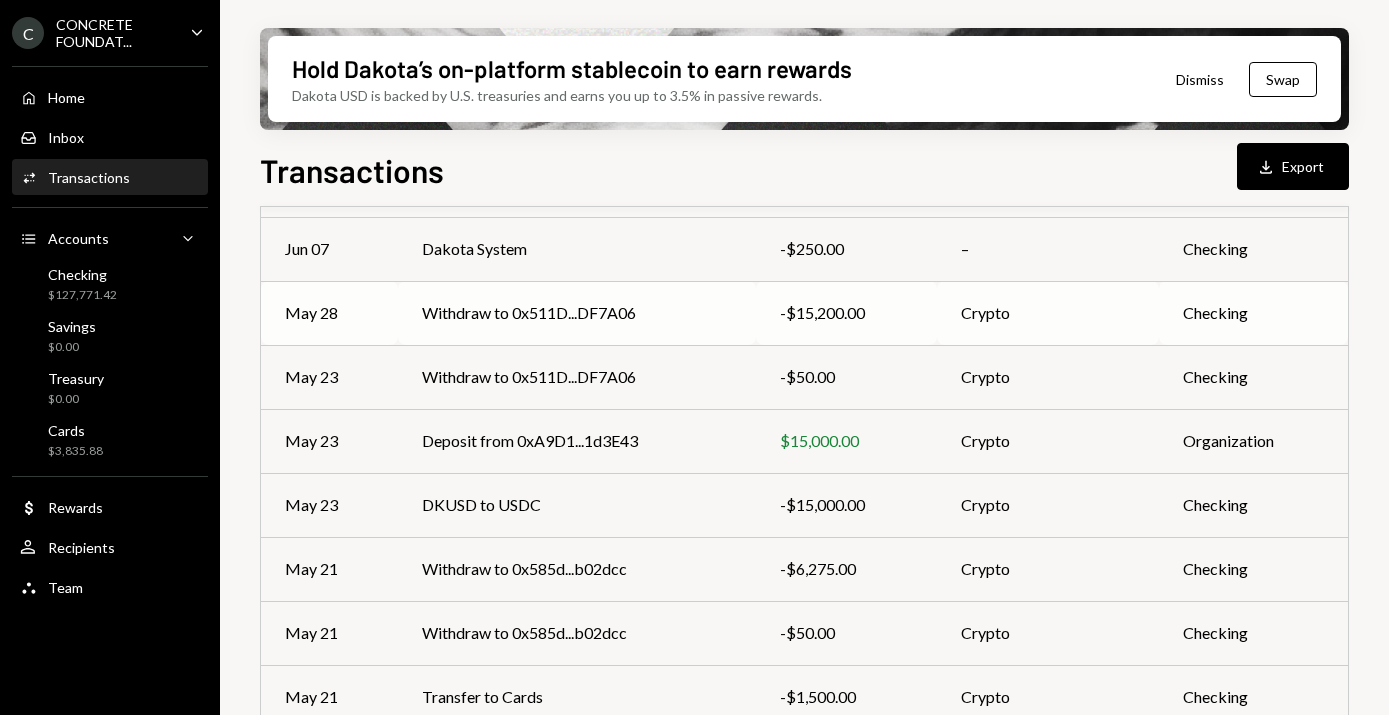 click on "Withdraw to 0x511D...DF7A06" at bounding box center (577, 313) 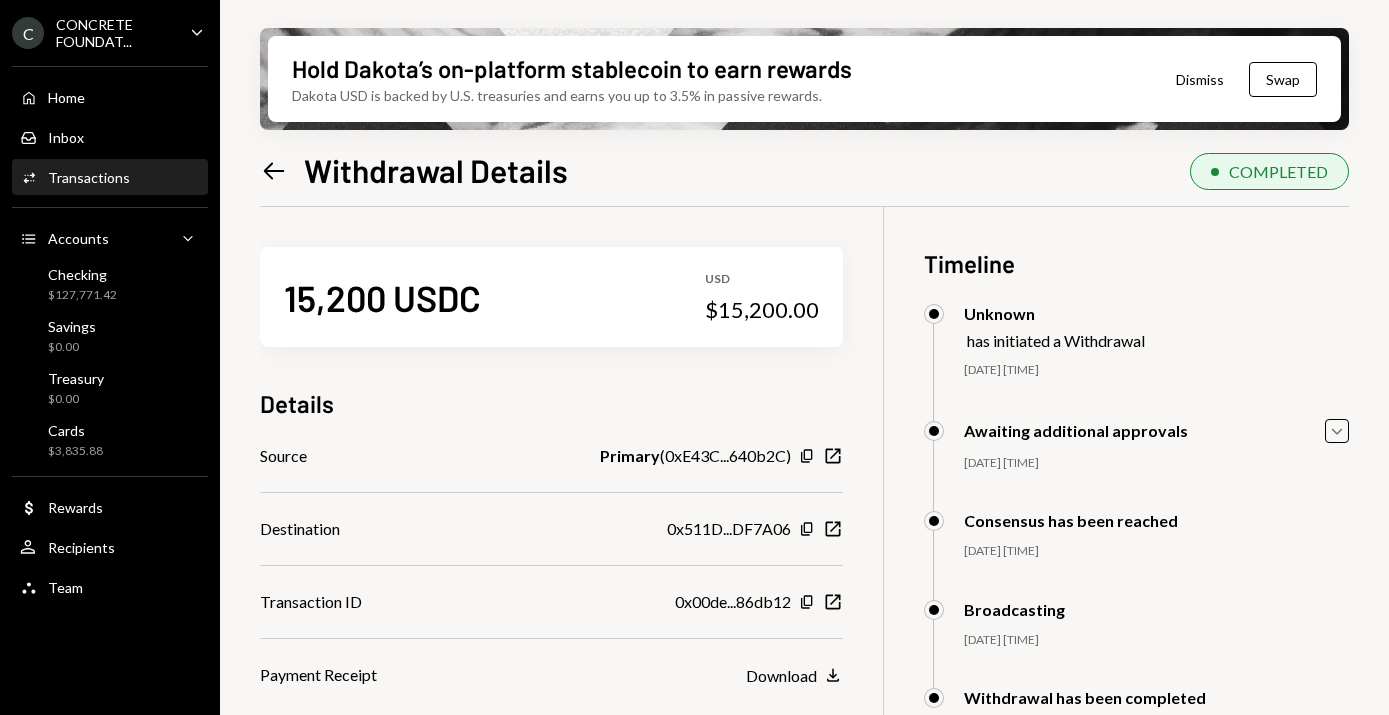 click 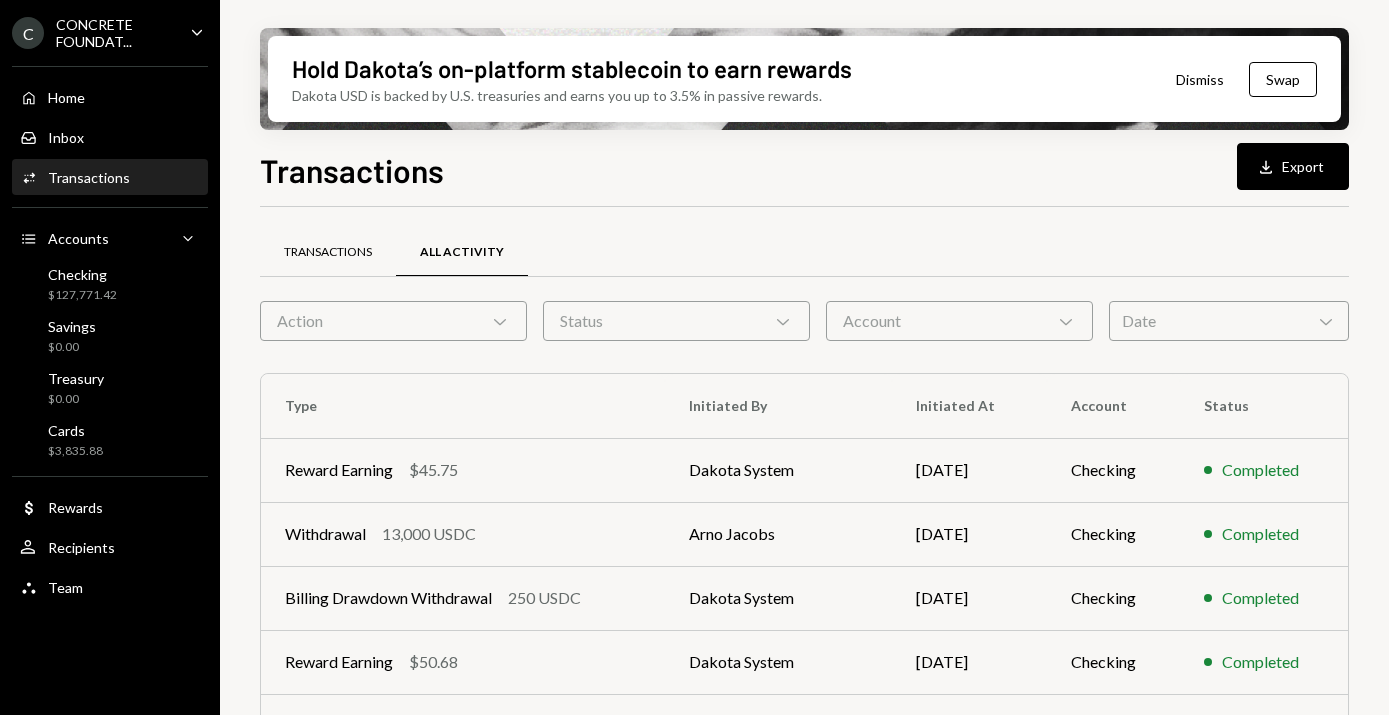 click on "Transactions" at bounding box center [328, 252] 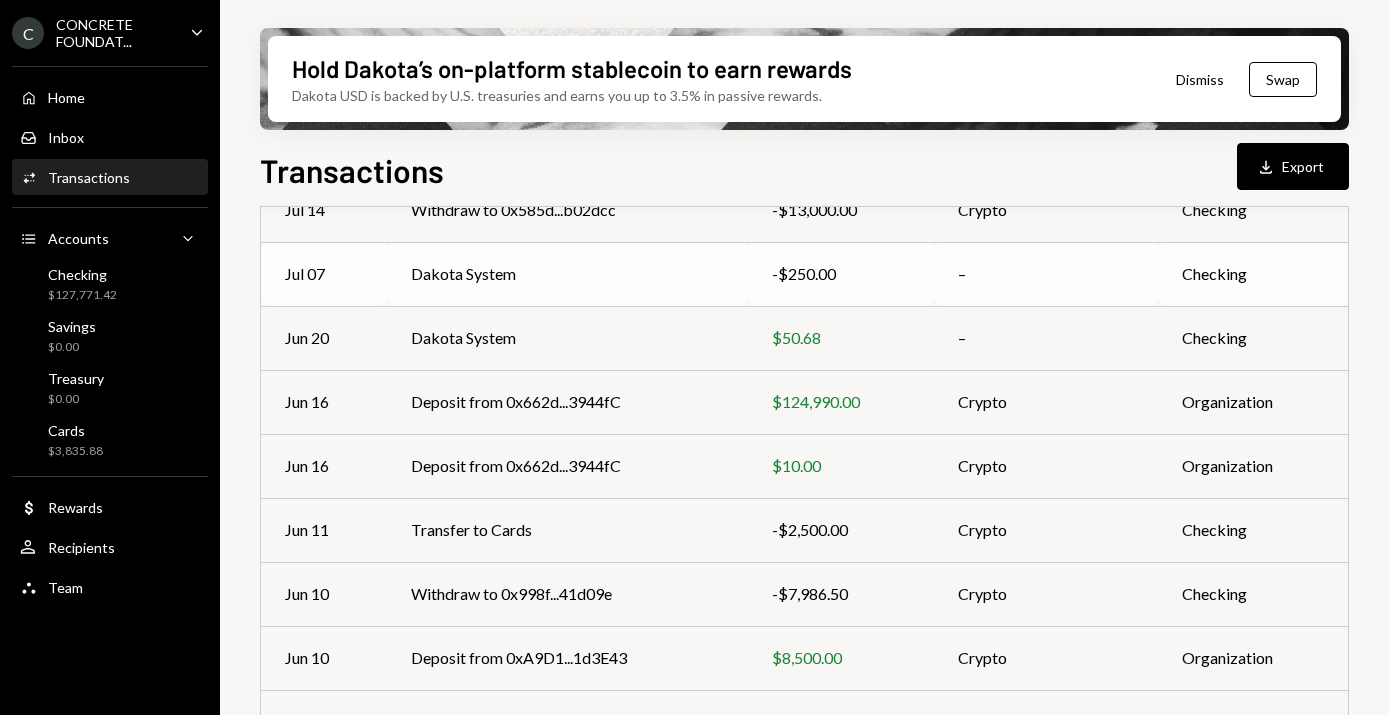 scroll, scrollTop: 424, scrollLeft: 0, axis: vertical 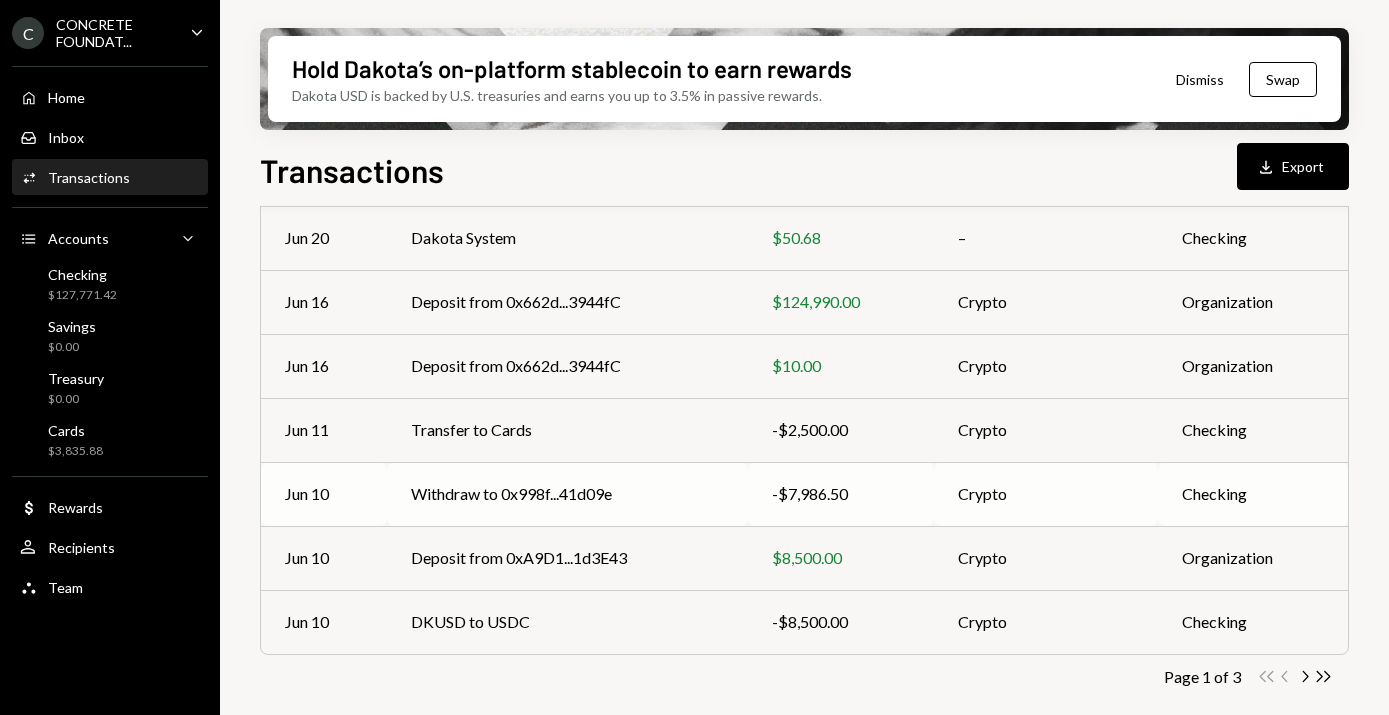 click on "Withdraw to 0x998f...41d09e" at bounding box center [567, 494] 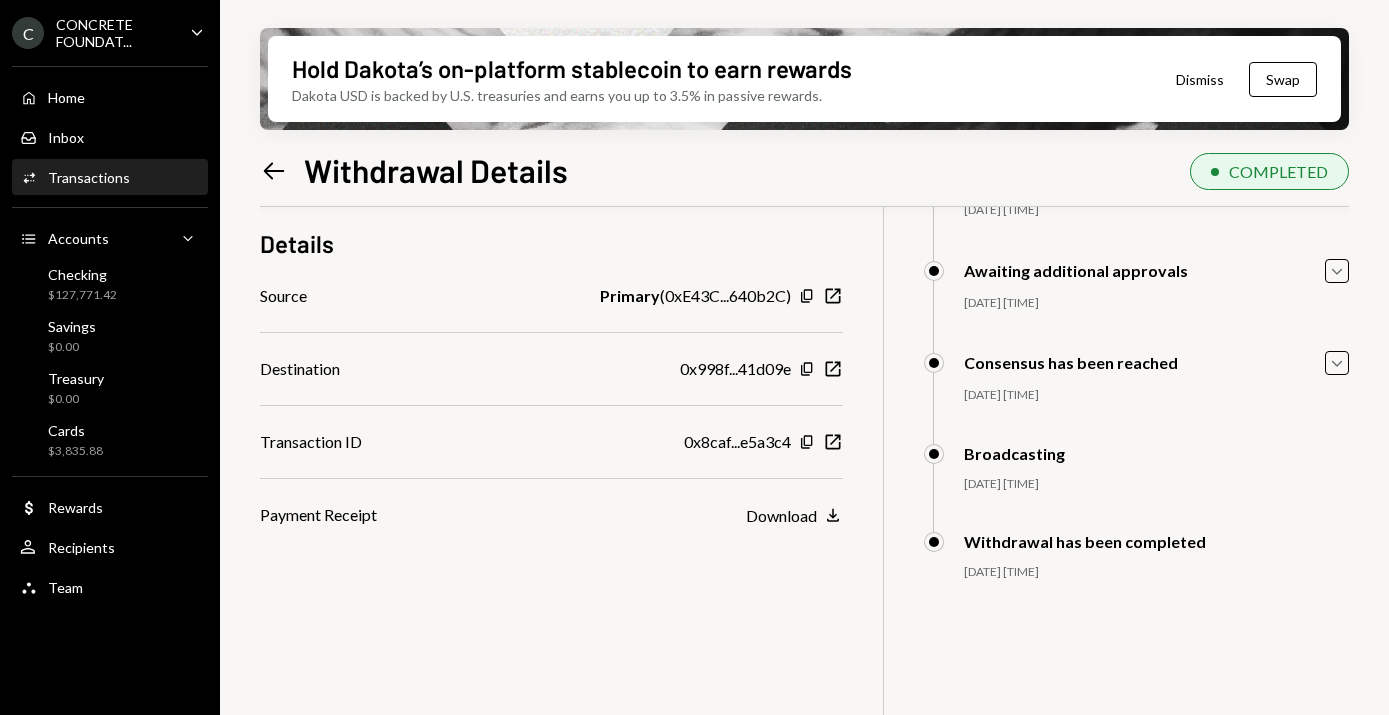 scroll, scrollTop: 0, scrollLeft: 0, axis: both 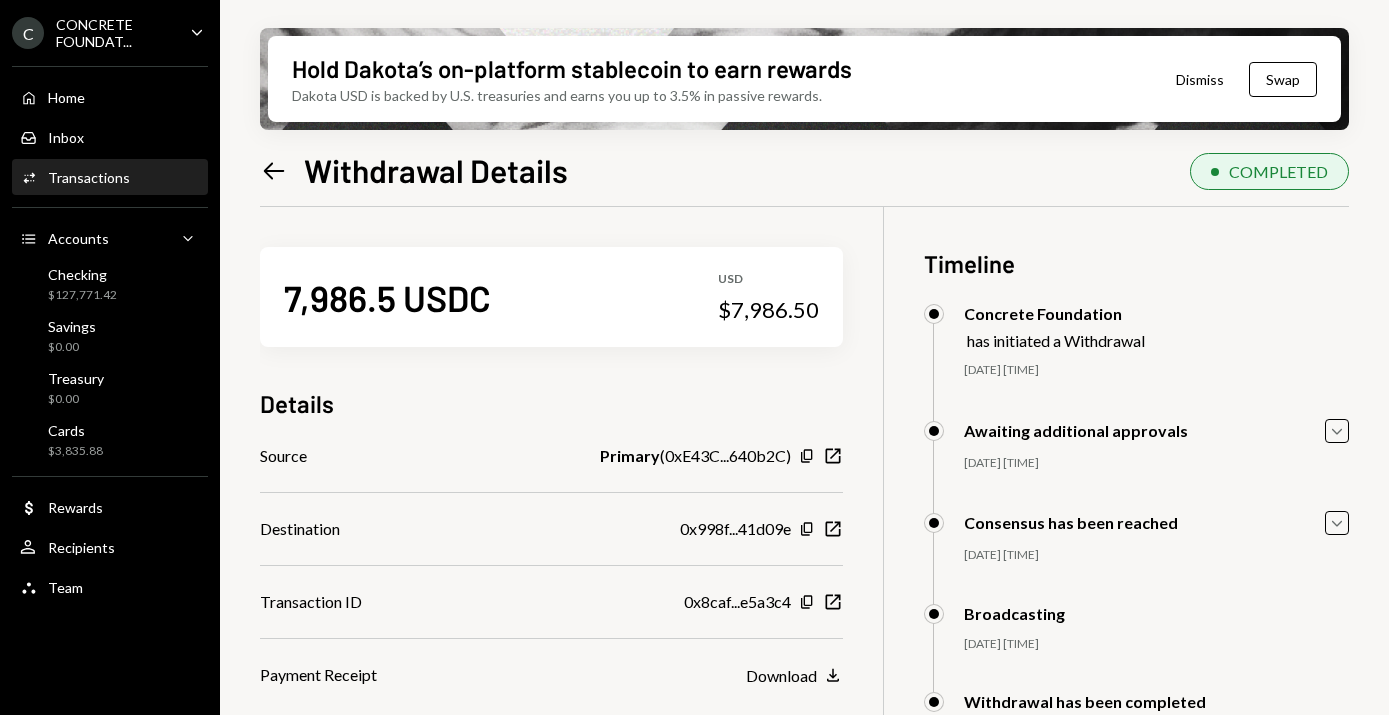 click on "Left Arrow" 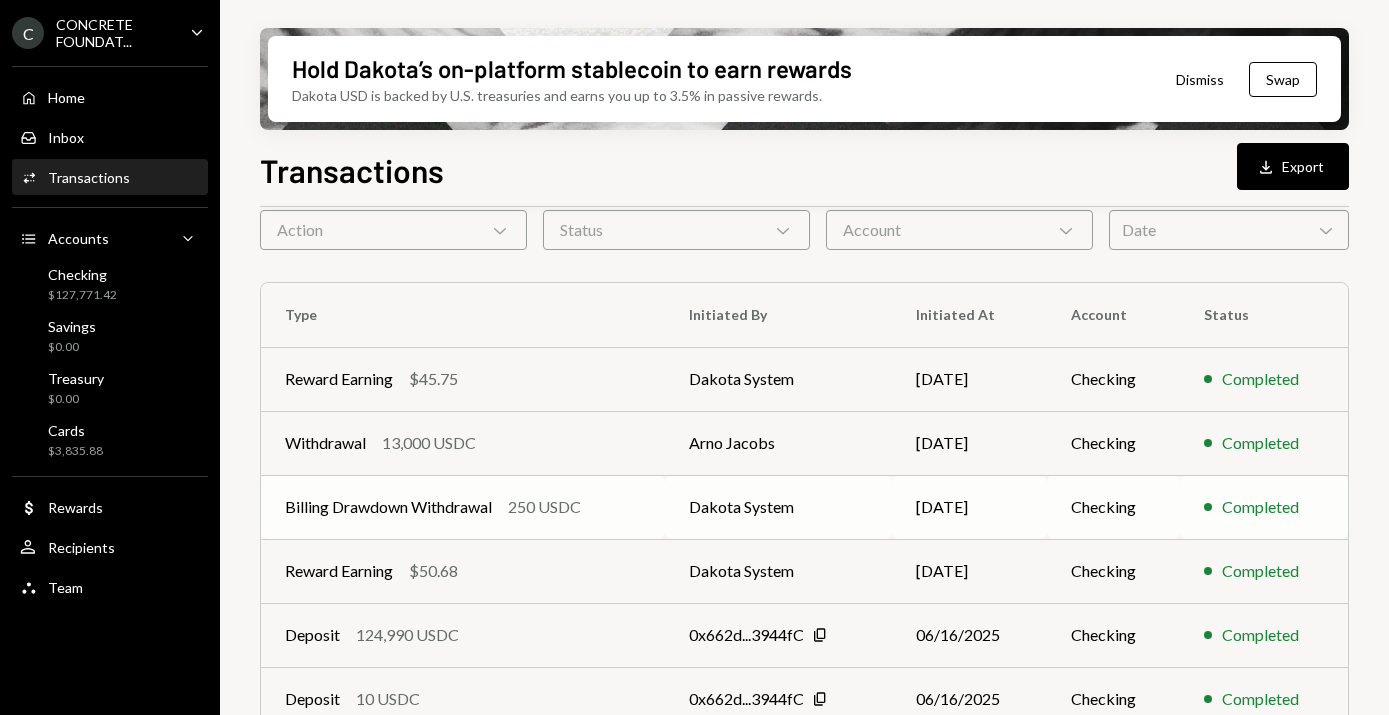 scroll, scrollTop: 0, scrollLeft: 0, axis: both 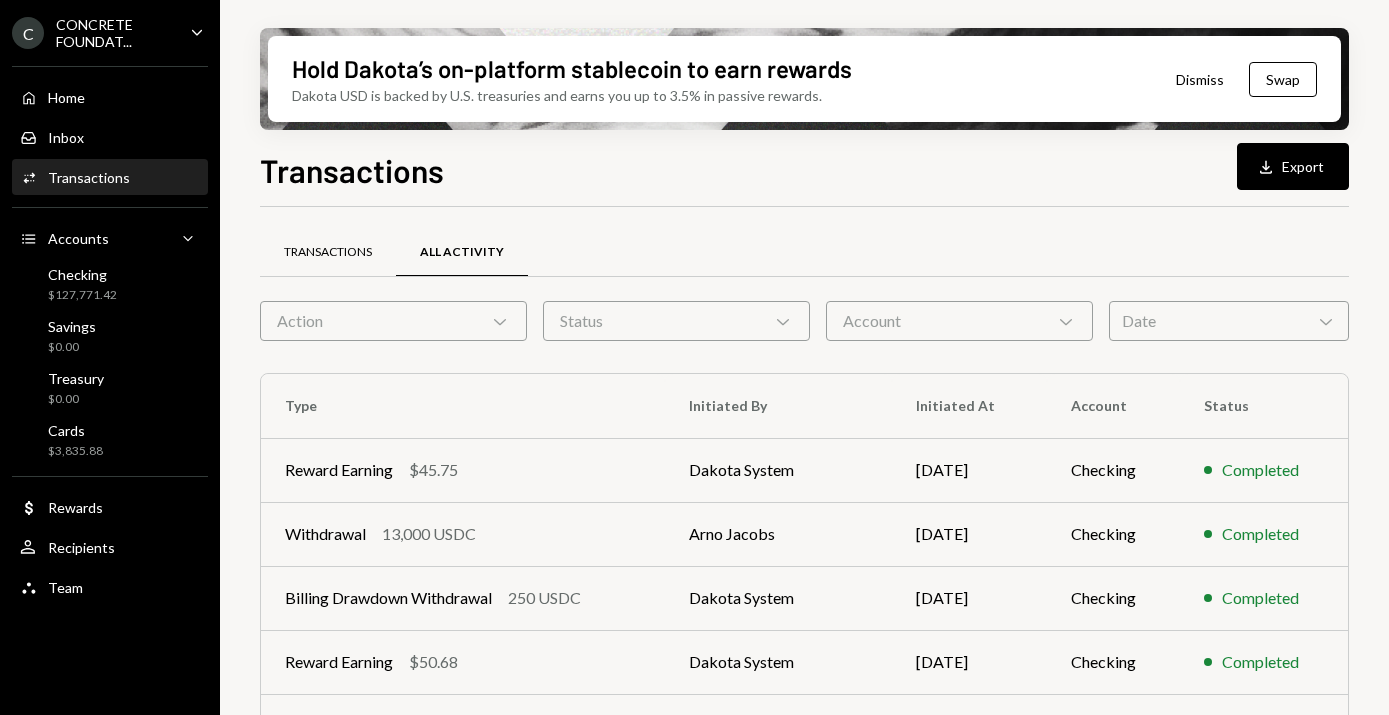 click on "Transactions" at bounding box center [328, 252] 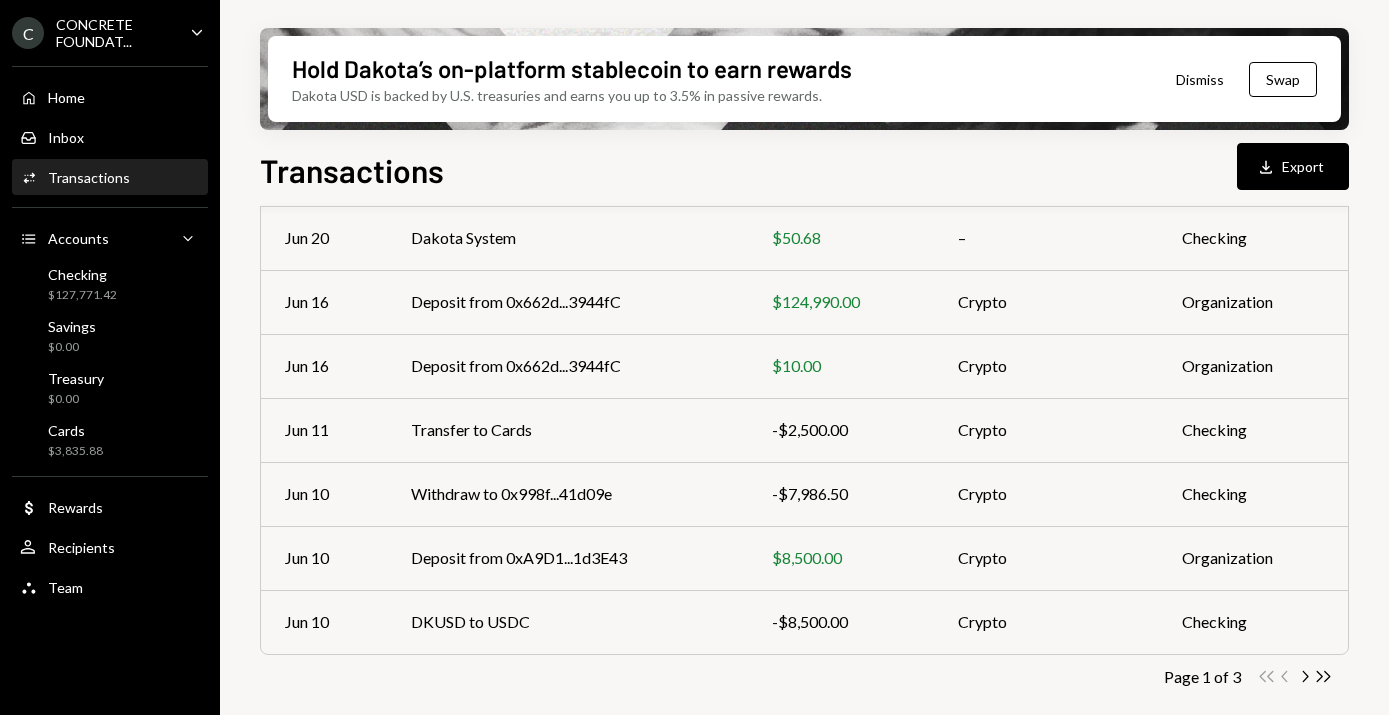 scroll, scrollTop: 420, scrollLeft: 0, axis: vertical 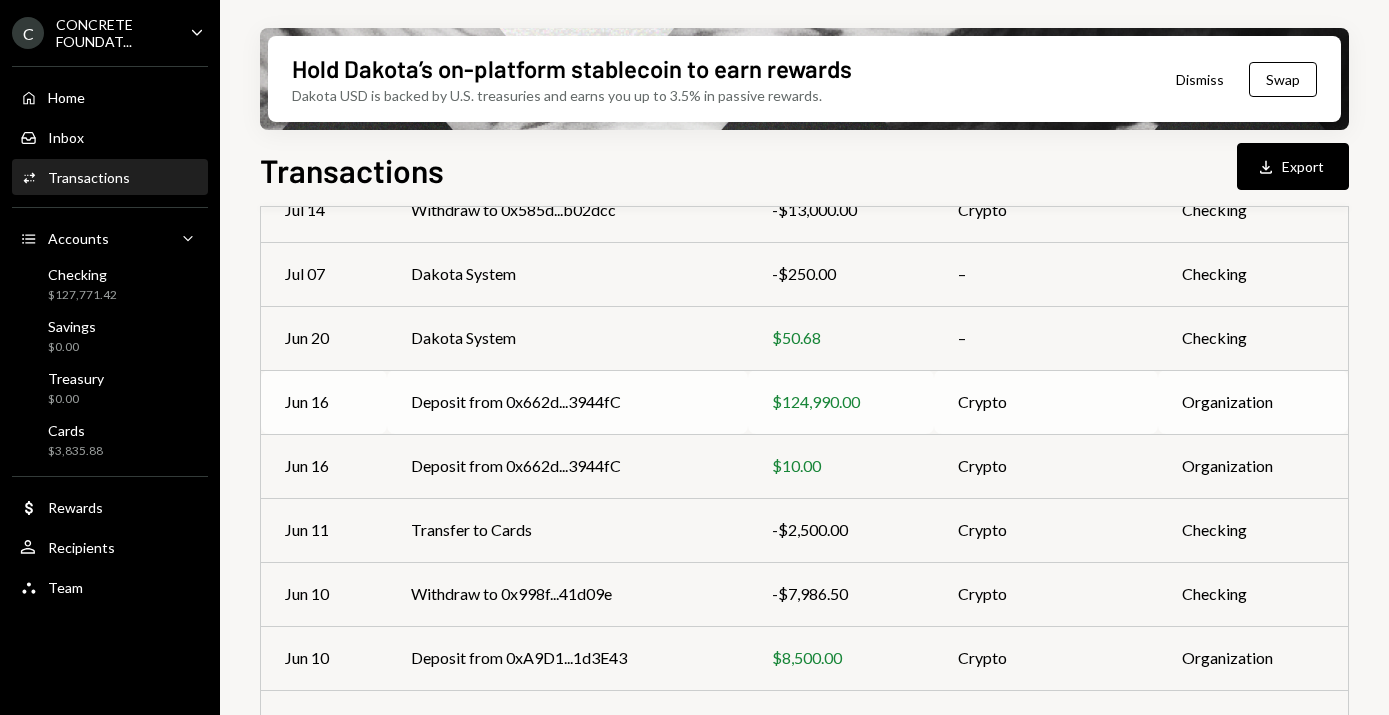 click on "Deposit from 0x662d...3944fC" at bounding box center [567, 402] 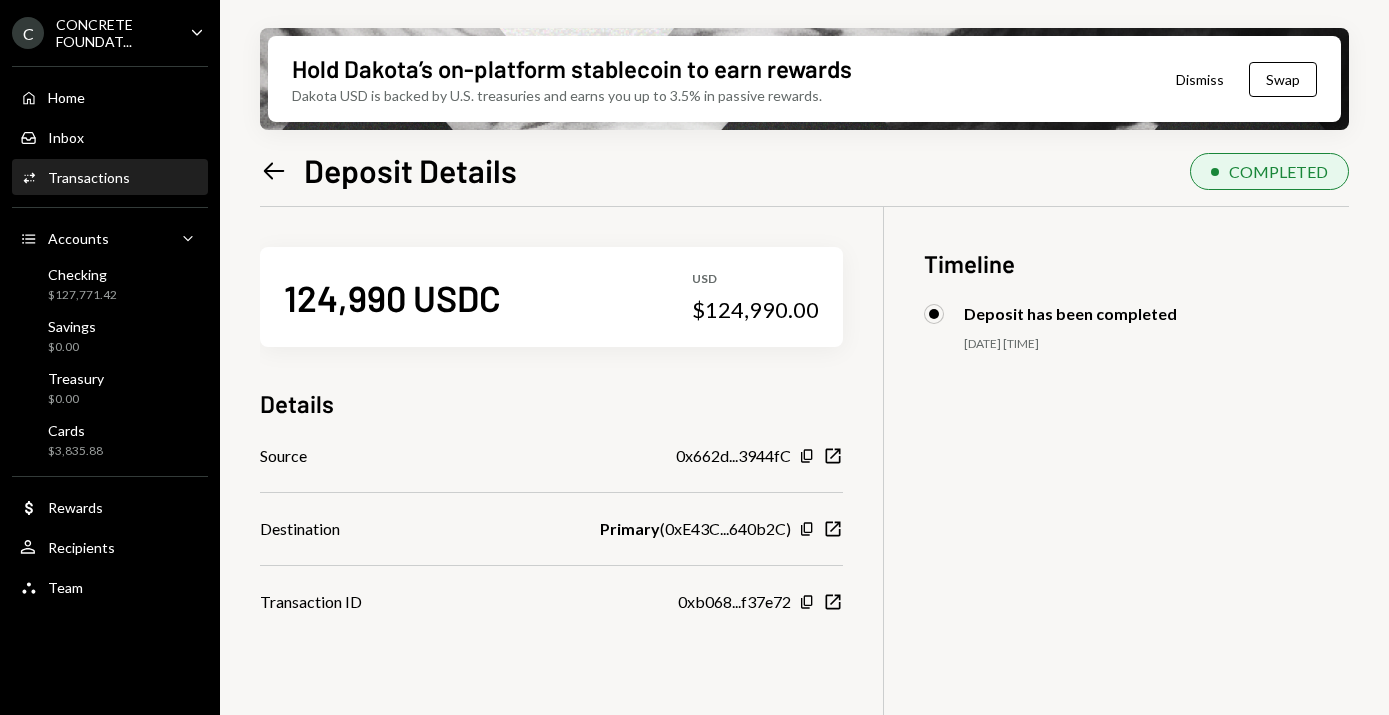 click on "Left Arrow" 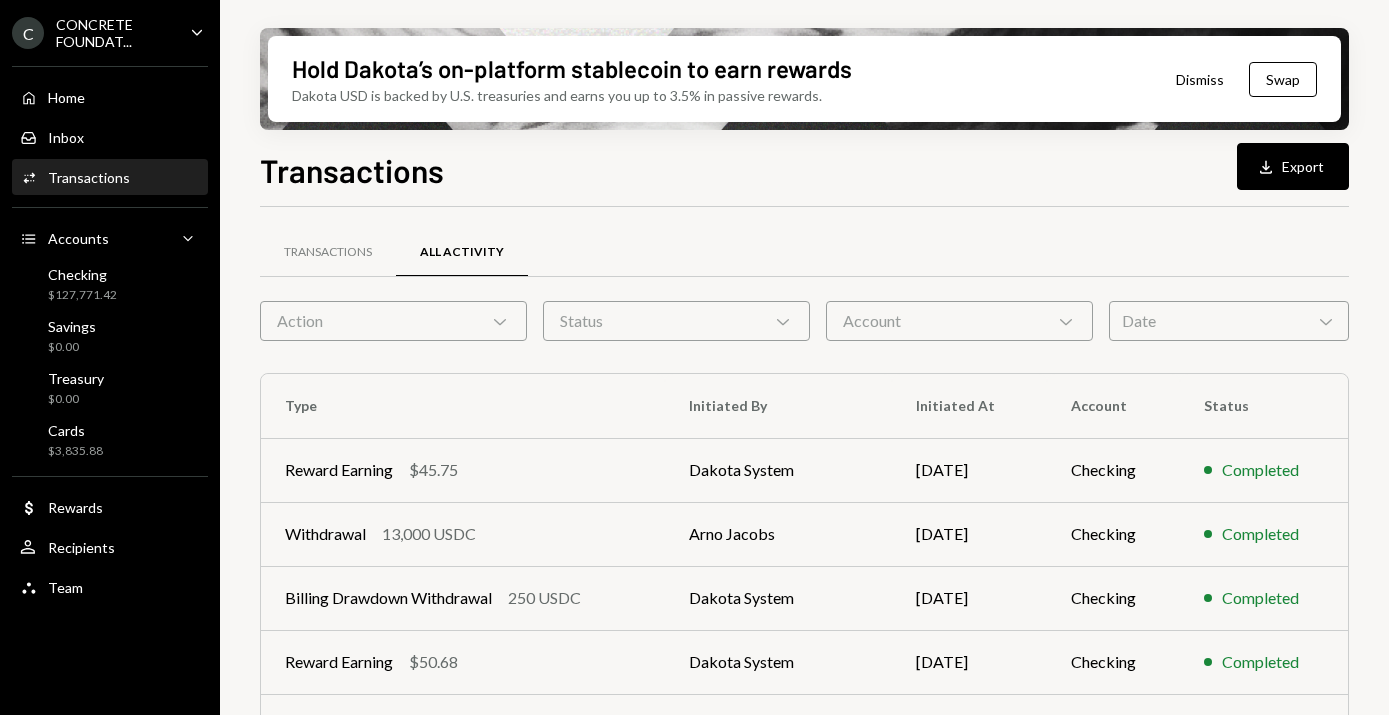 scroll, scrollTop: 424, scrollLeft: 0, axis: vertical 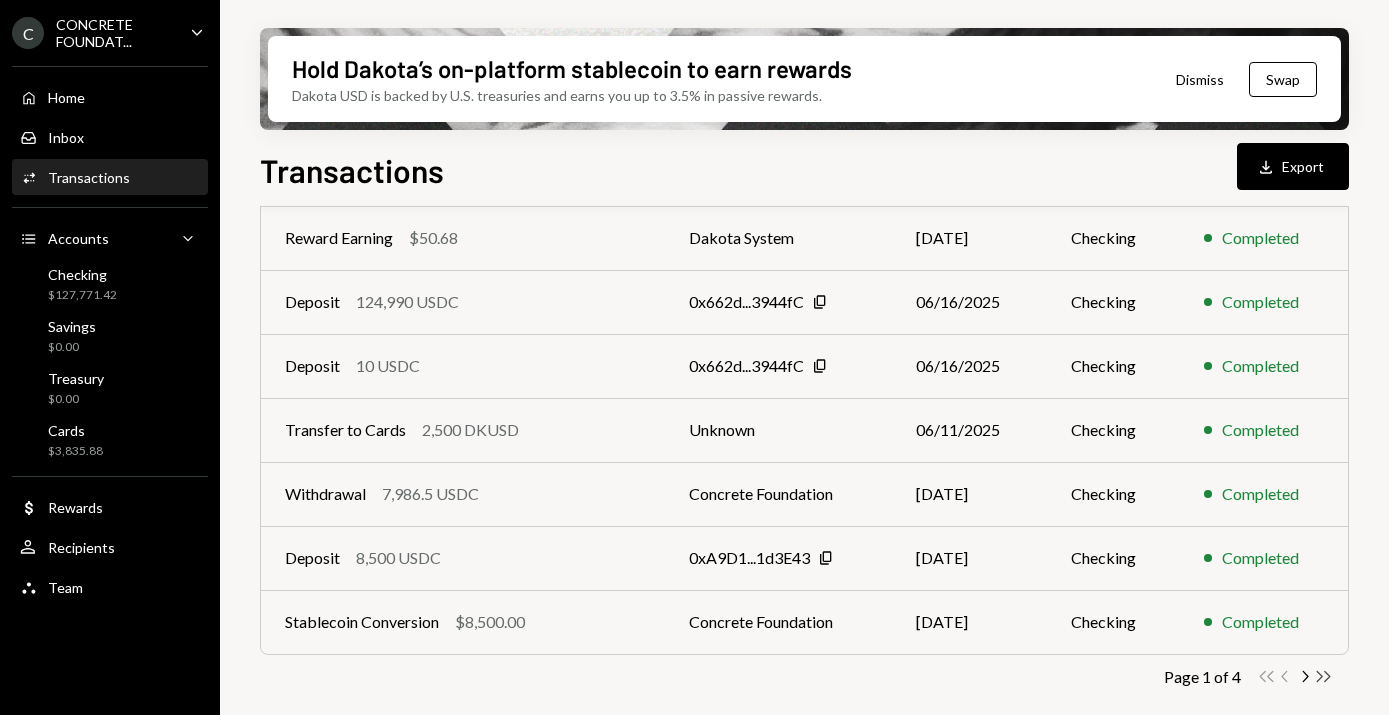 click on "Double Arrow Right" 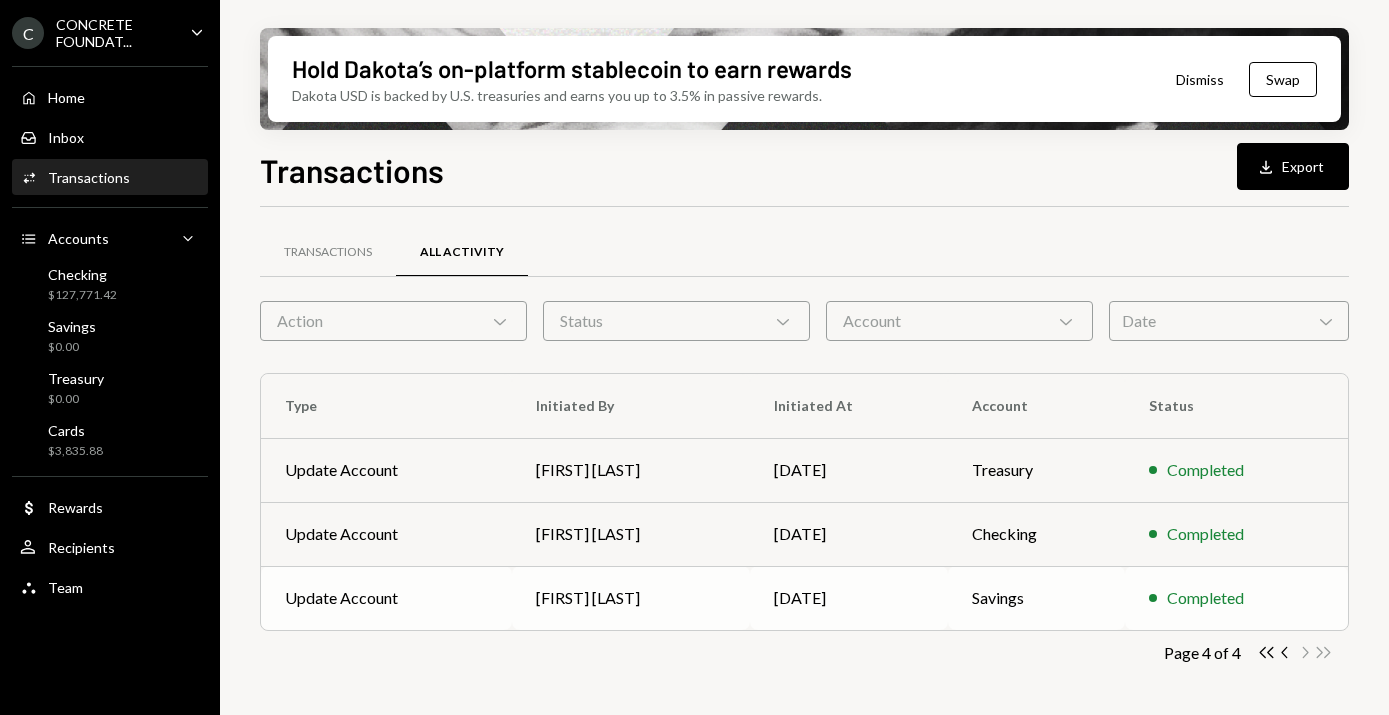 scroll, scrollTop: 0, scrollLeft: 0, axis: both 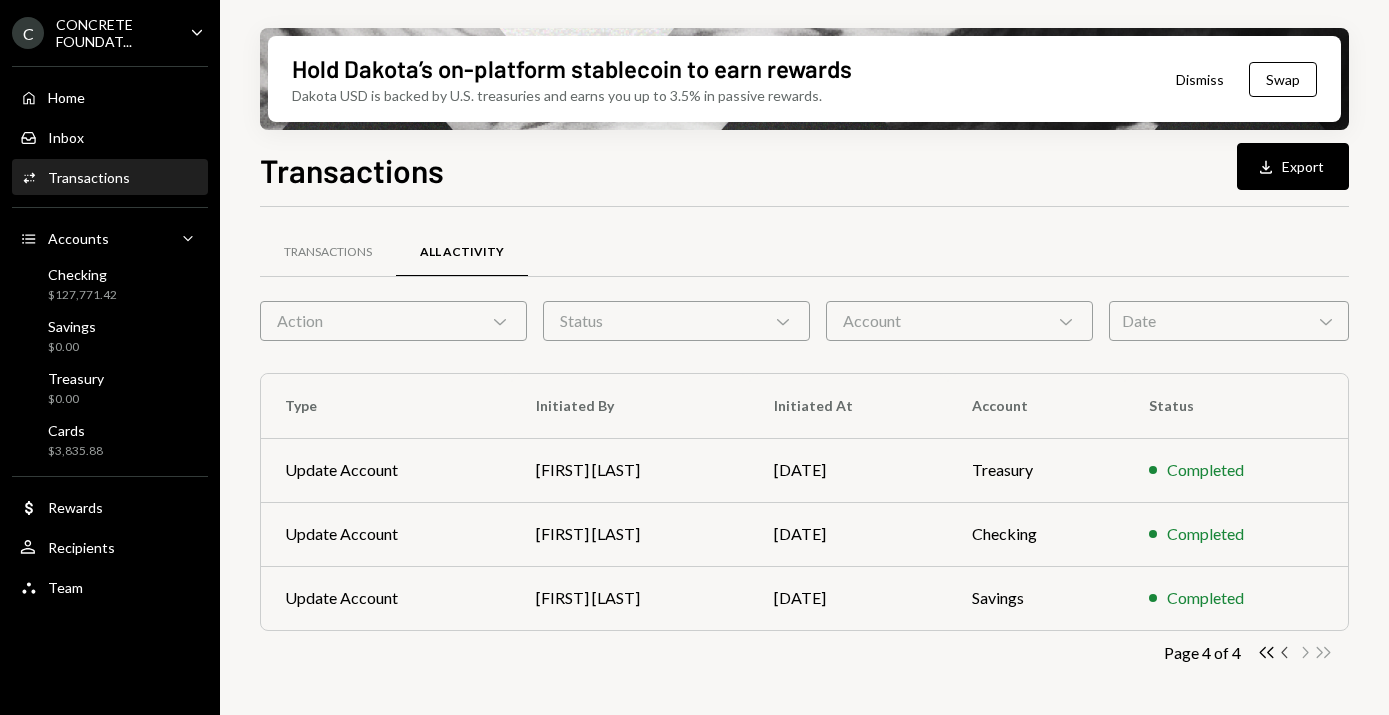 click on "Chevron Left" 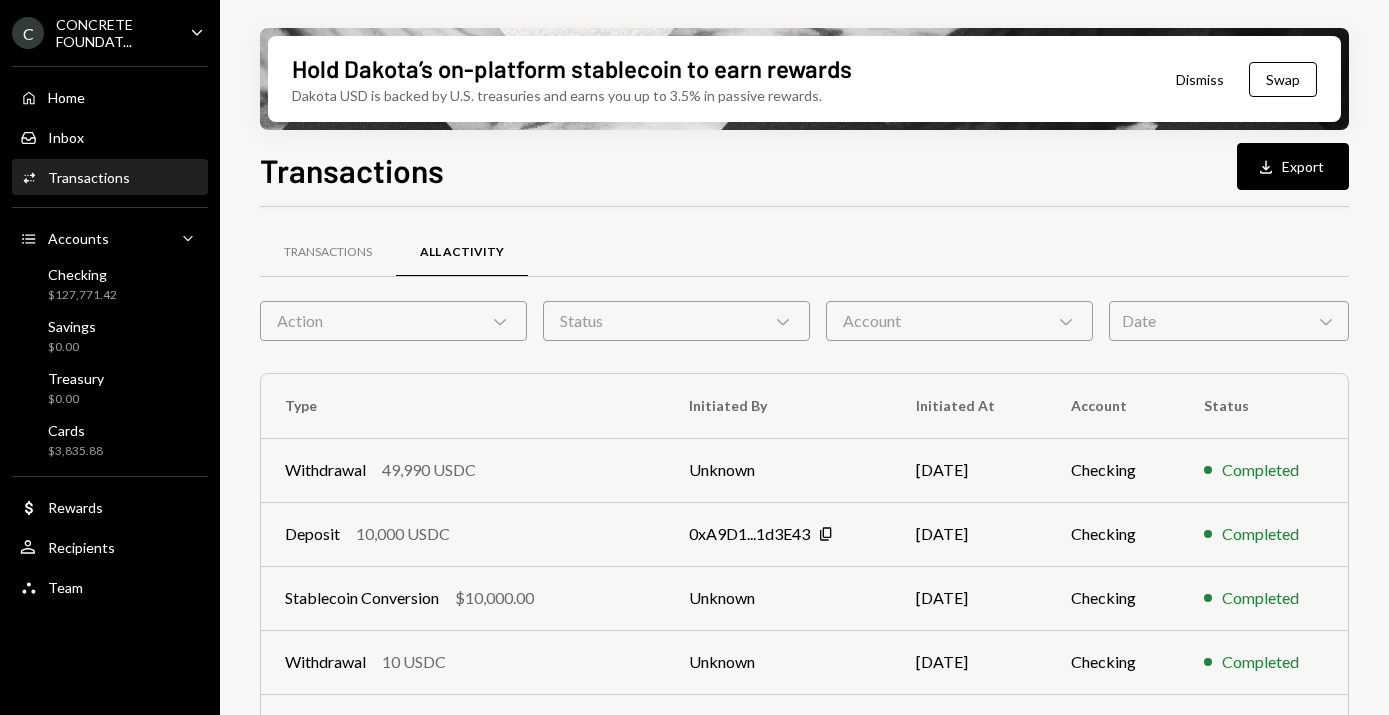 scroll, scrollTop: 424, scrollLeft: 0, axis: vertical 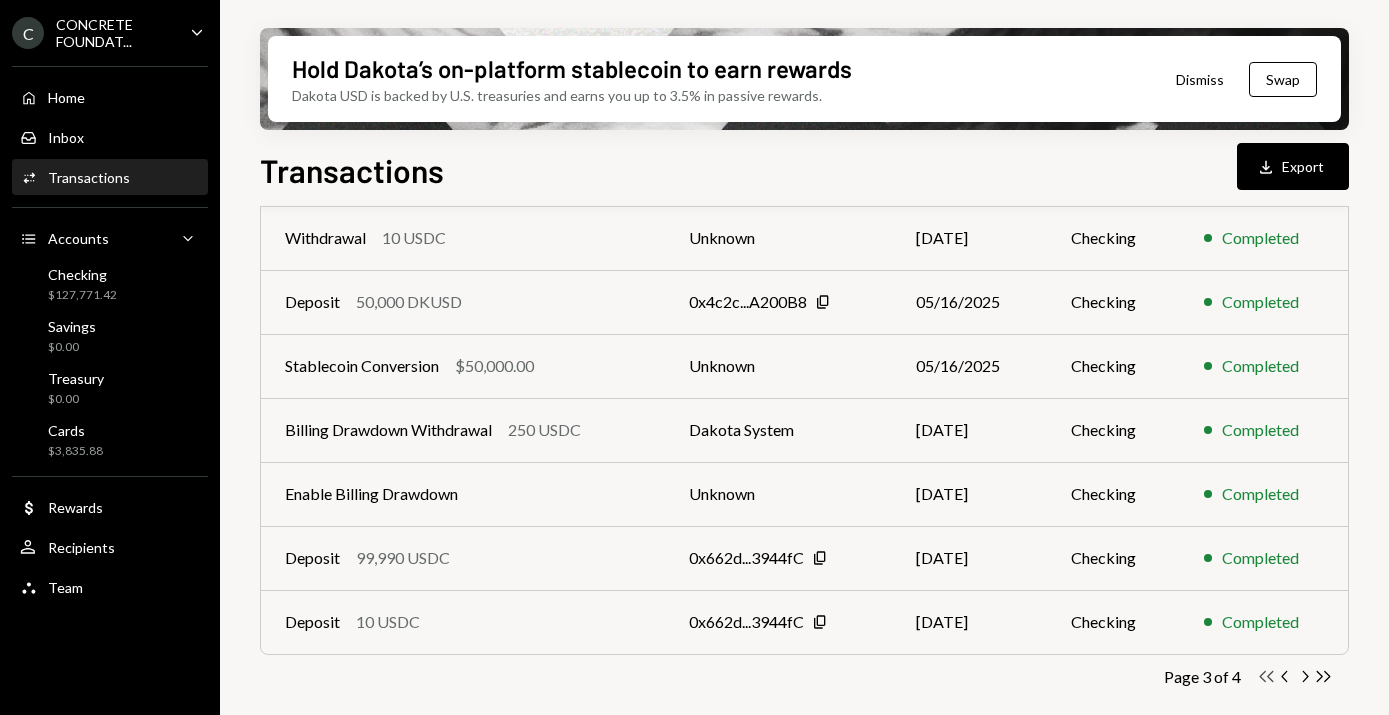 click on "Double Arrow Left" 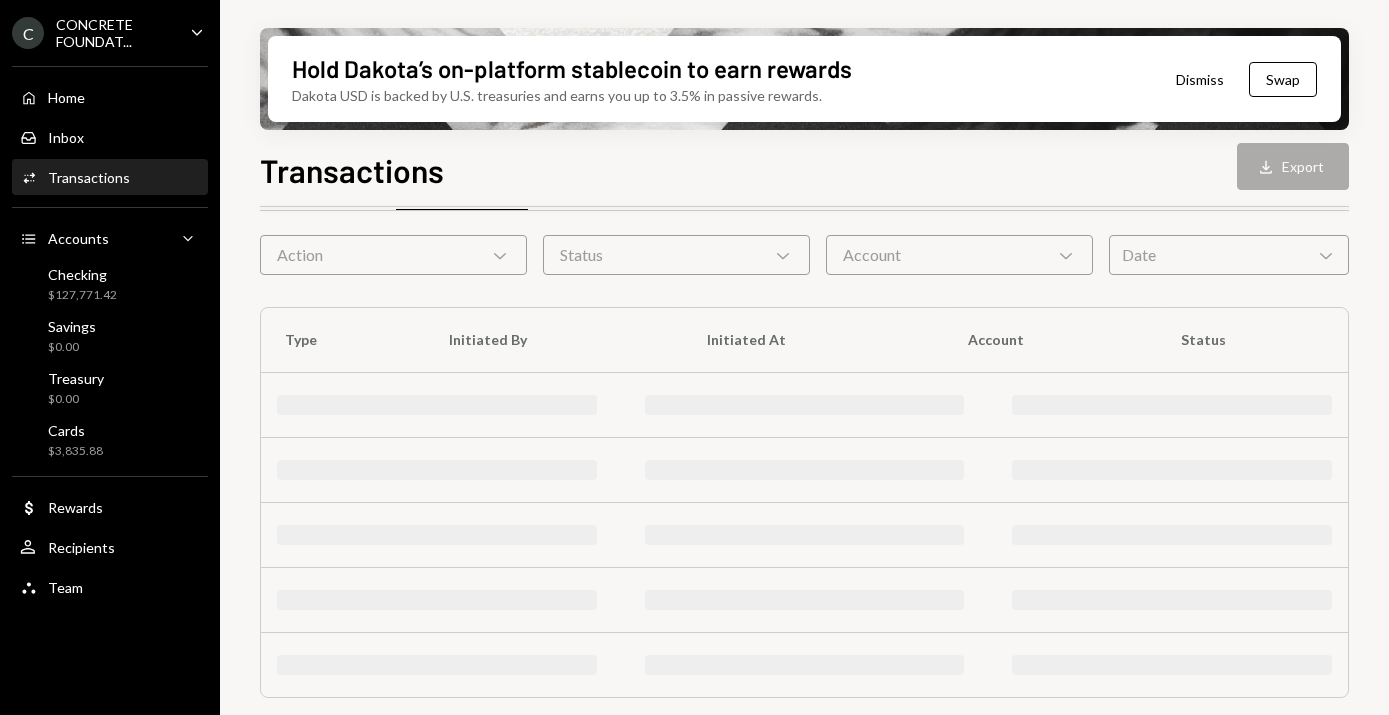 scroll, scrollTop: 424, scrollLeft: 0, axis: vertical 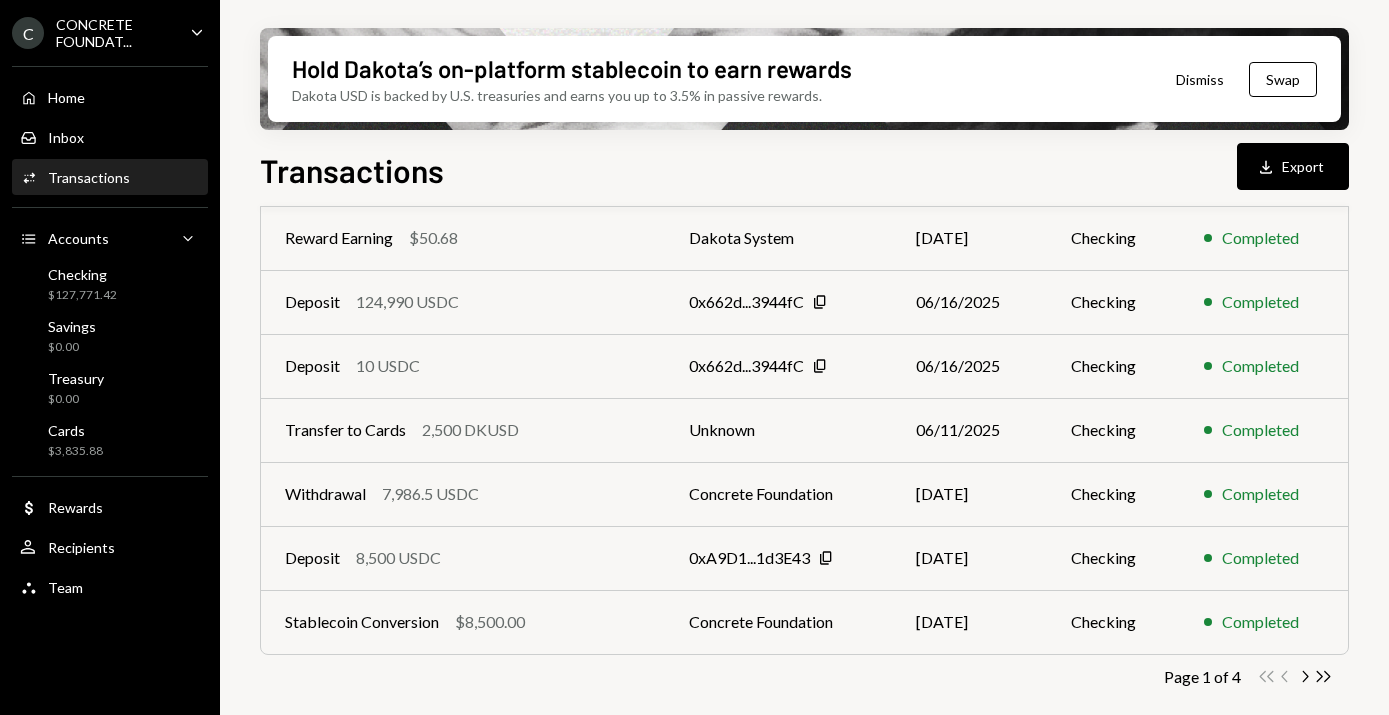 click on "CONCRETE FOUNDAT..." at bounding box center (115, 33) 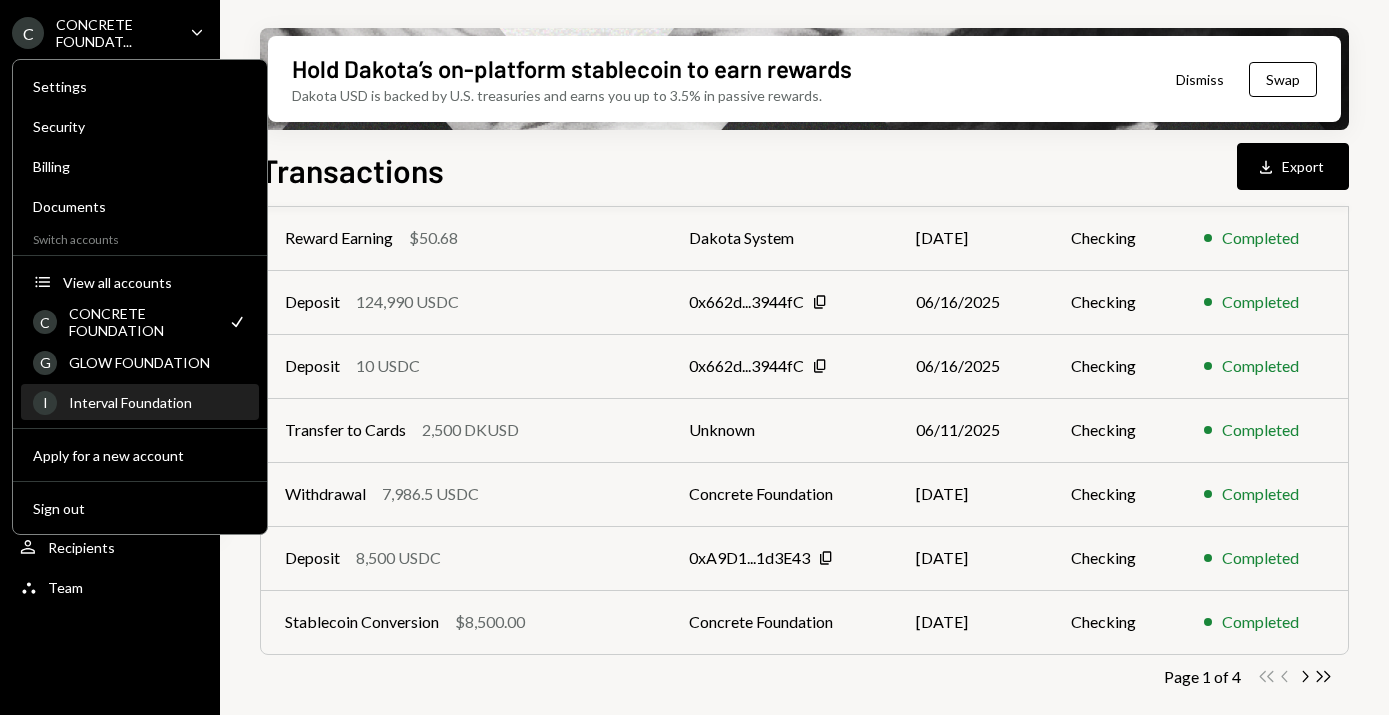 click on "Interval Foundation" at bounding box center (158, 402) 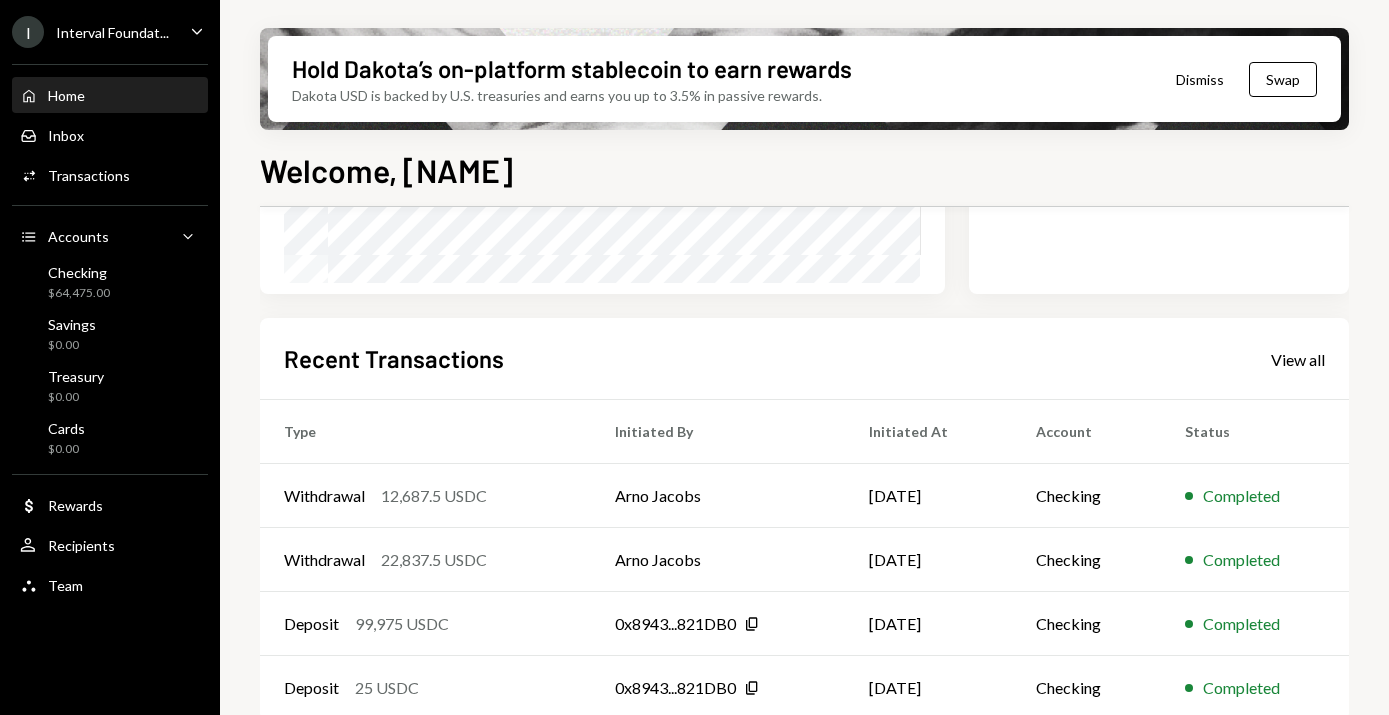scroll, scrollTop: 427, scrollLeft: 0, axis: vertical 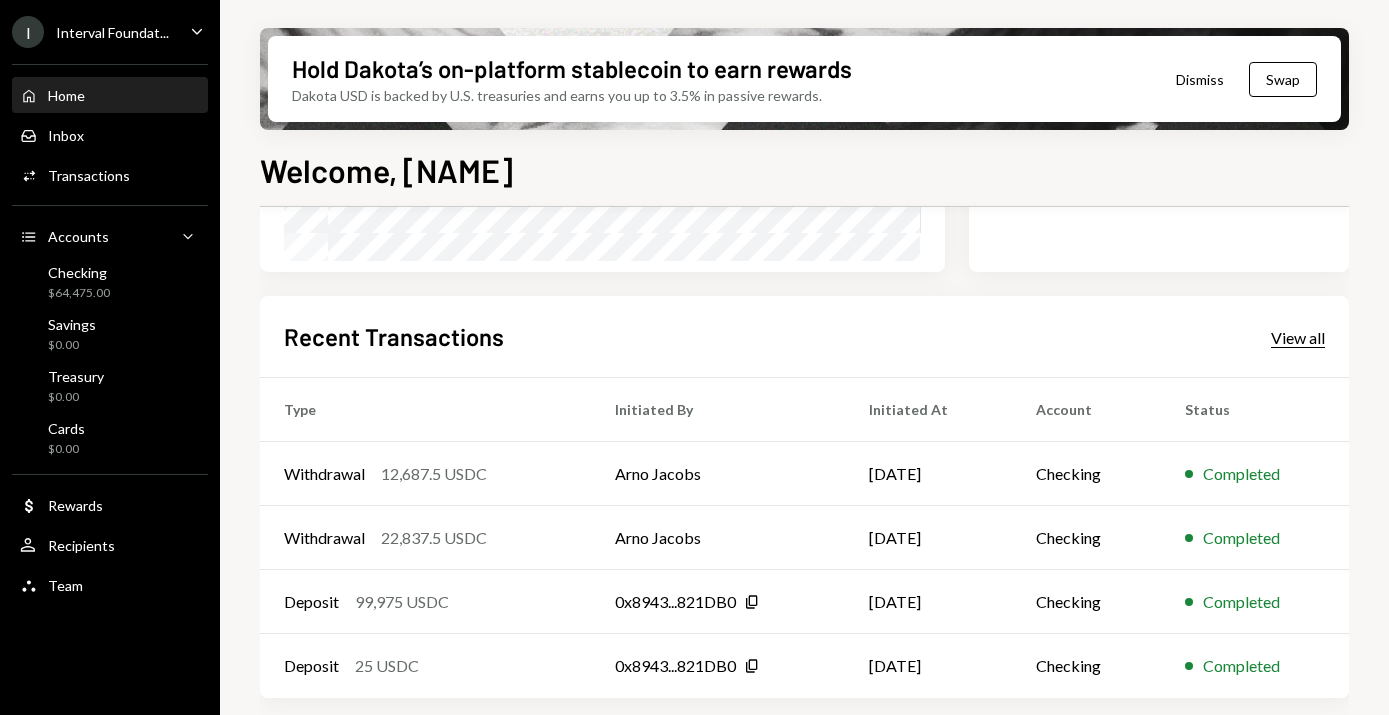 click on "View all" at bounding box center [1298, 338] 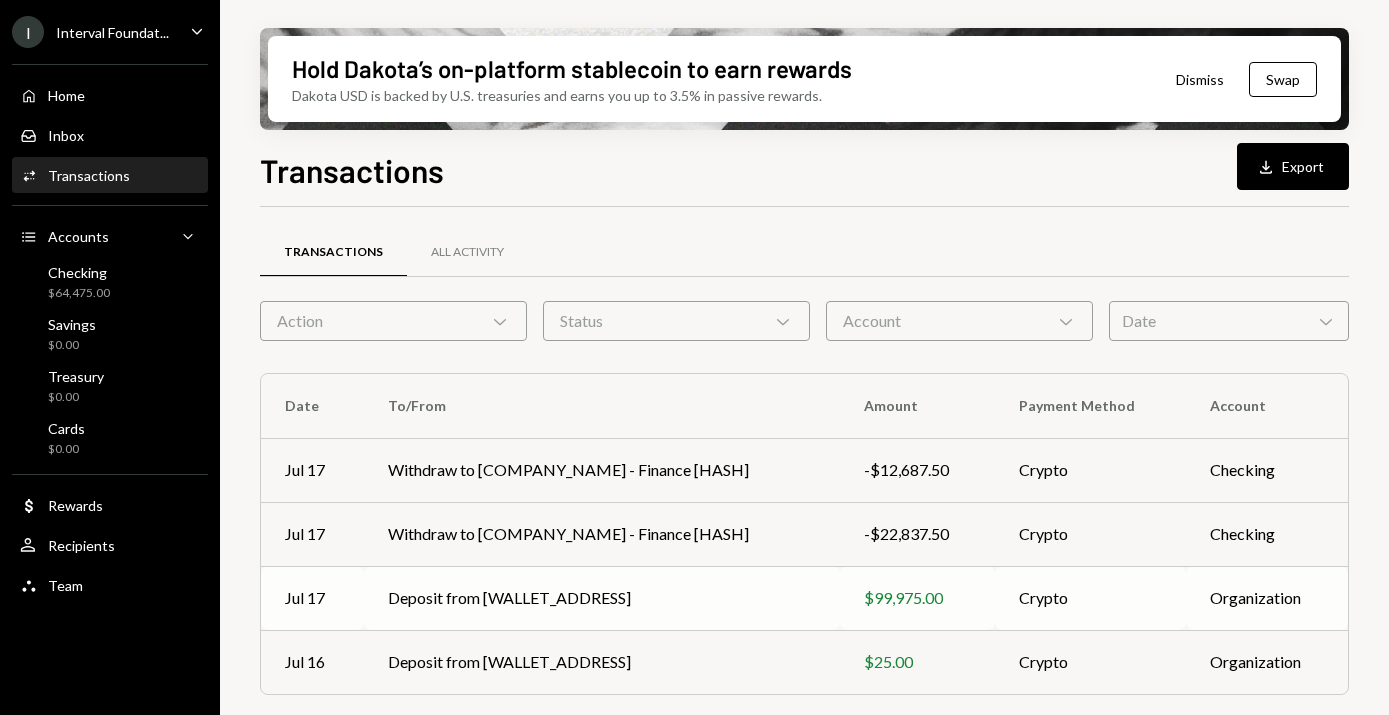 click on "Deposit from 0x8943...821DB0" at bounding box center [602, 598] 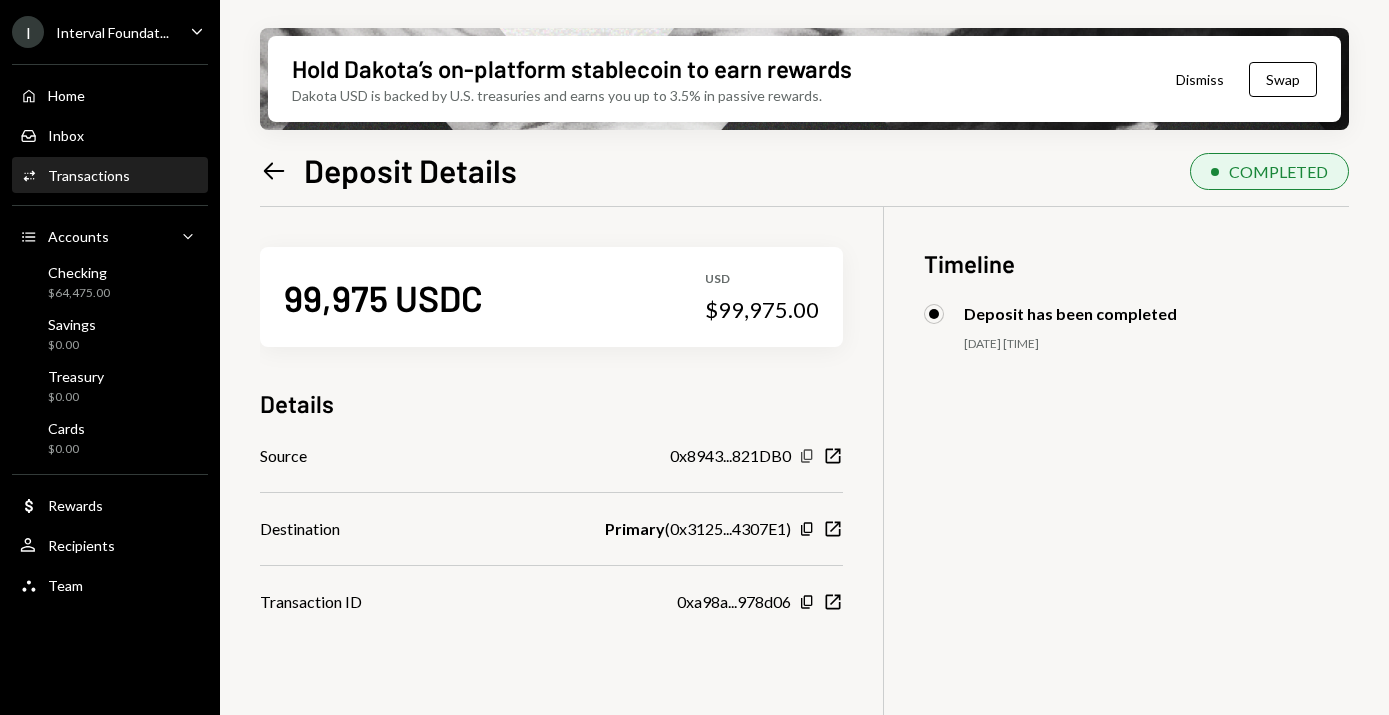 click on "Copy" 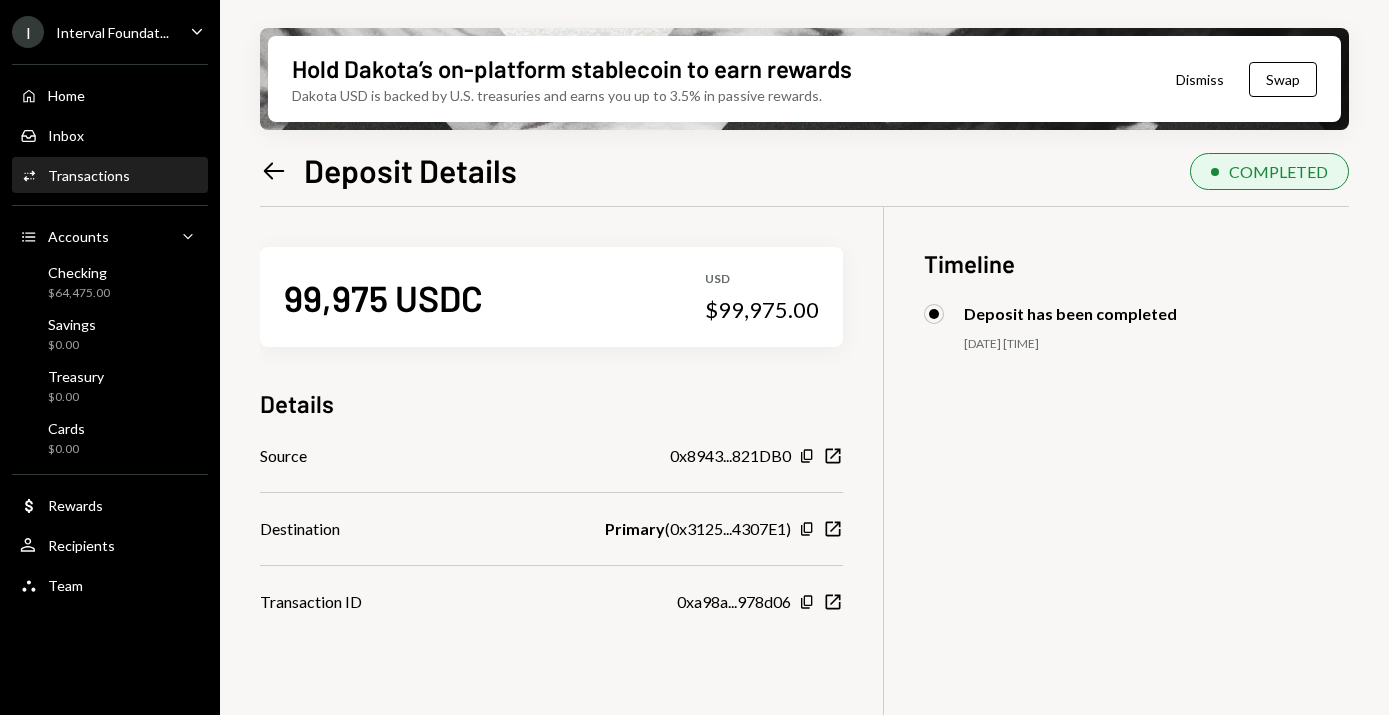 click on "Interval Foundat..." at bounding box center (112, 32) 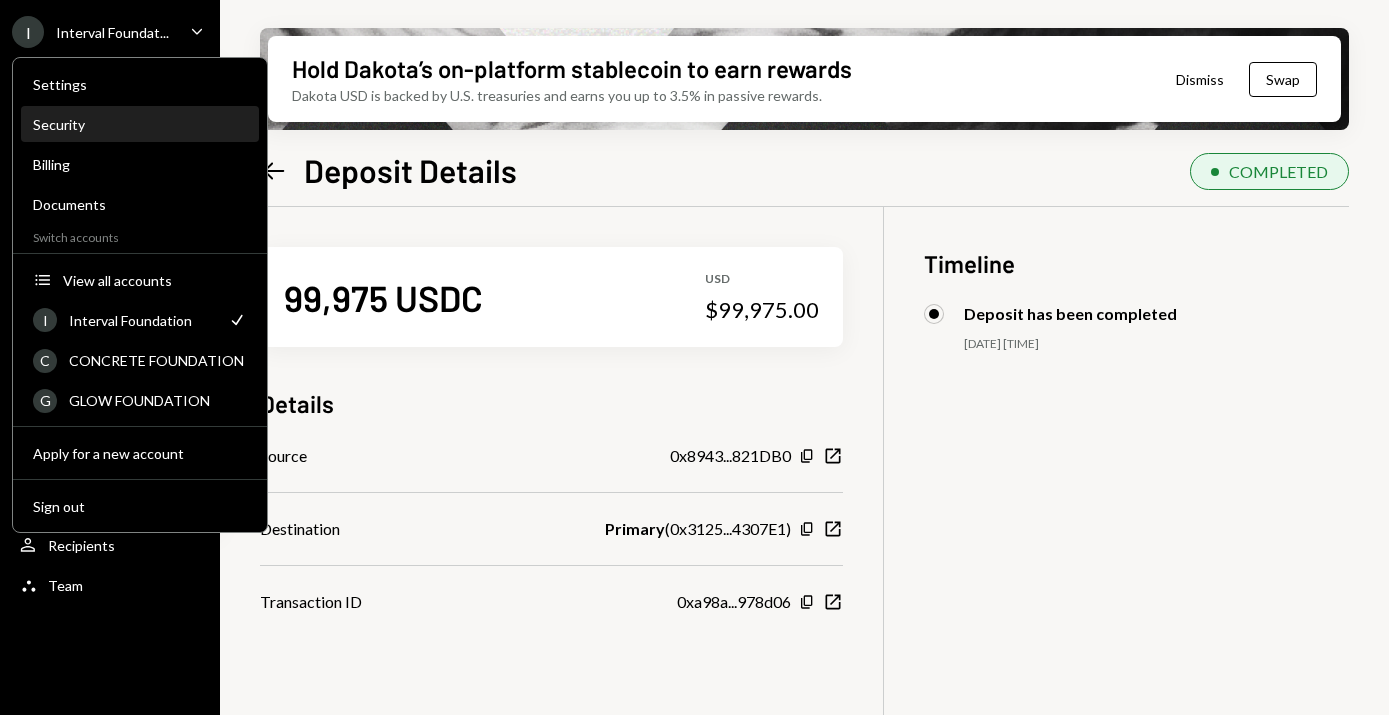 type 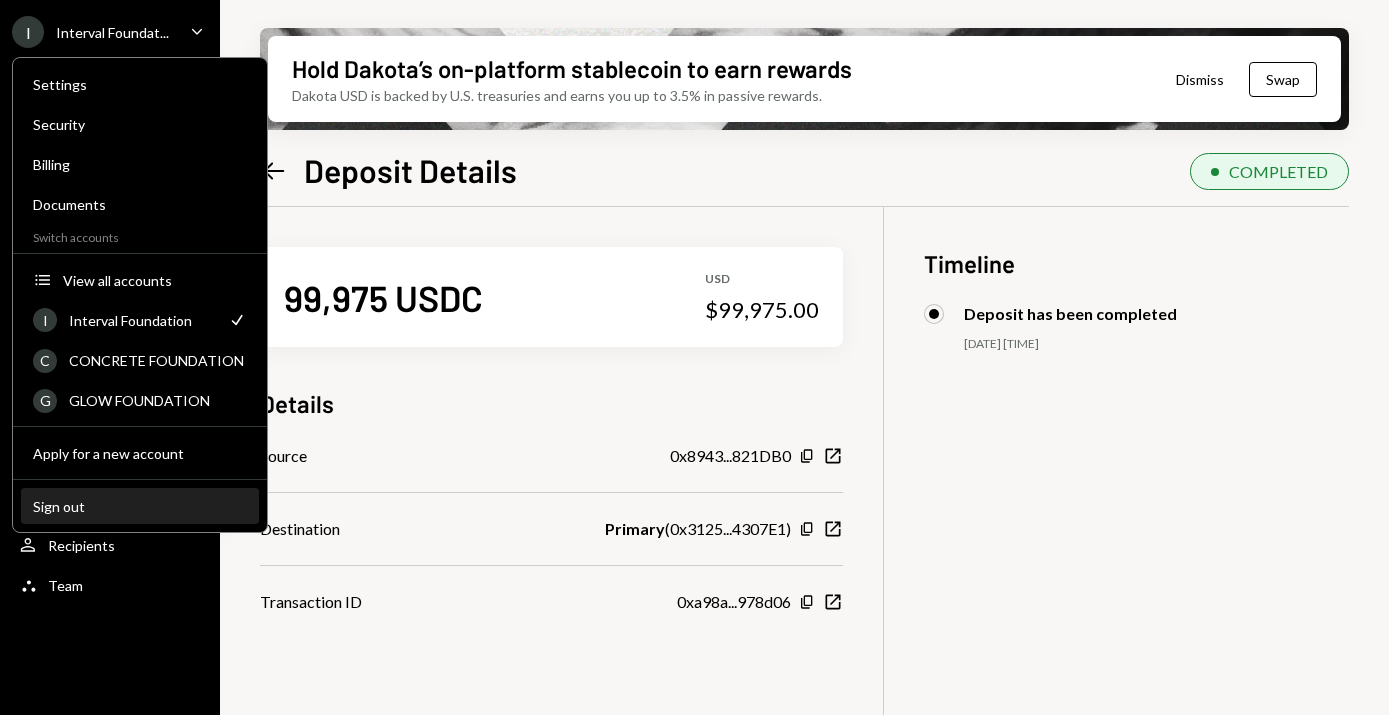 click on "Sign out" at bounding box center (140, 507) 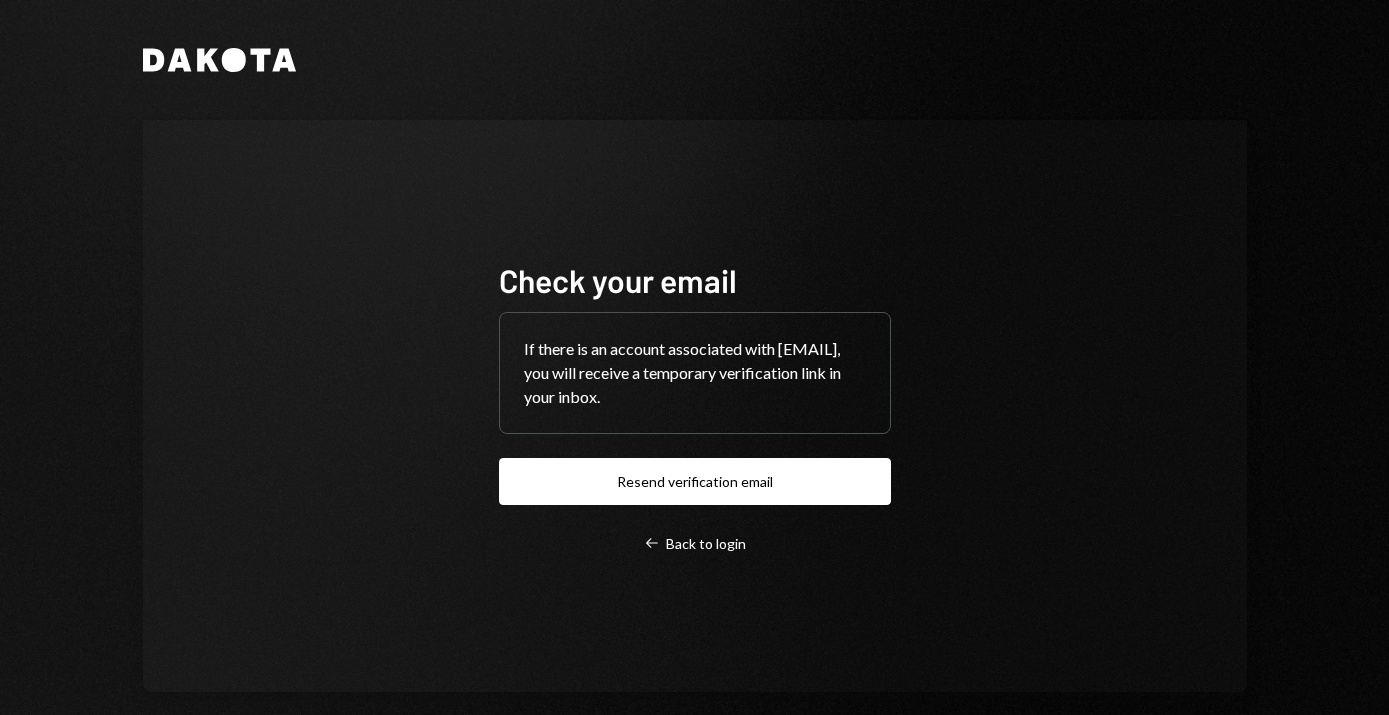 scroll, scrollTop: 0, scrollLeft: 0, axis: both 